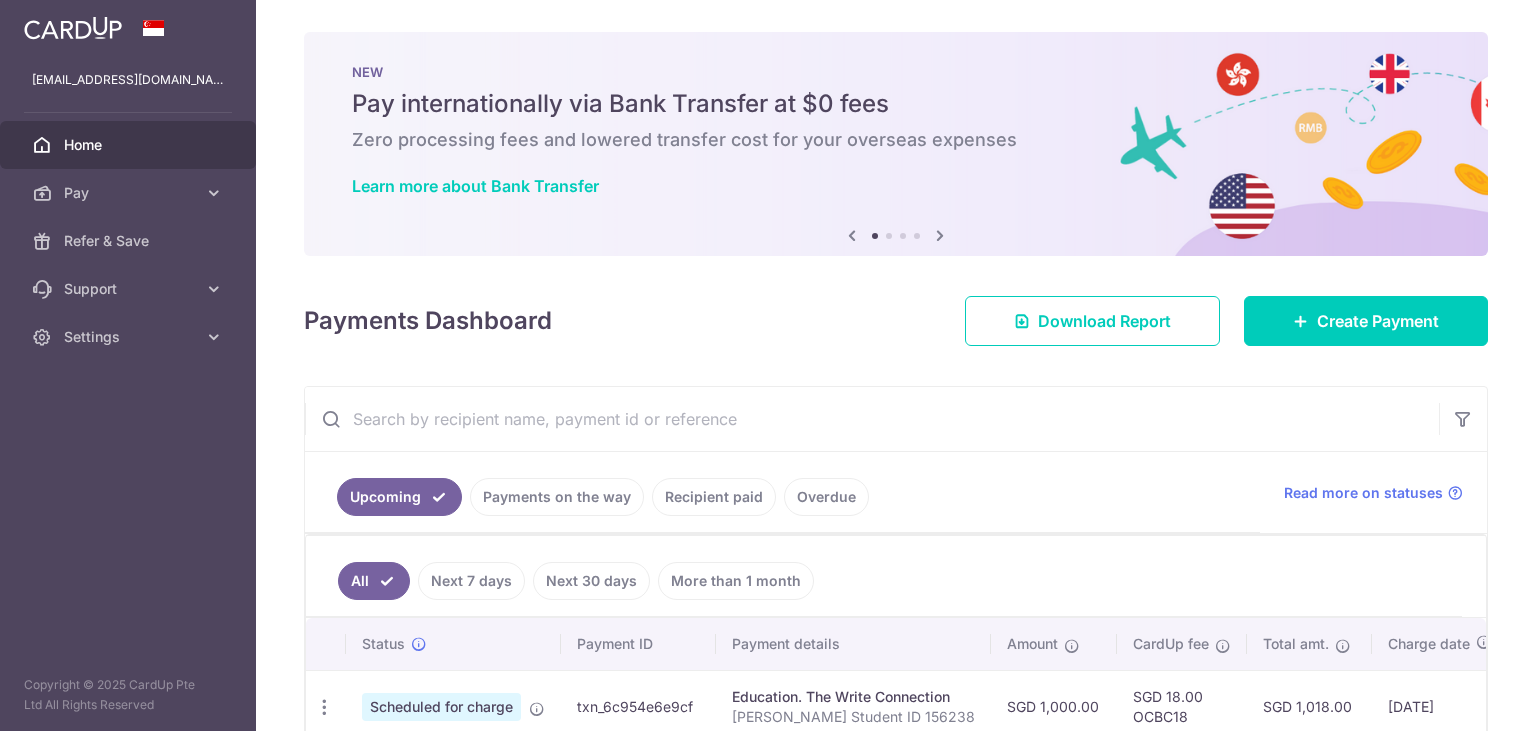 scroll, scrollTop: 0, scrollLeft: 0, axis: both 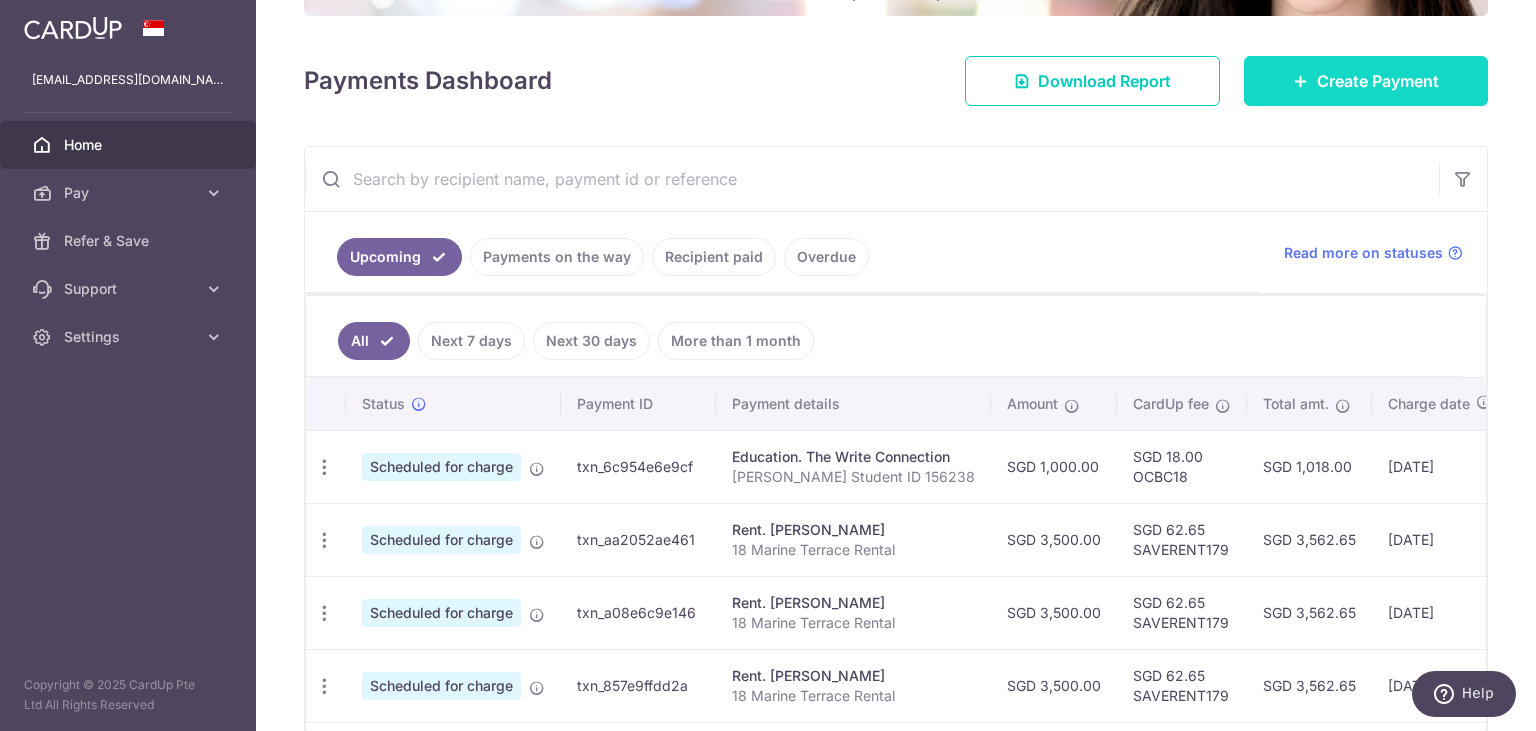click on "Create Payment" at bounding box center [1366, 81] 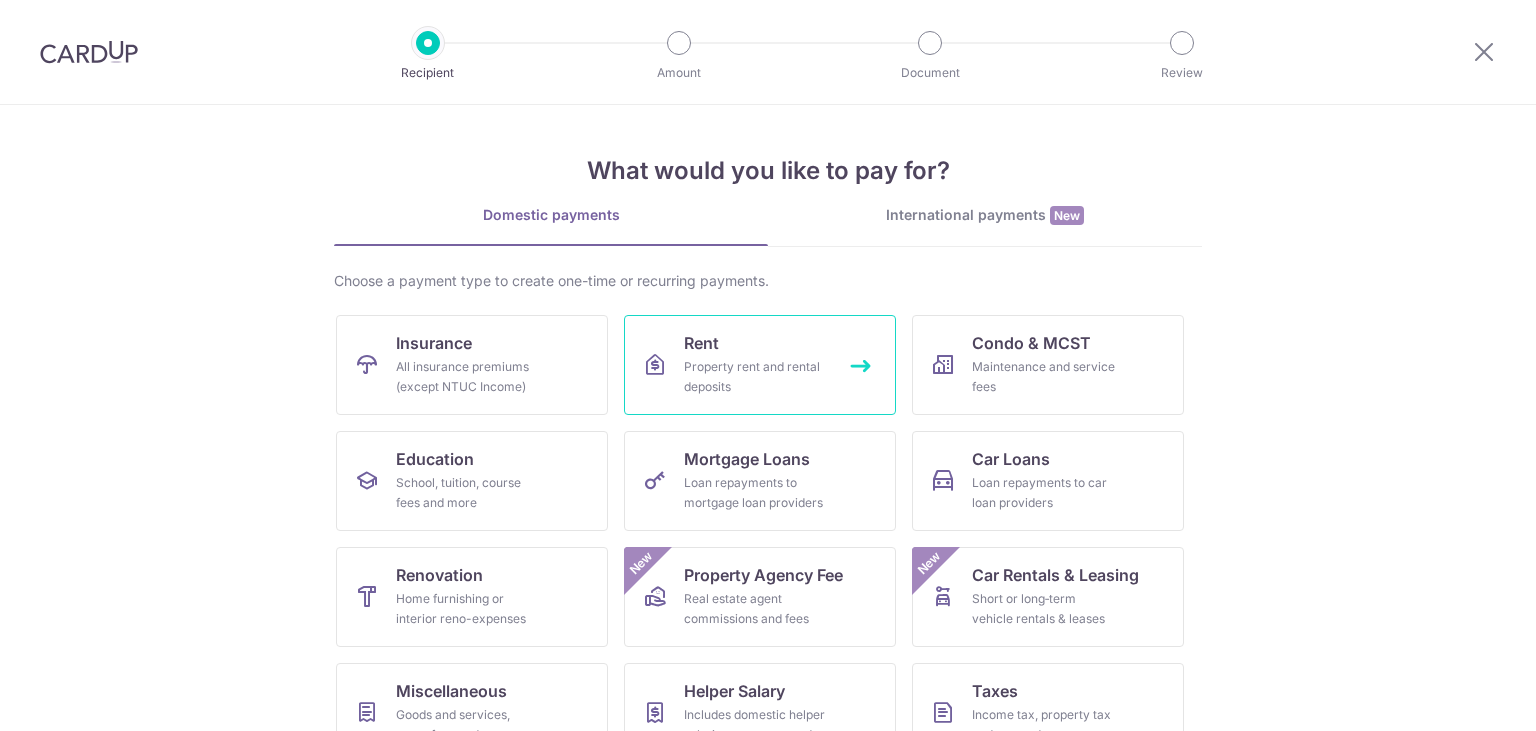 scroll, scrollTop: 0, scrollLeft: 0, axis: both 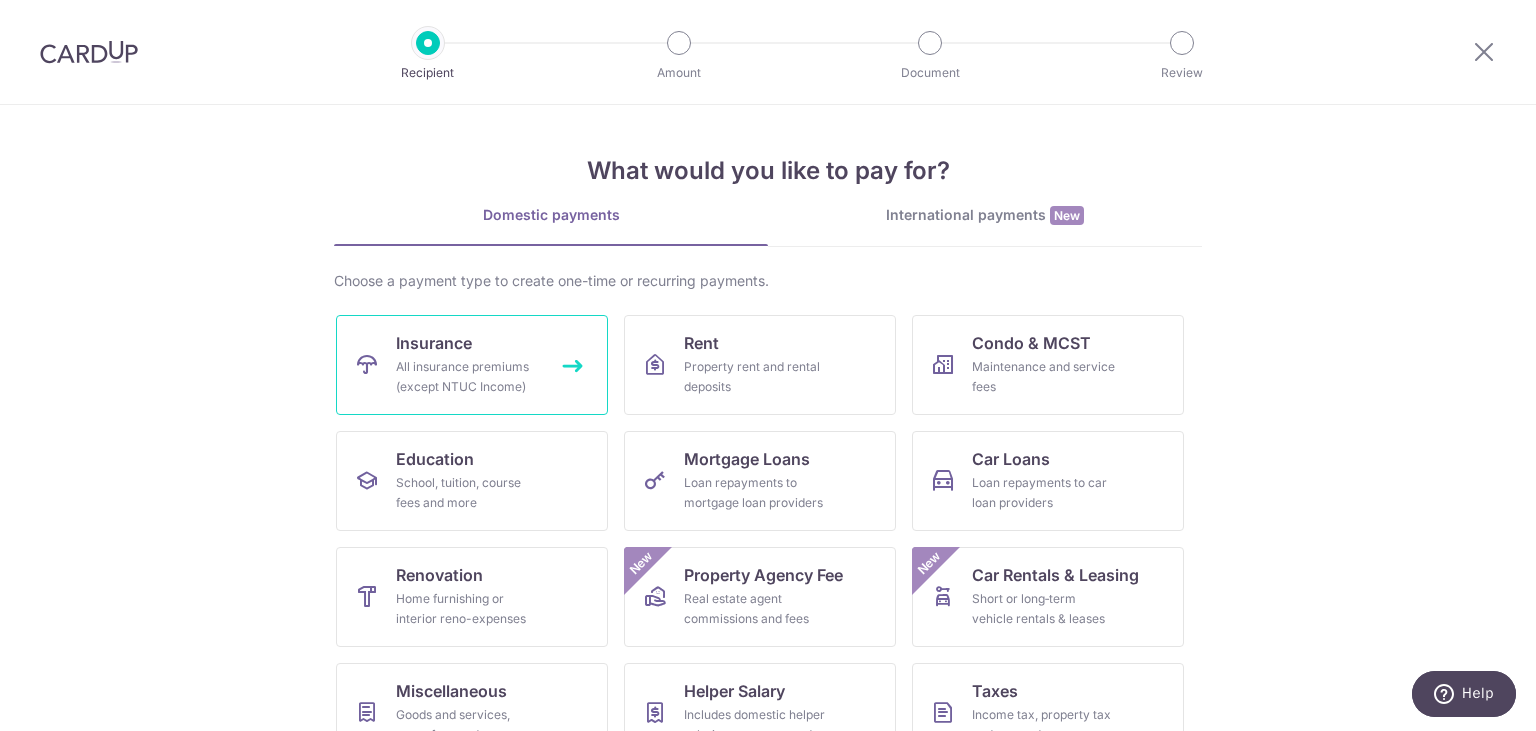 click on "All insurance premiums (except NTUC Income)" at bounding box center (468, 377) 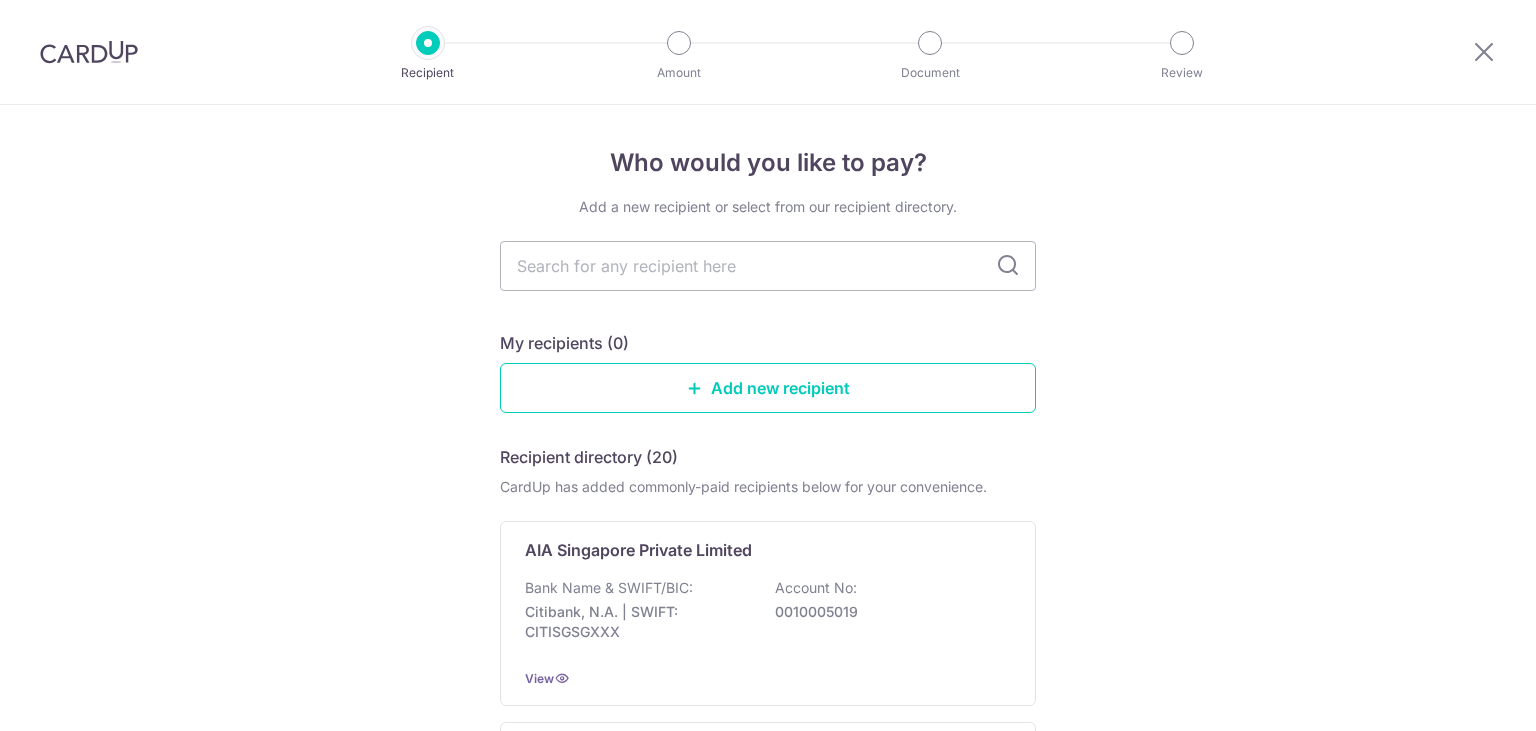 scroll, scrollTop: 0, scrollLeft: 0, axis: both 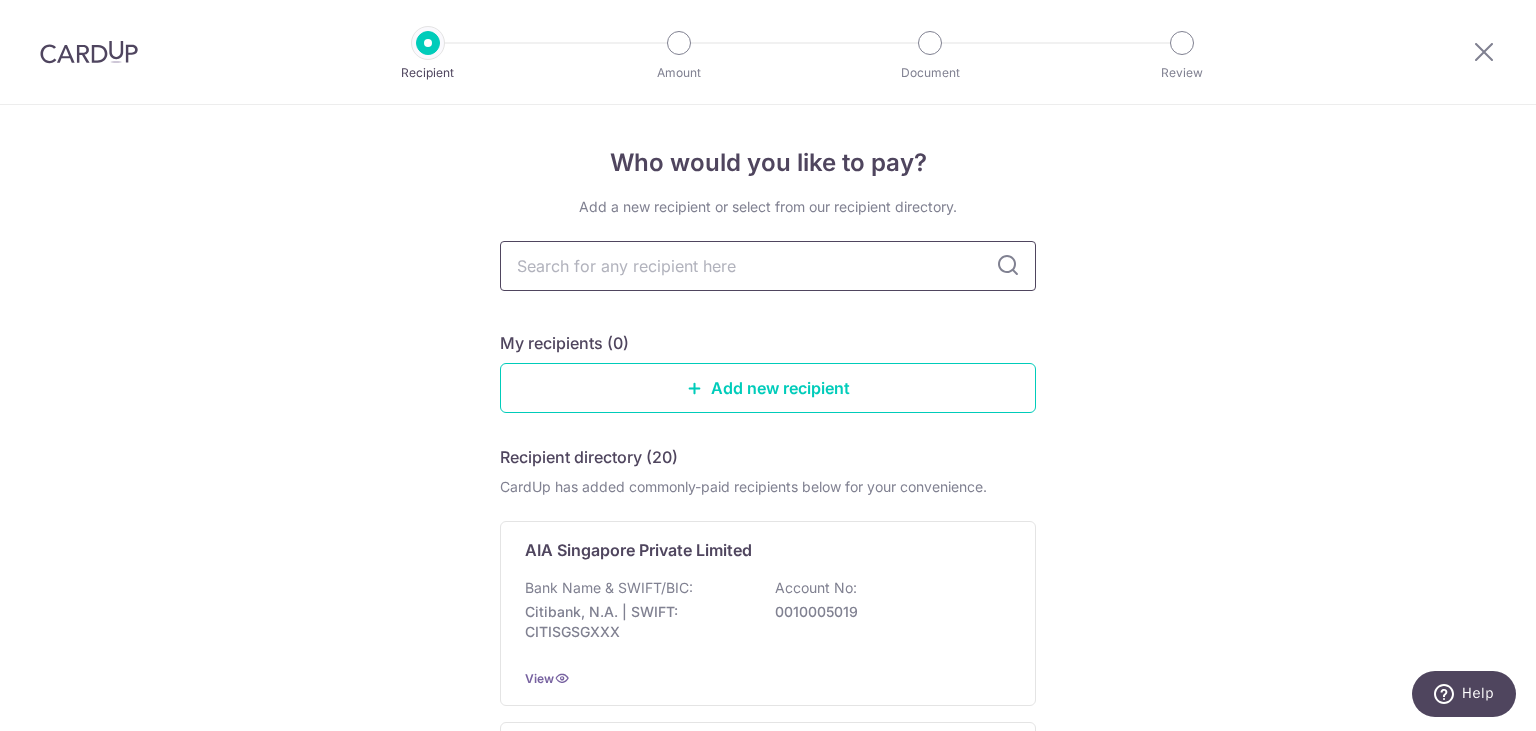 click at bounding box center (768, 266) 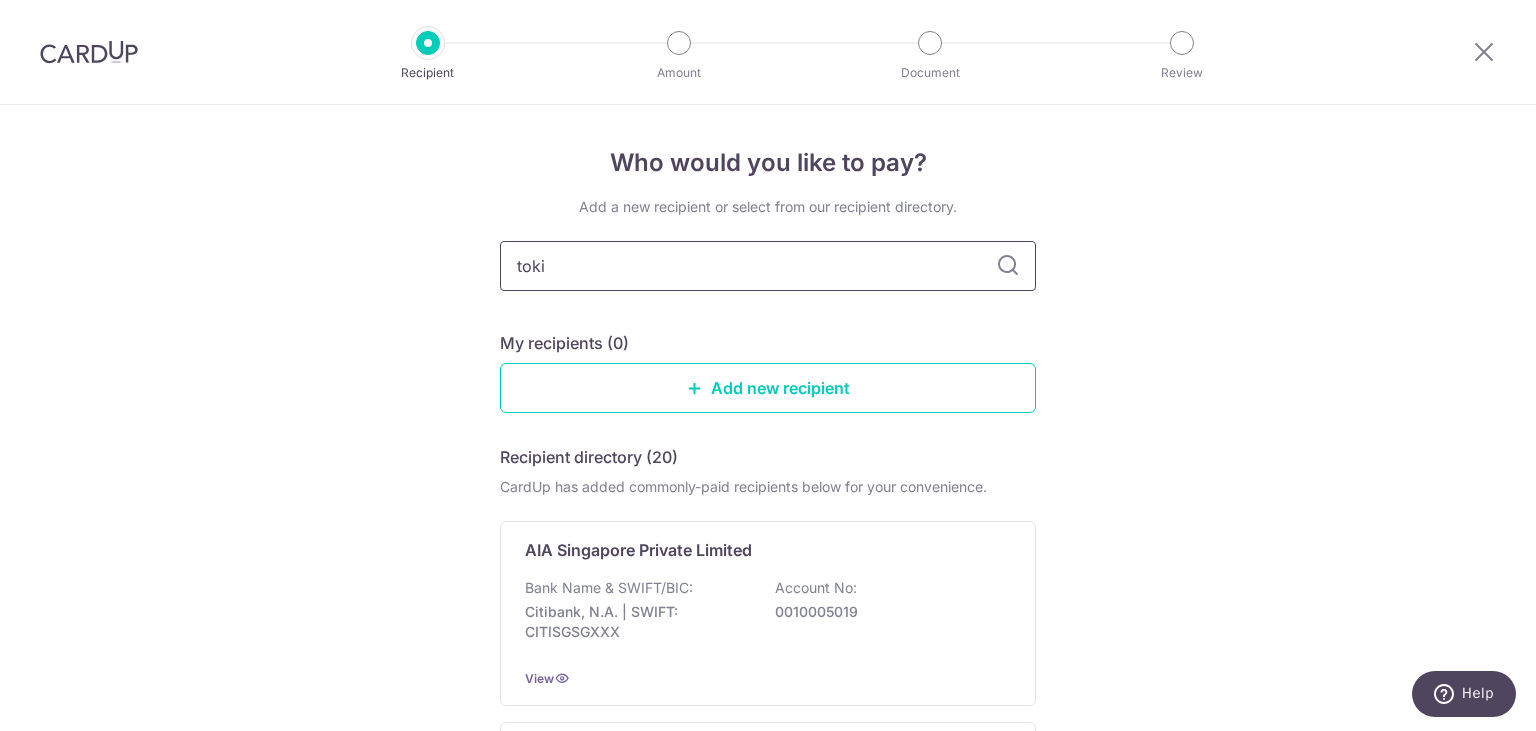 type on "tokio" 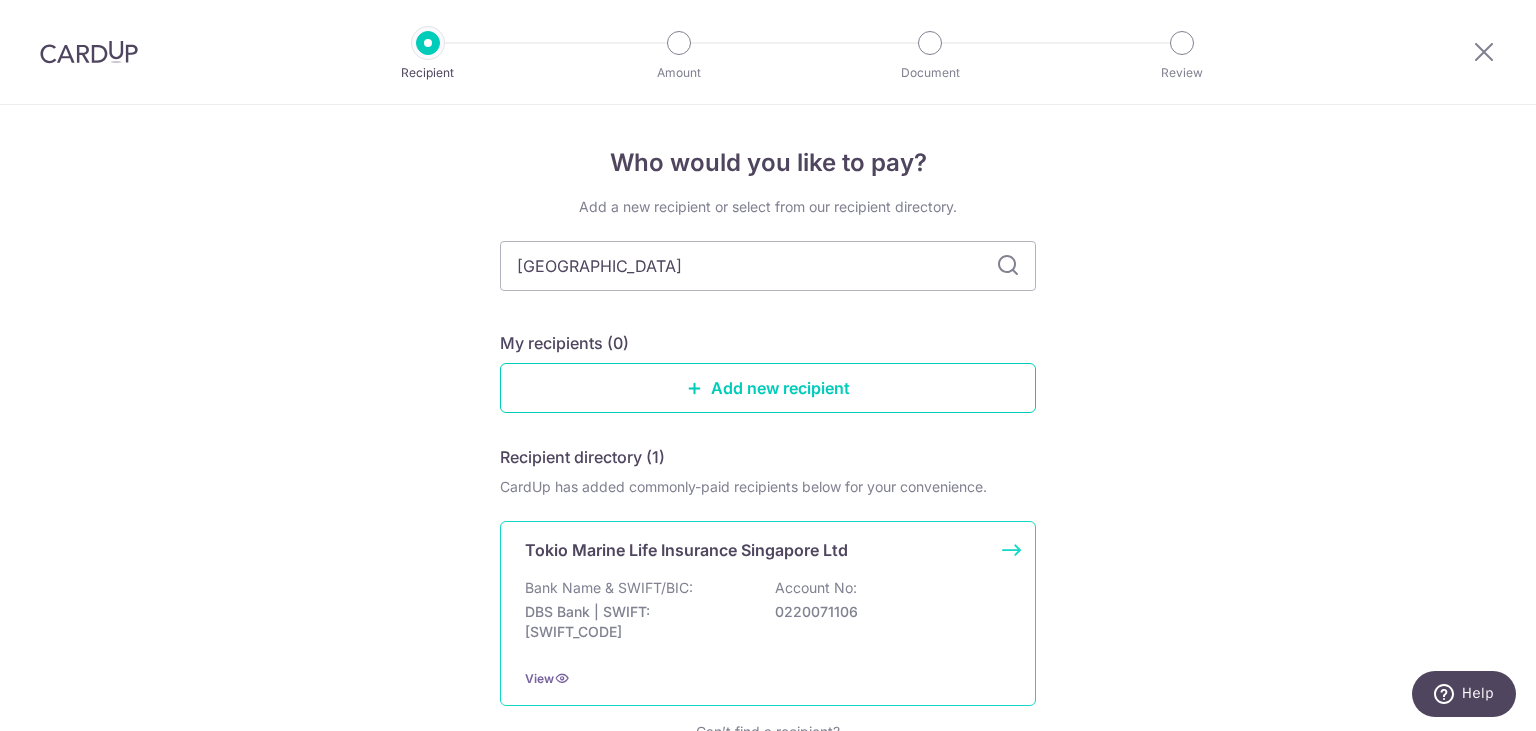 click on "Tokio Marine Life Insurance Singapore Ltd" at bounding box center (686, 550) 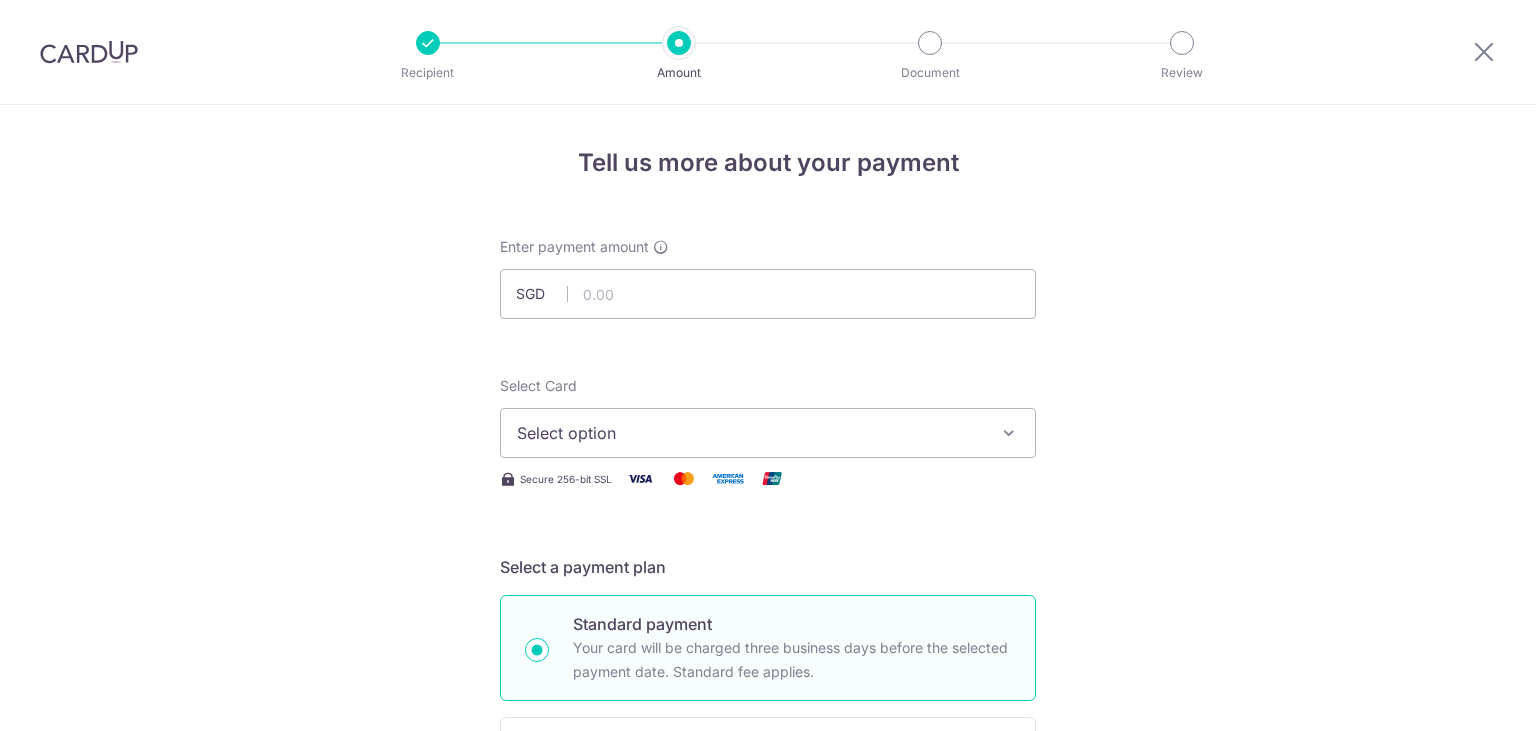 scroll, scrollTop: 0, scrollLeft: 0, axis: both 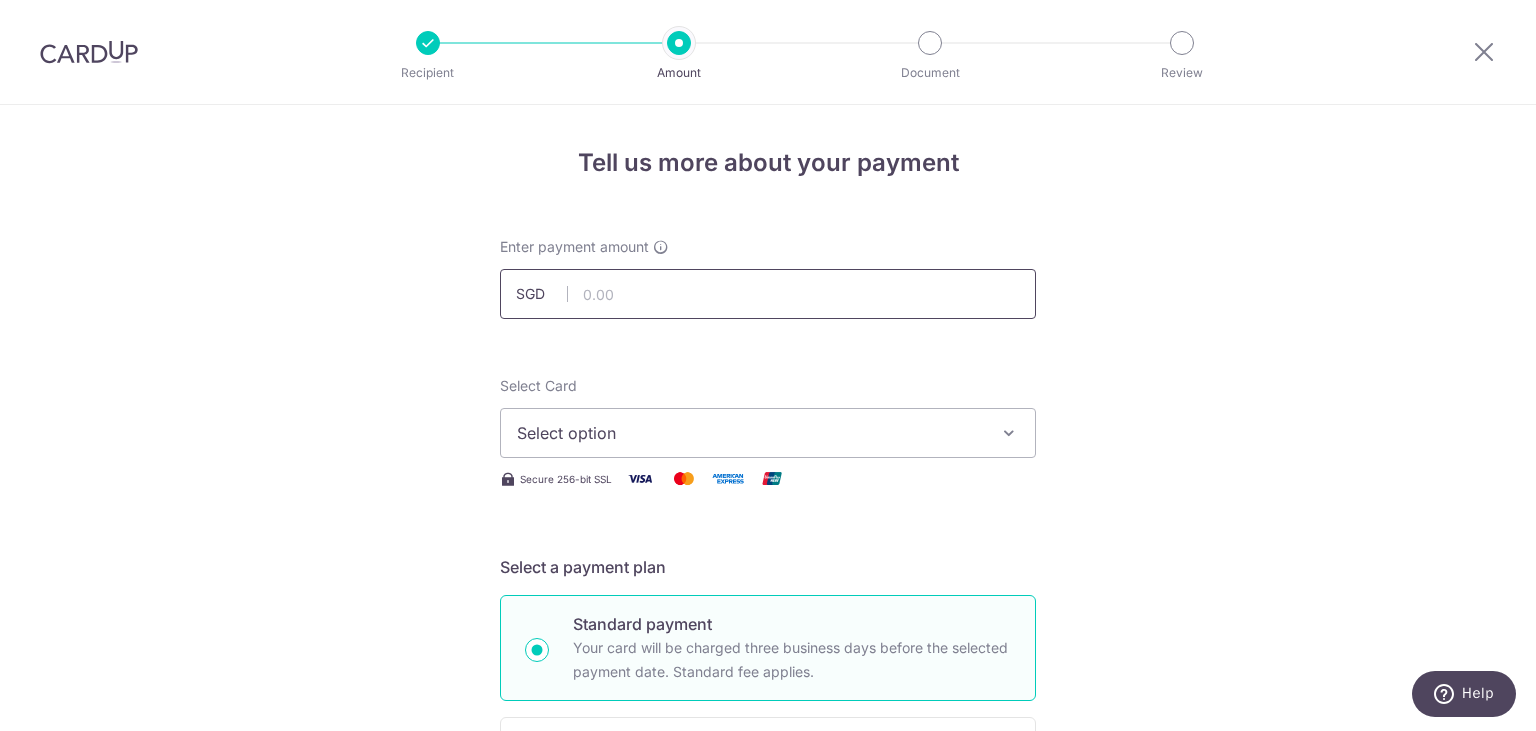 click at bounding box center (768, 294) 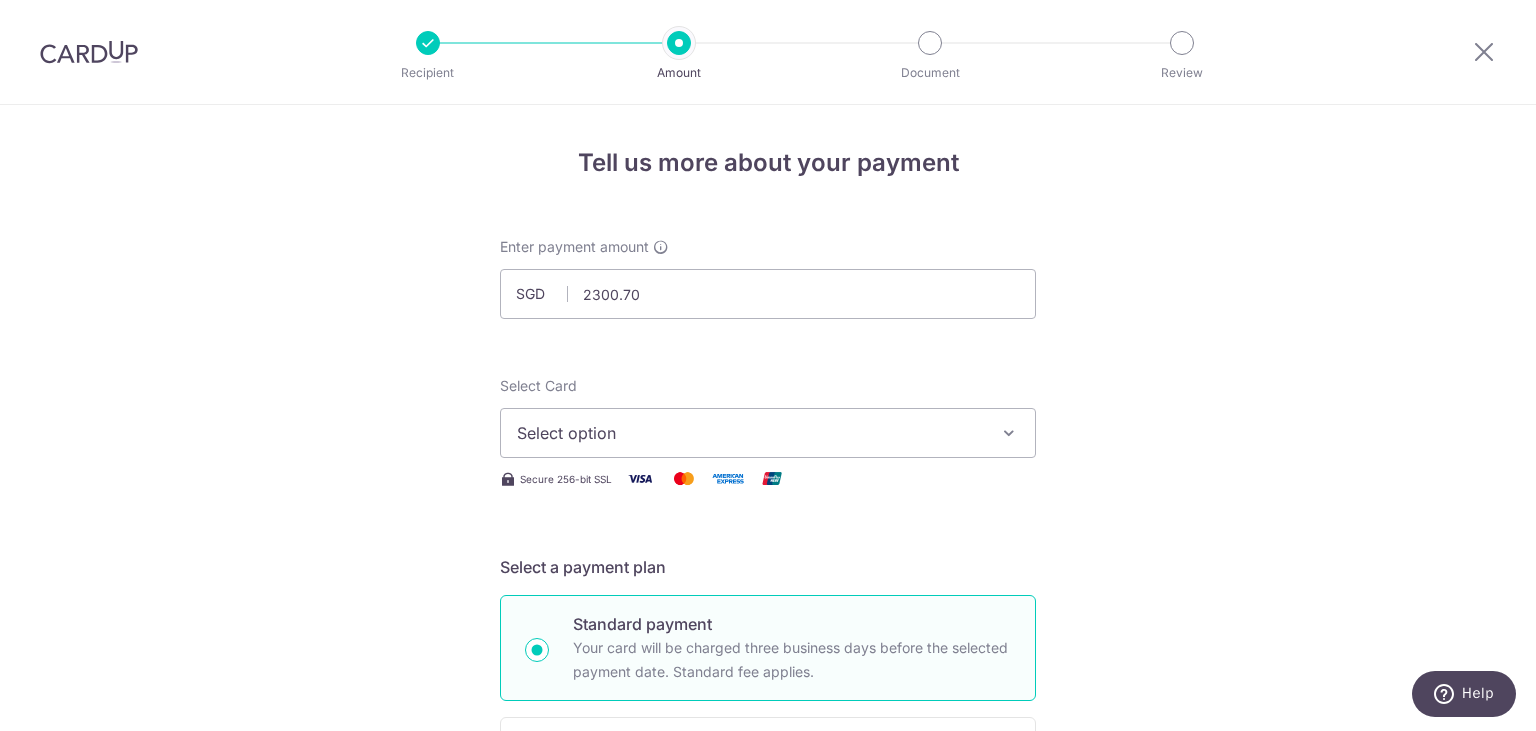 type on "2,300.70" 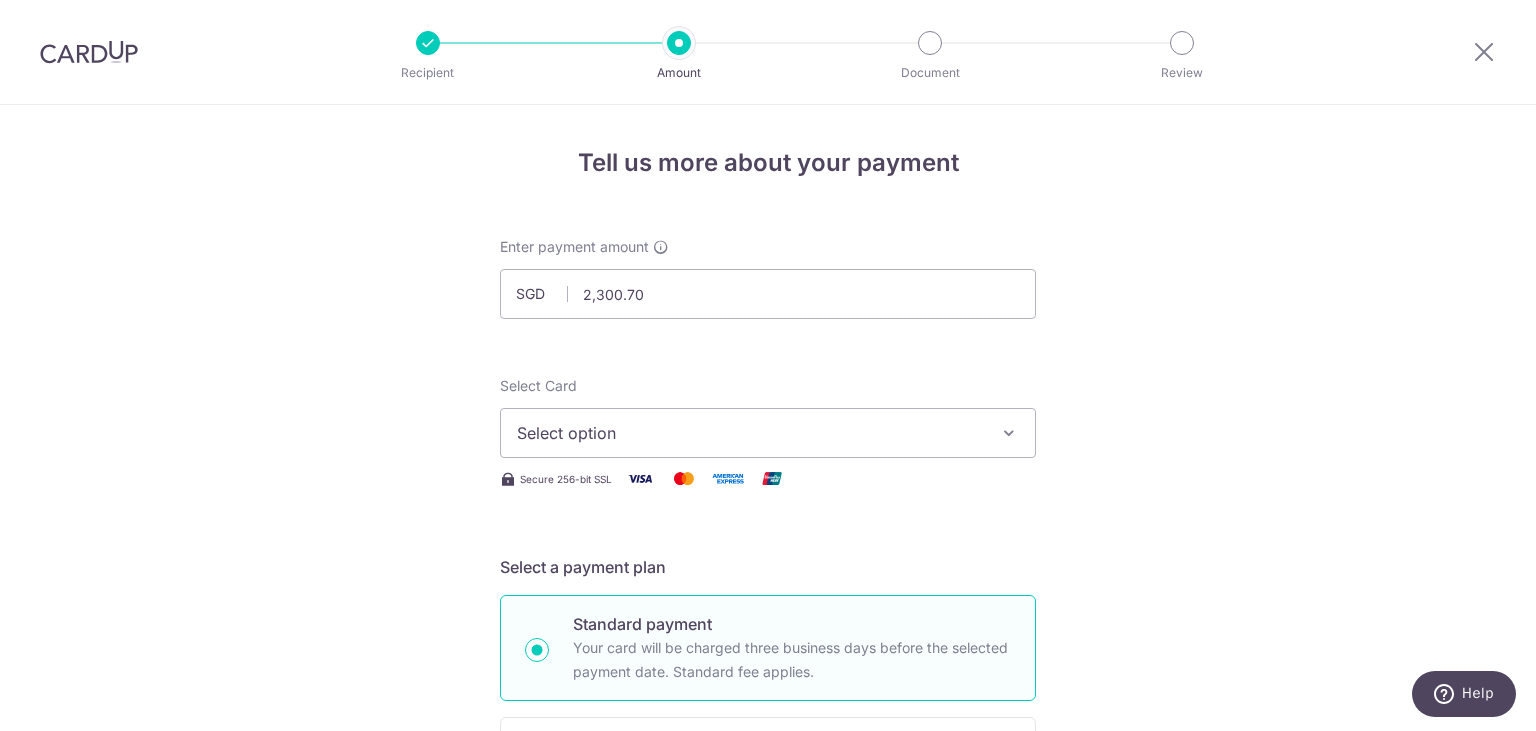 click on "Select option" at bounding box center [750, 433] 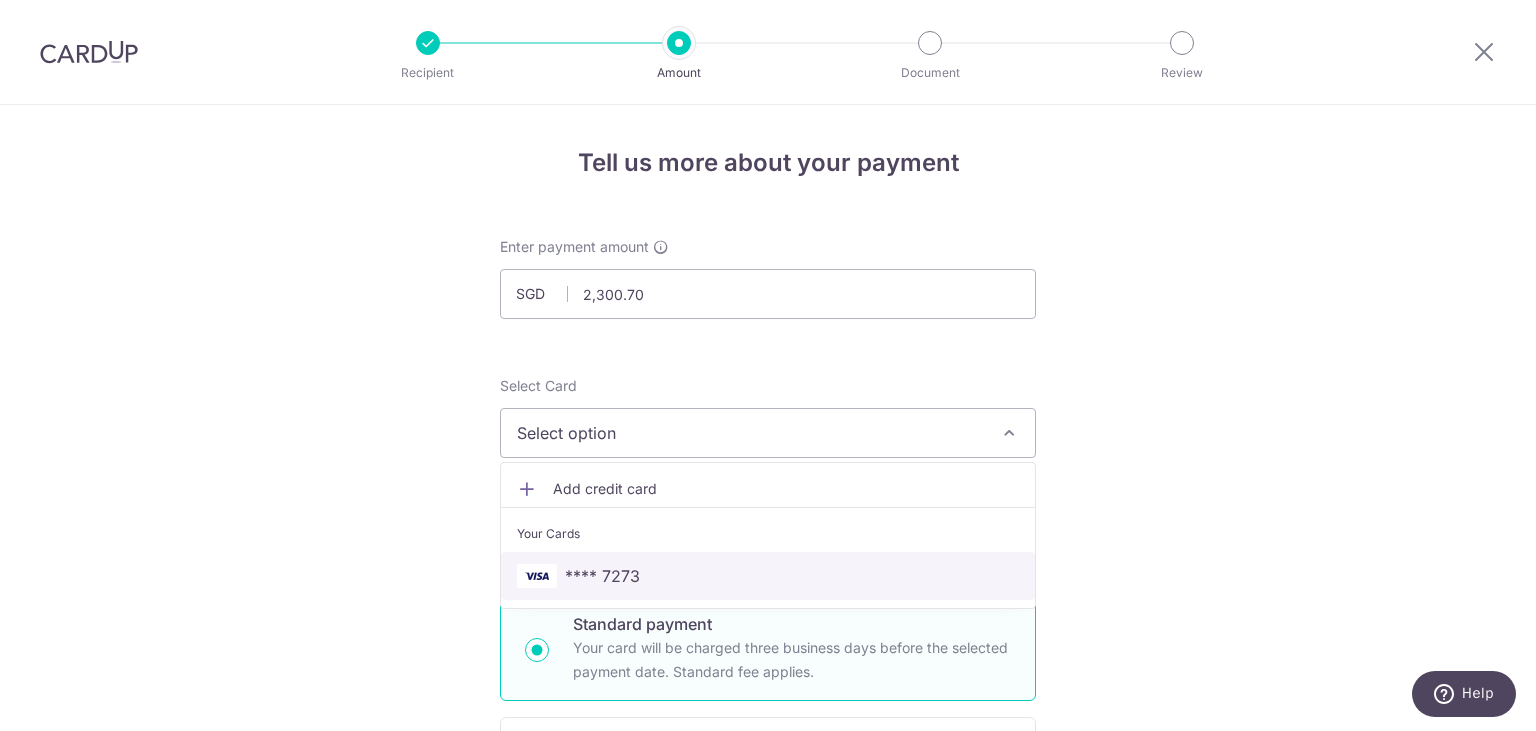 click on "**** 7273" at bounding box center (768, 576) 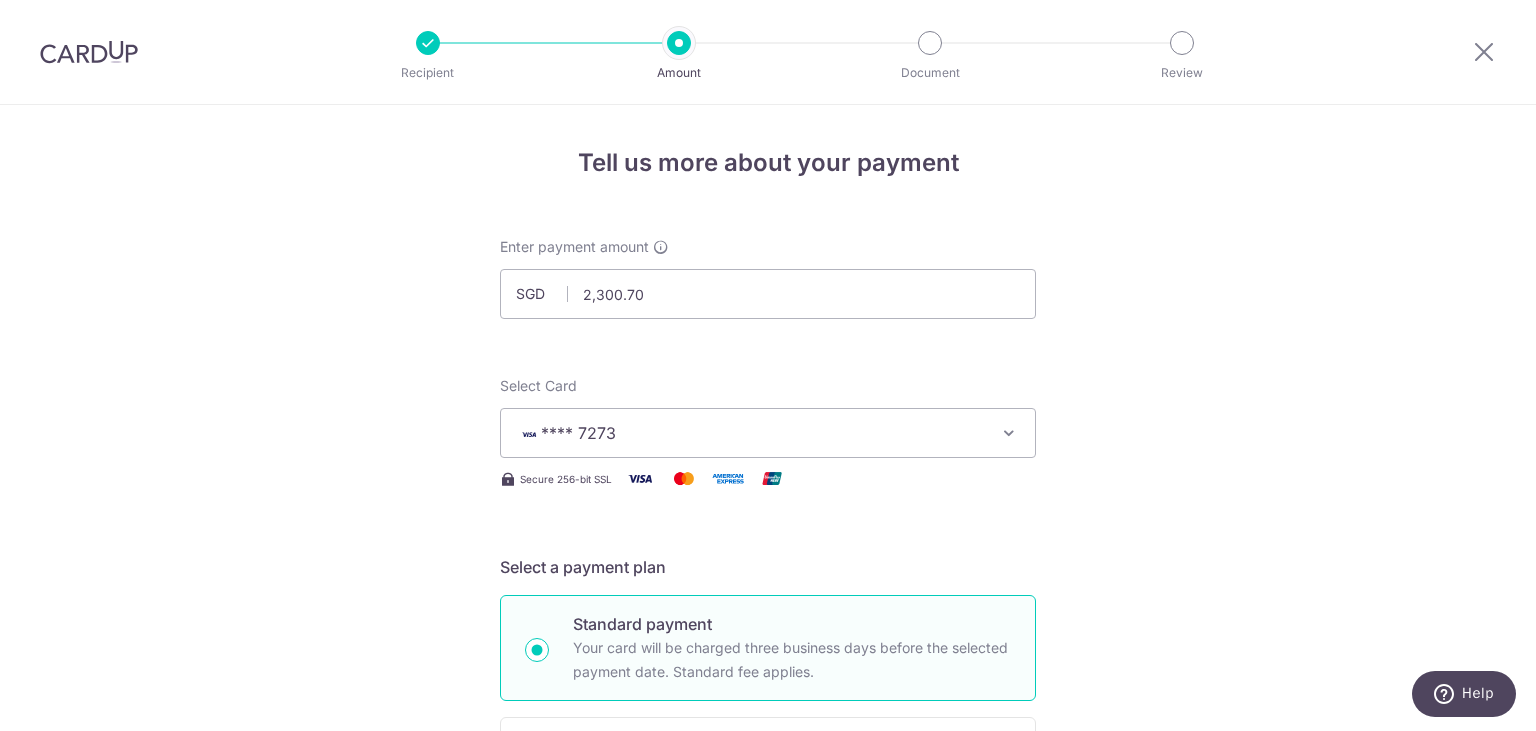 click on "Tell us more about your payment
Enter payment amount
SGD
2,300.70
2300.70
Select Card
**** 7273
Add credit card
Your Cards
**** 7273
Secure 256-bit SSL
Text
New card details
Card
Secure 256-bit SSL" at bounding box center [768, 1009] 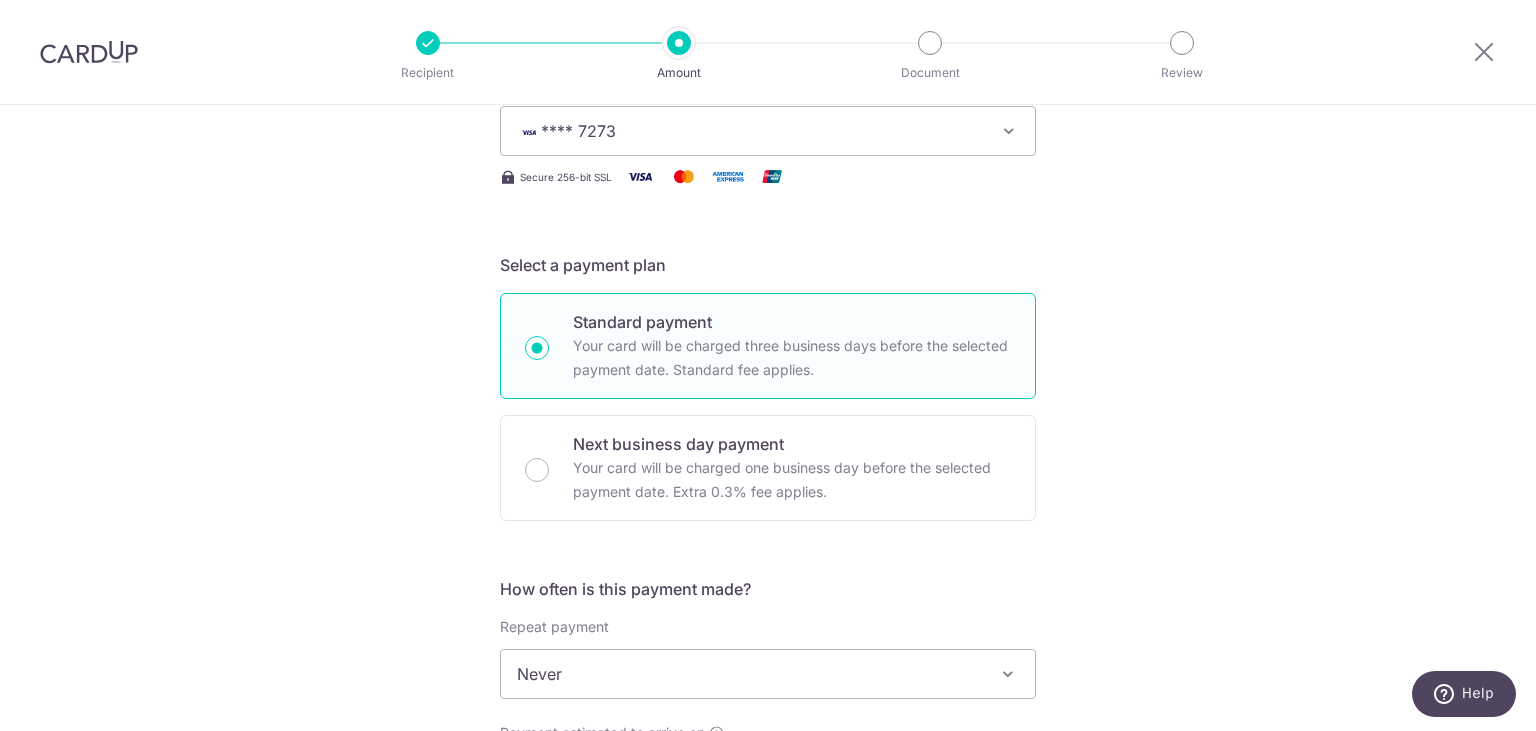 scroll, scrollTop: 504, scrollLeft: 0, axis: vertical 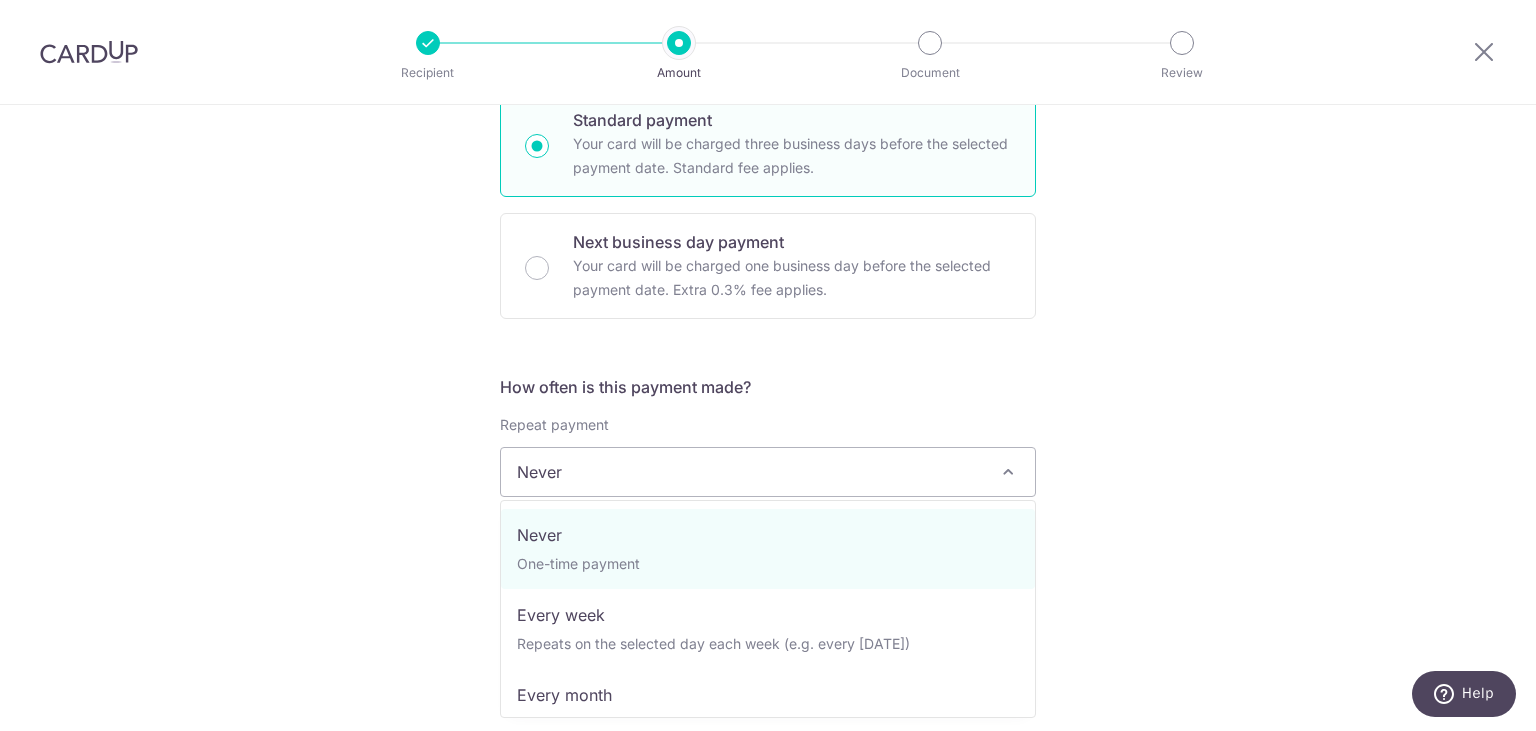 click on "Never" at bounding box center [768, 472] 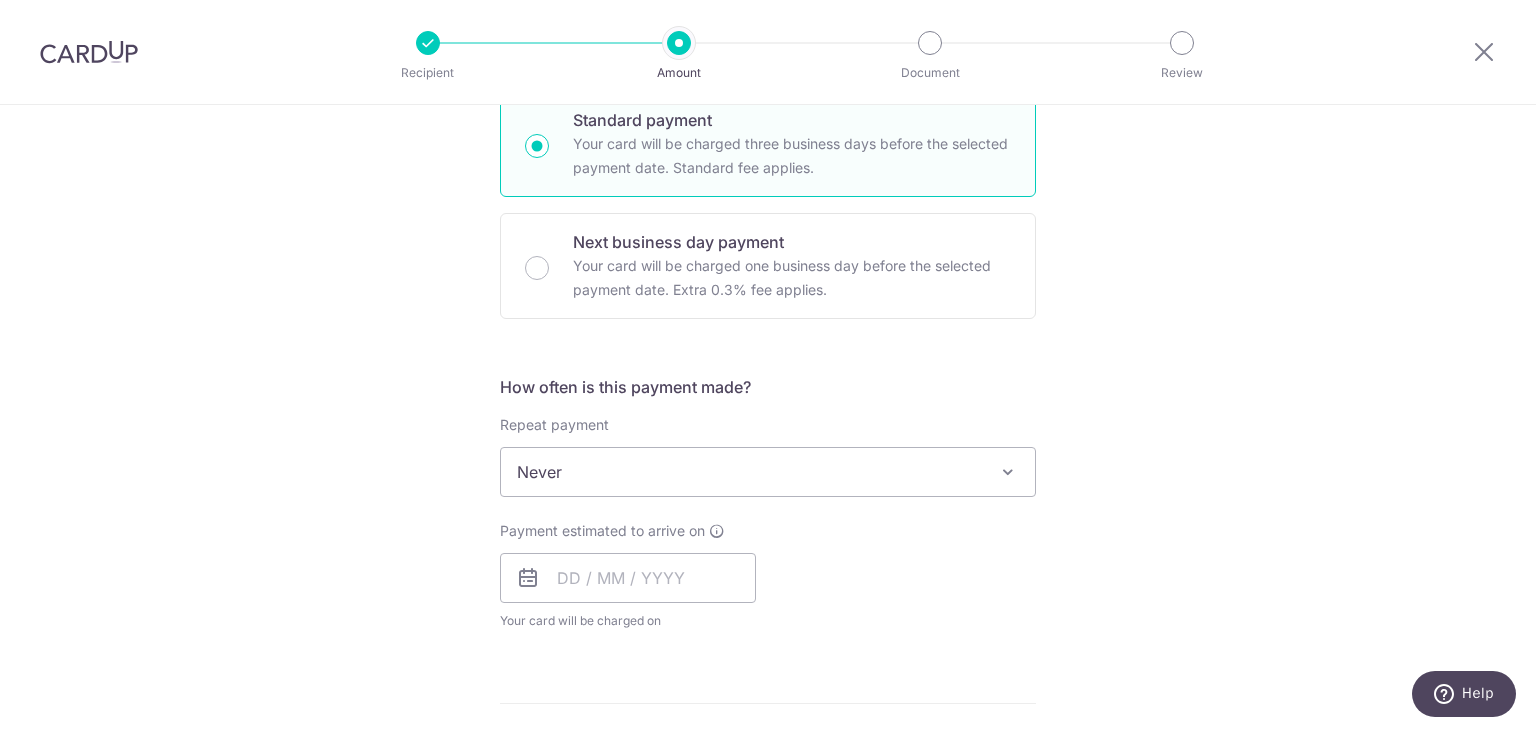 click on "Tell us more about your payment
Enter payment amount
SGD
2,300.70
2300.70
Select Card
**** 7273
Add credit card
Your Cards
**** 7273
Secure 256-bit SSL
Text
New card details
Card
Secure 256-bit SSL" at bounding box center [768, 505] 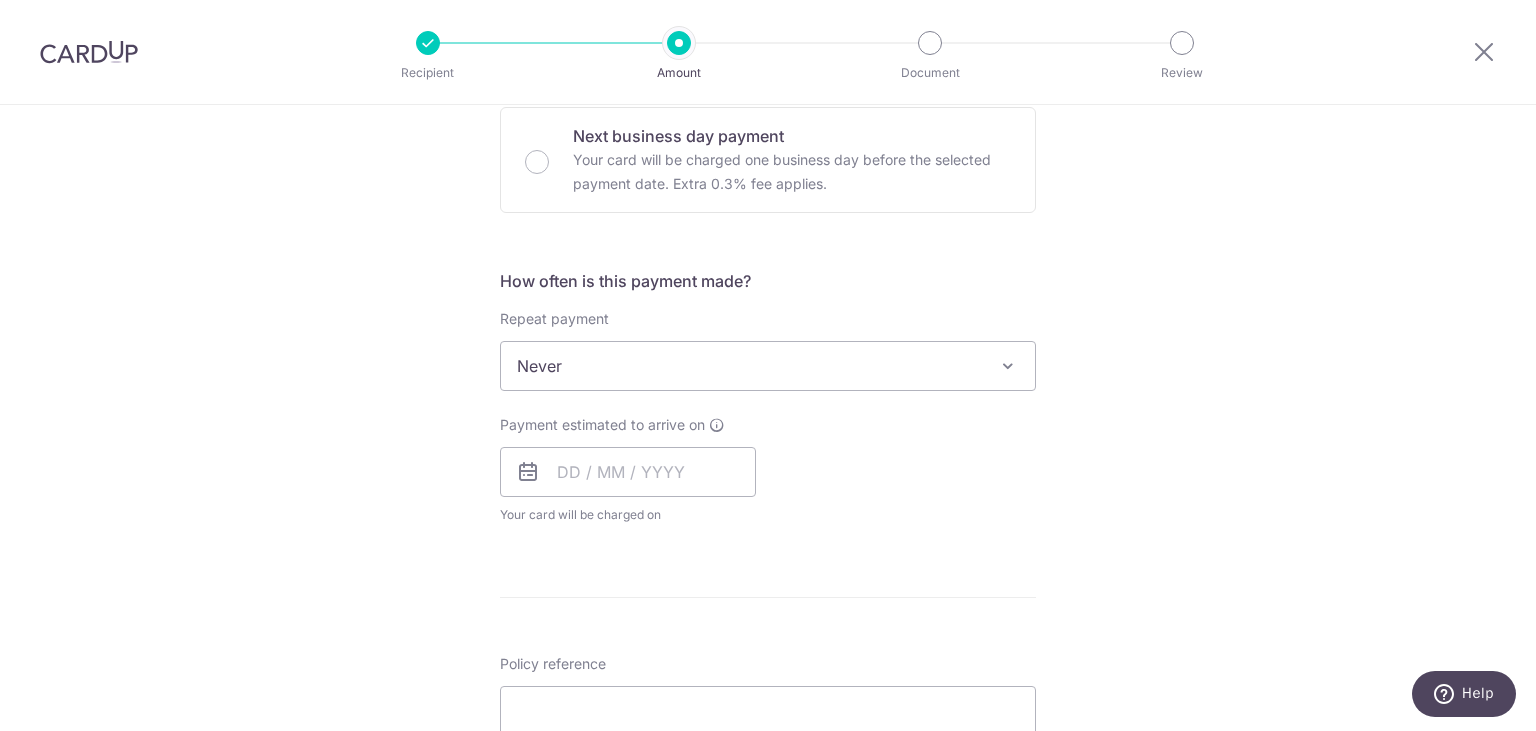 scroll, scrollTop: 806, scrollLeft: 0, axis: vertical 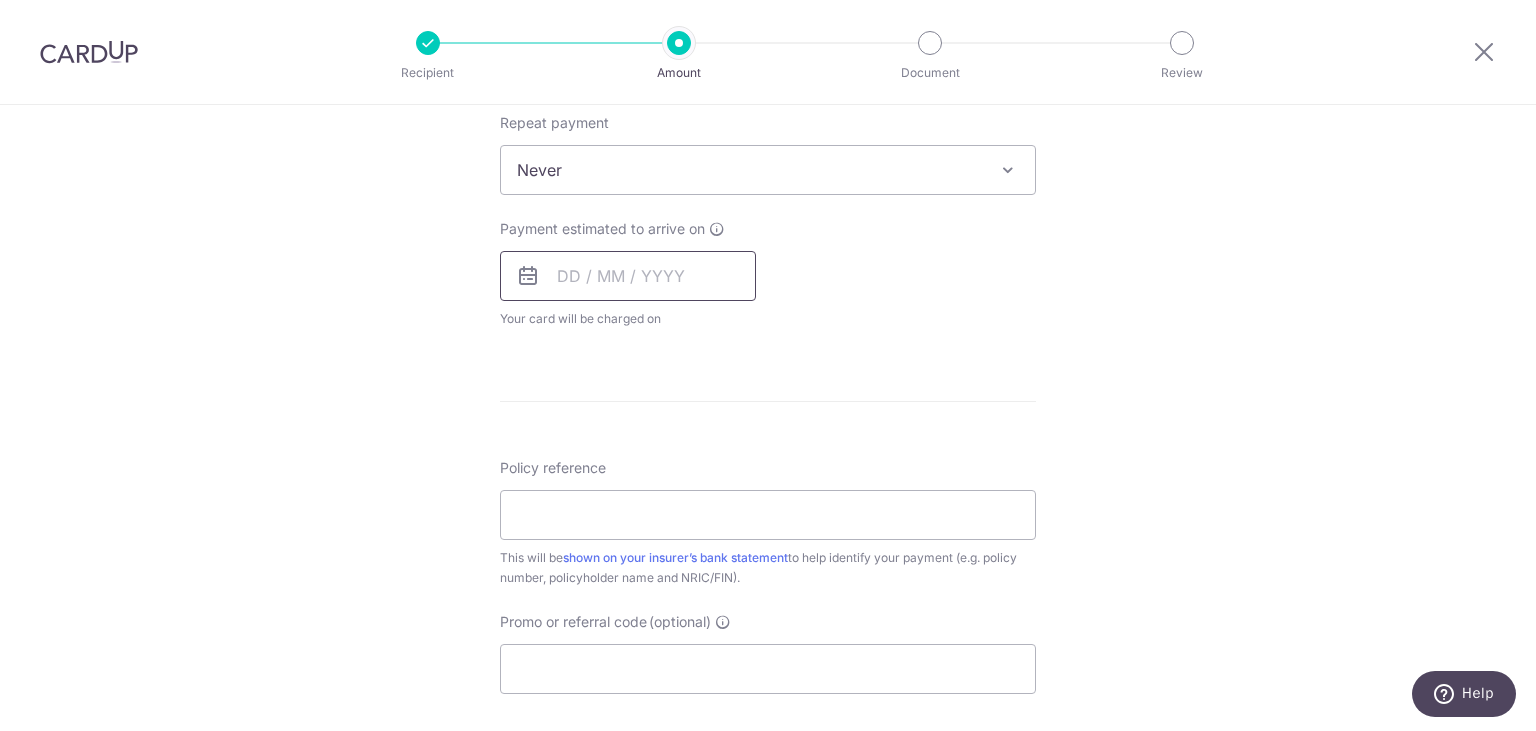 click at bounding box center [628, 276] 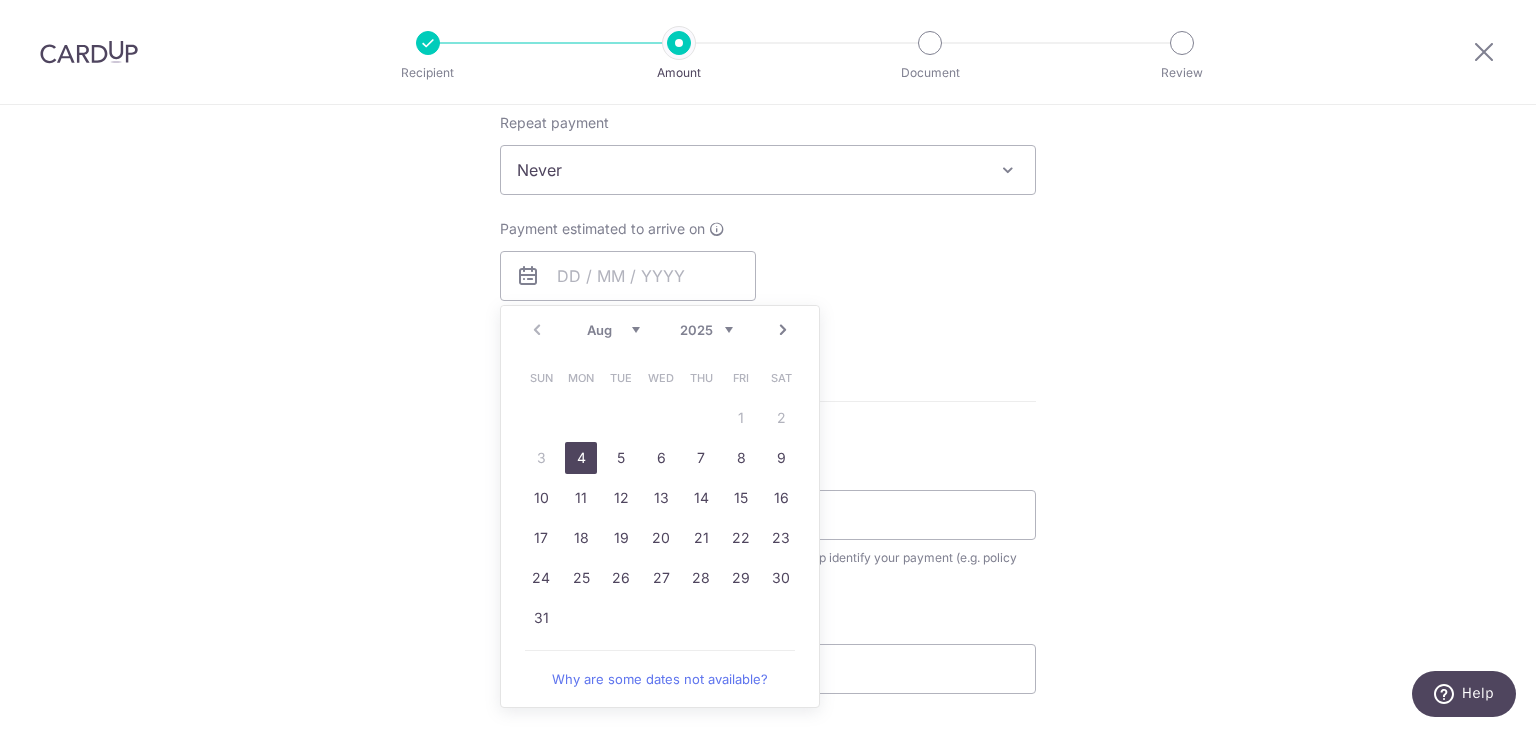 click on "4" at bounding box center [581, 458] 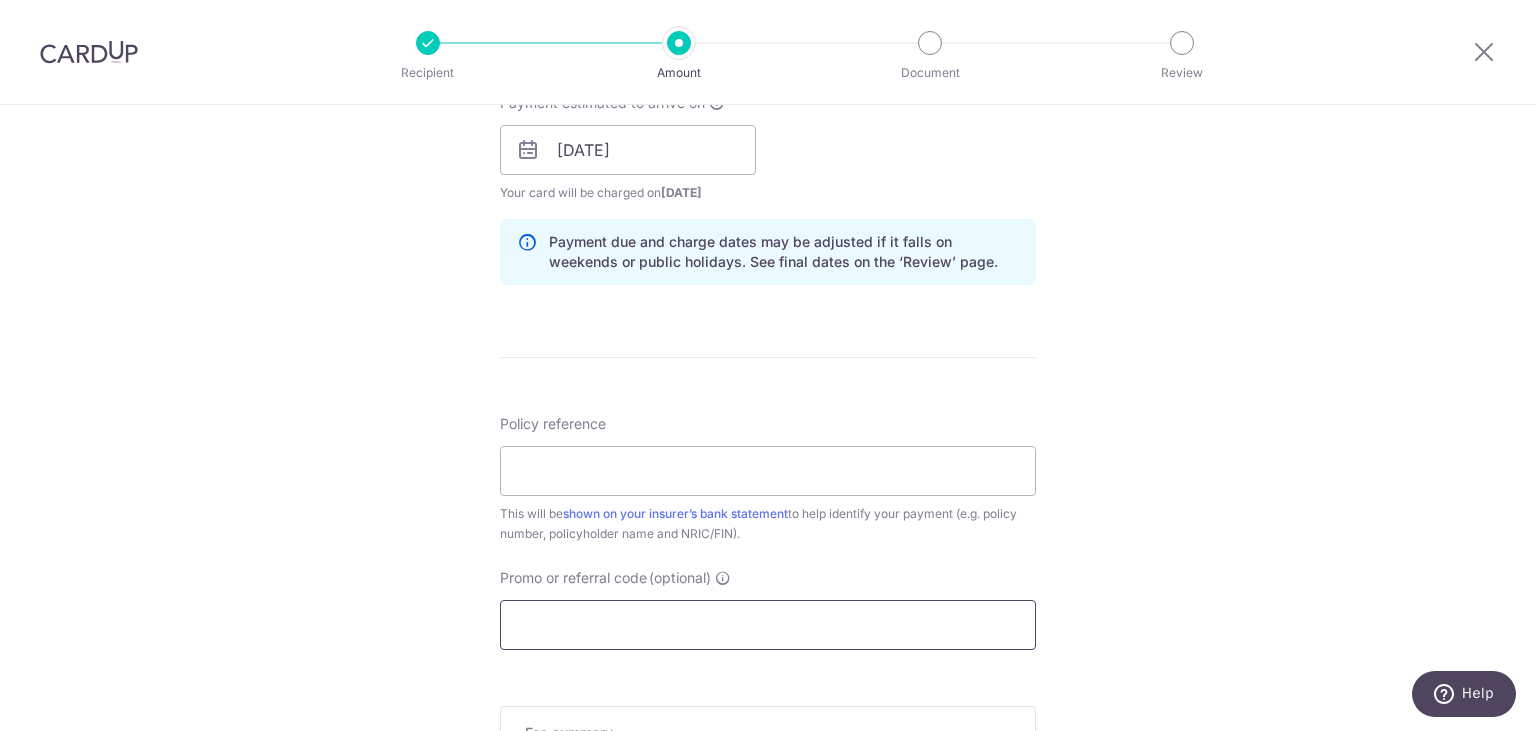 scroll, scrollTop: 1008, scrollLeft: 0, axis: vertical 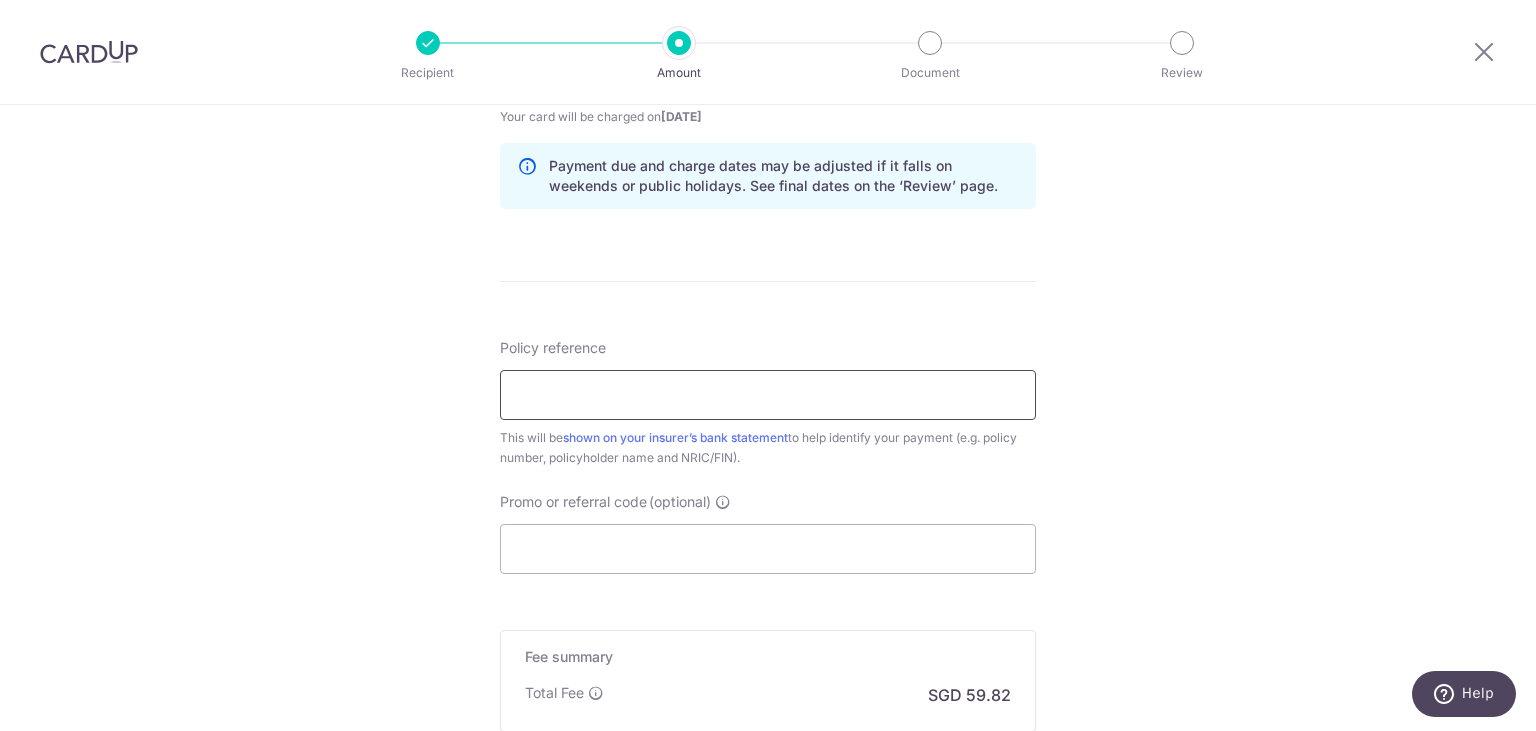 click on "Policy reference" at bounding box center [768, 395] 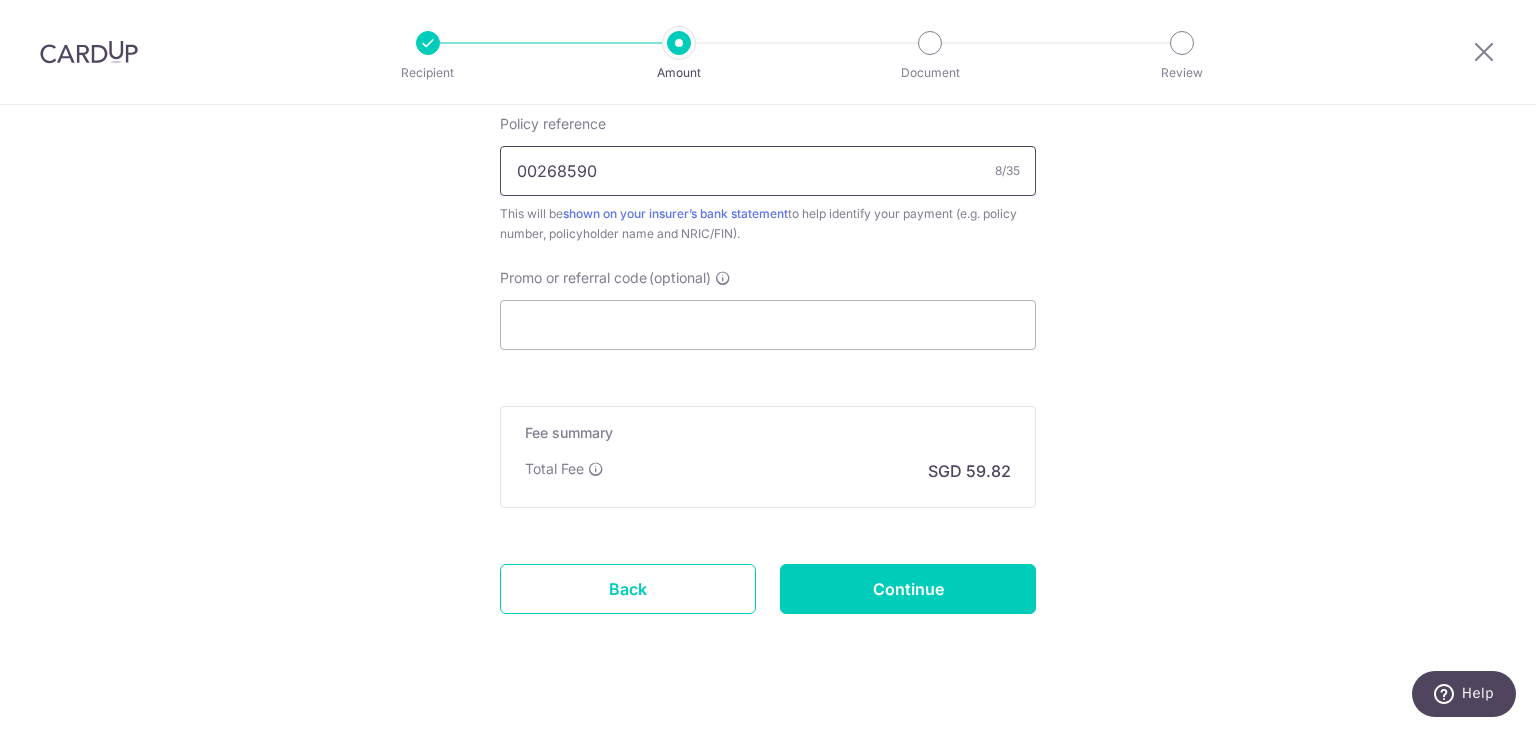 scroll, scrollTop: 1262, scrollLeft: 0, axis: vertical 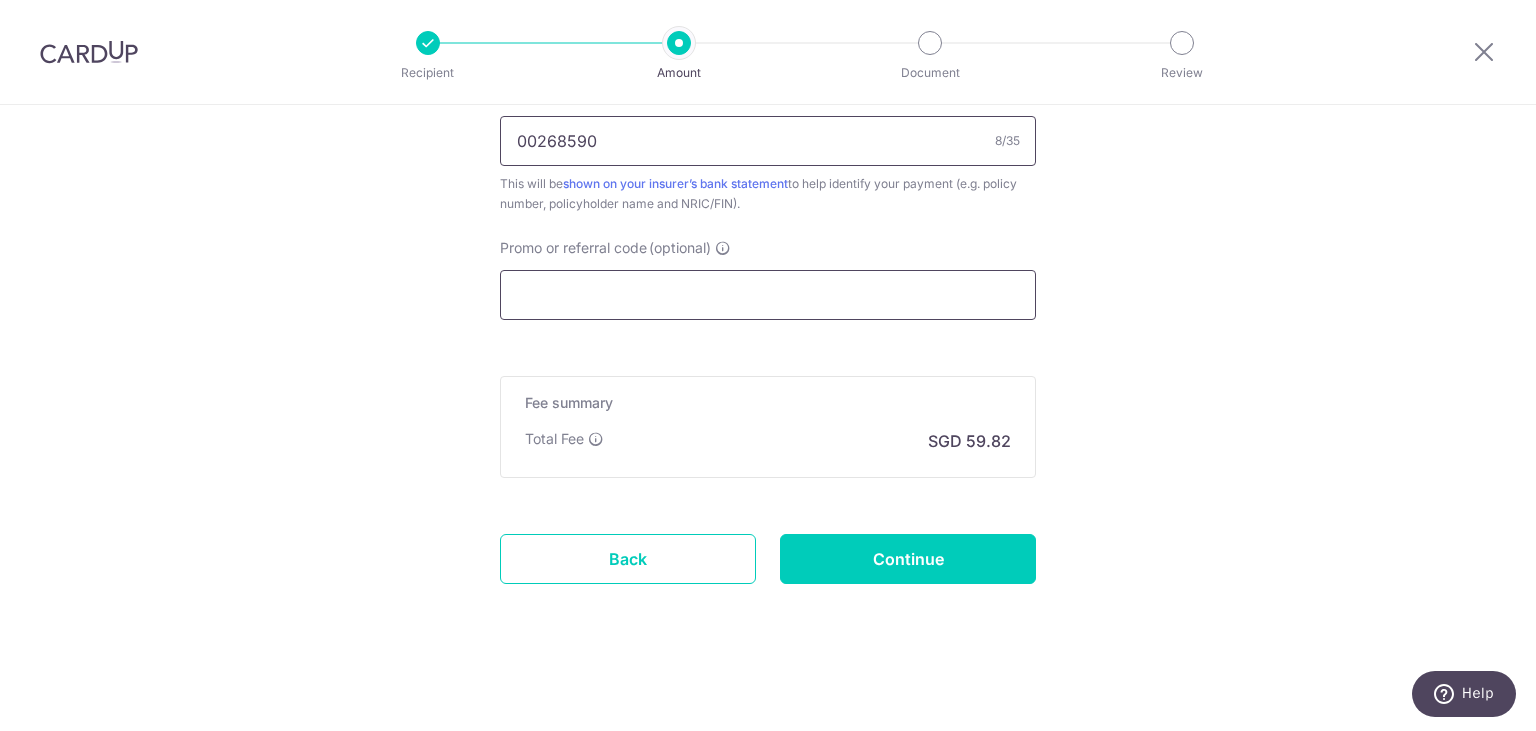 type on "00268590" 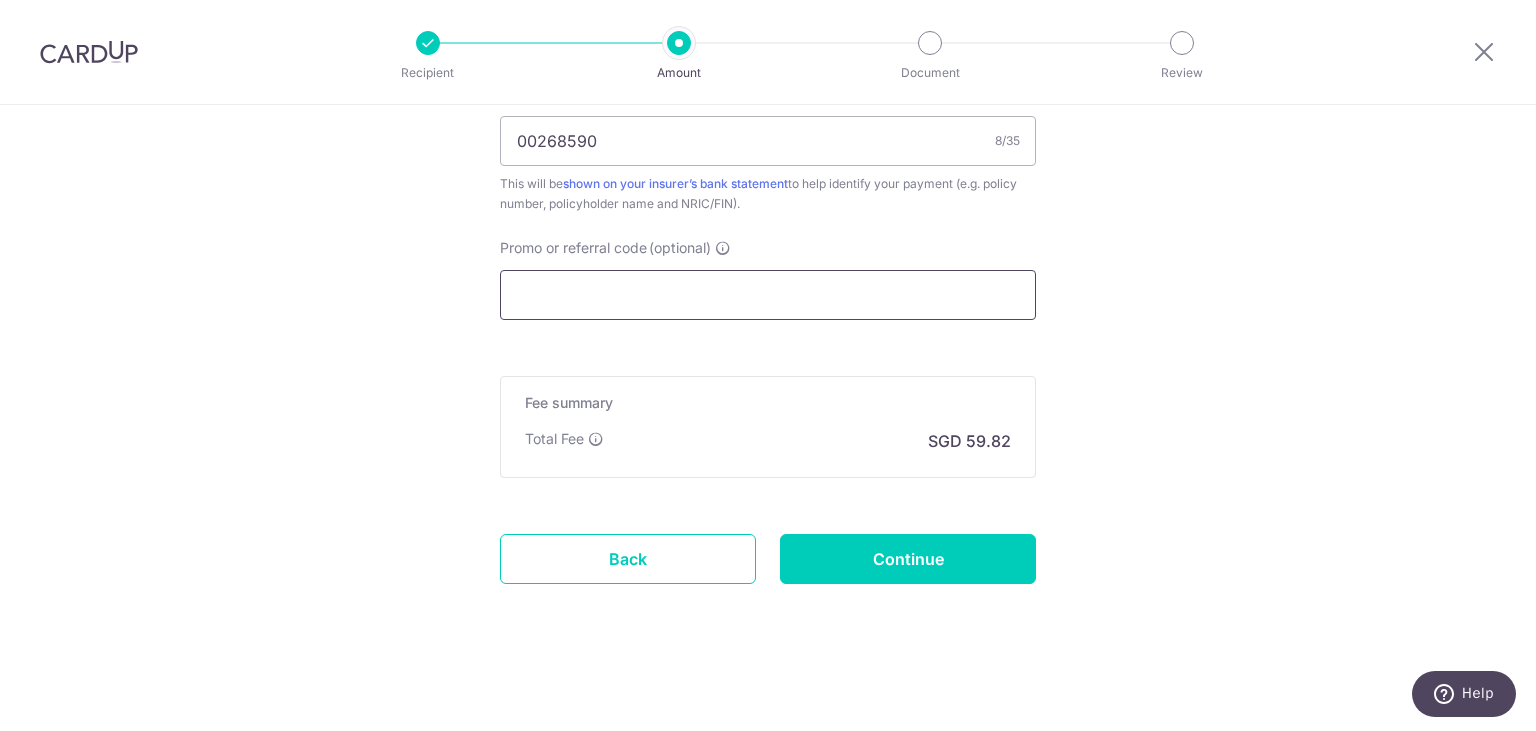 click on "Promo or referral code
(optional)" at bounding box center (768, 295) 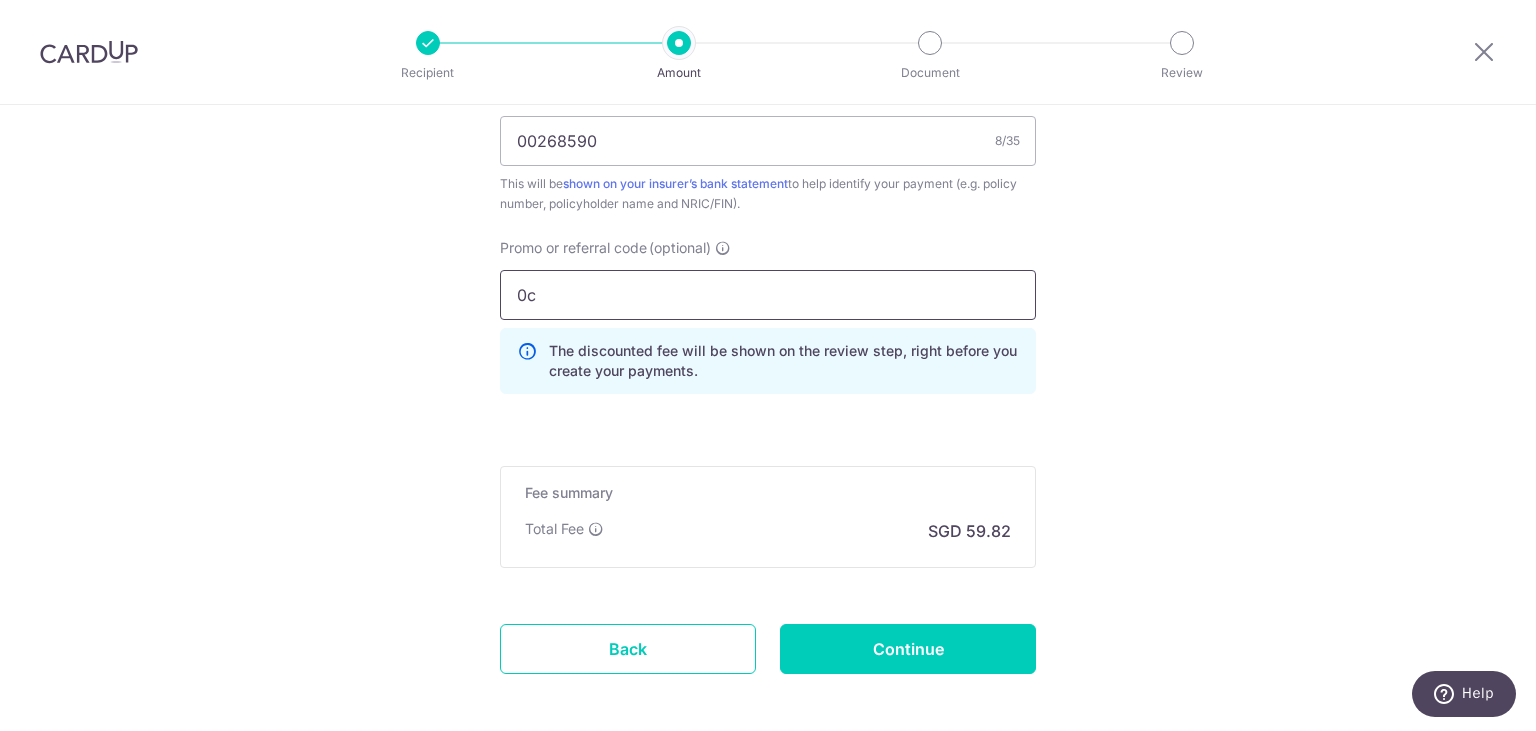 type on "0" 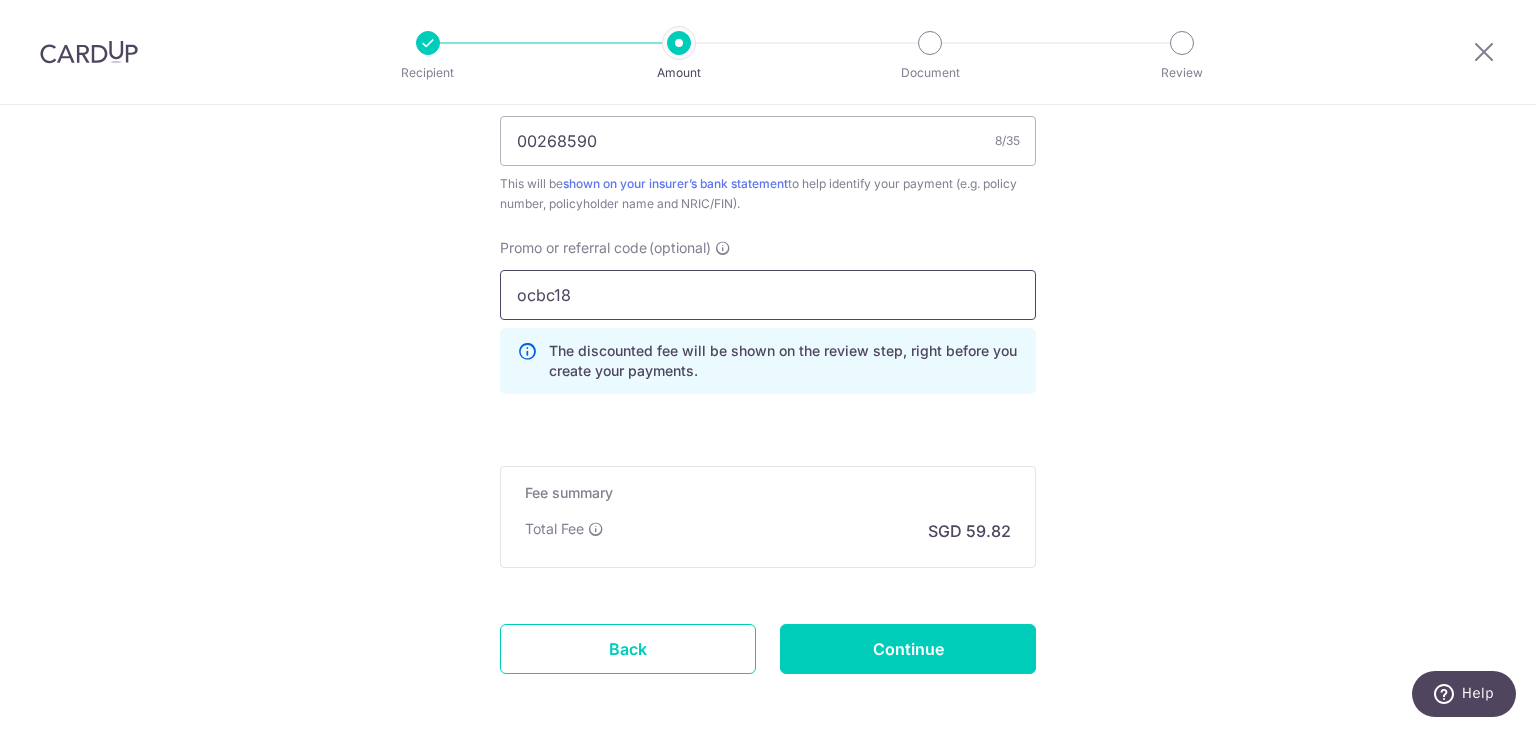 type on "ocbc18" 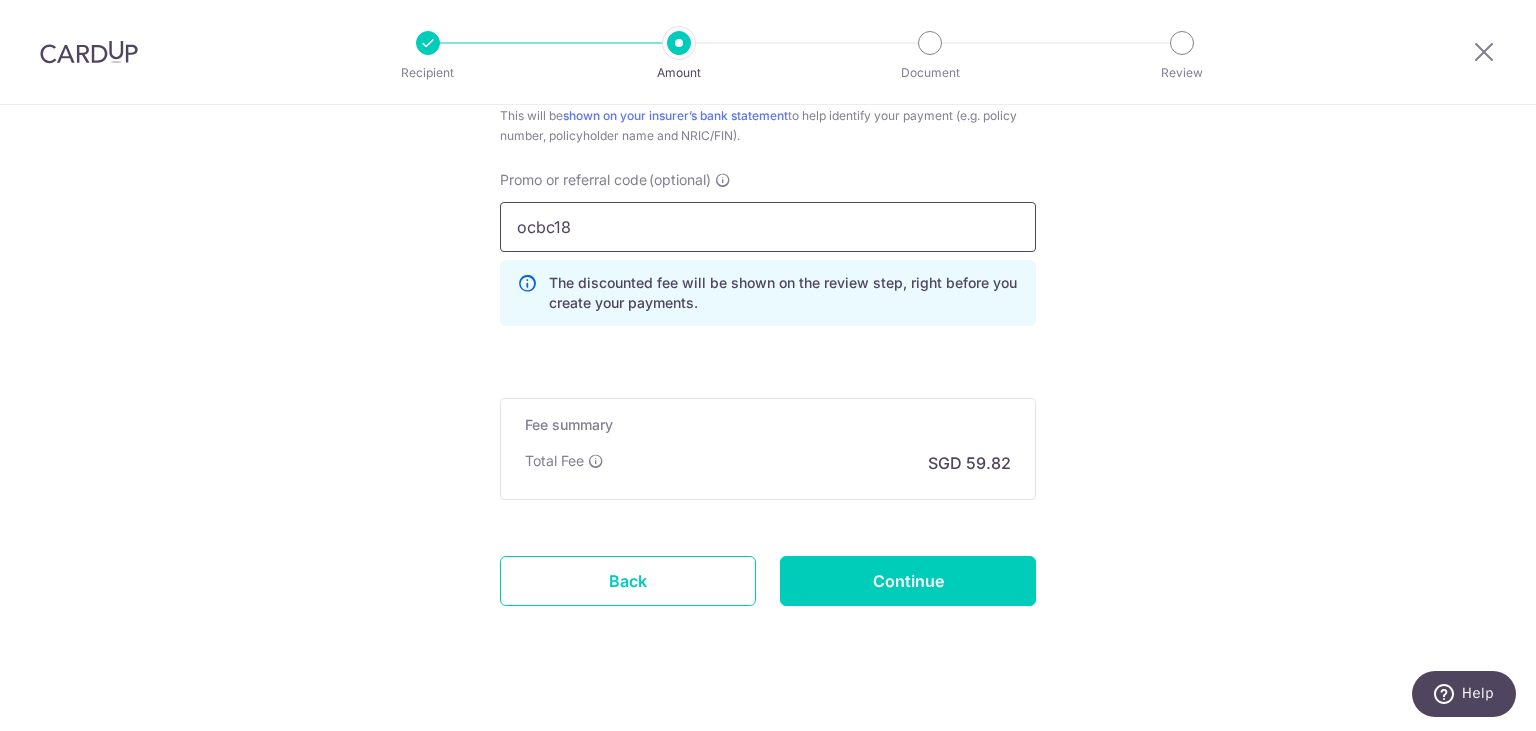 scroll, scrollTop: 1352, scrollLeft: 0, axis: vertical 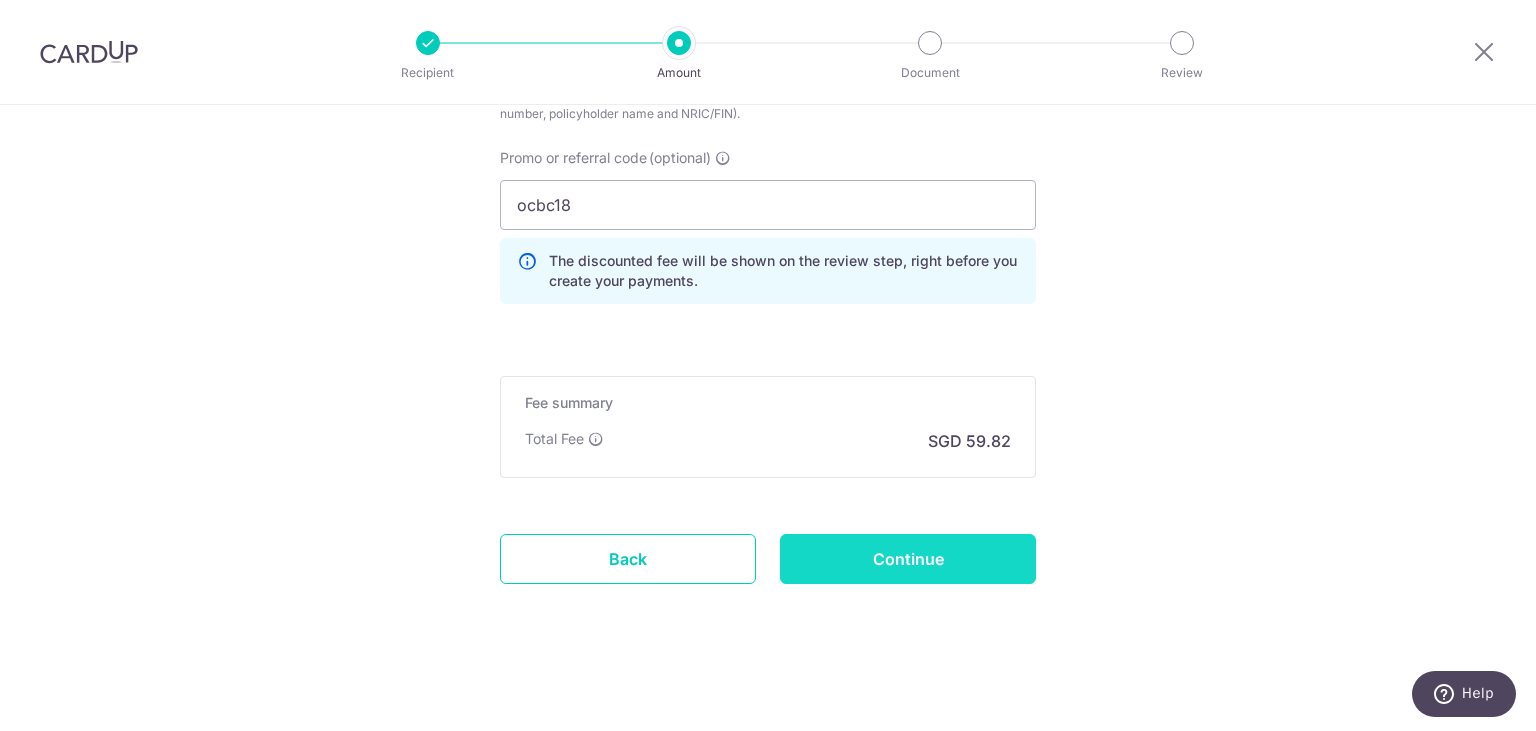click on "Continue" at bounding box center [908, 559] 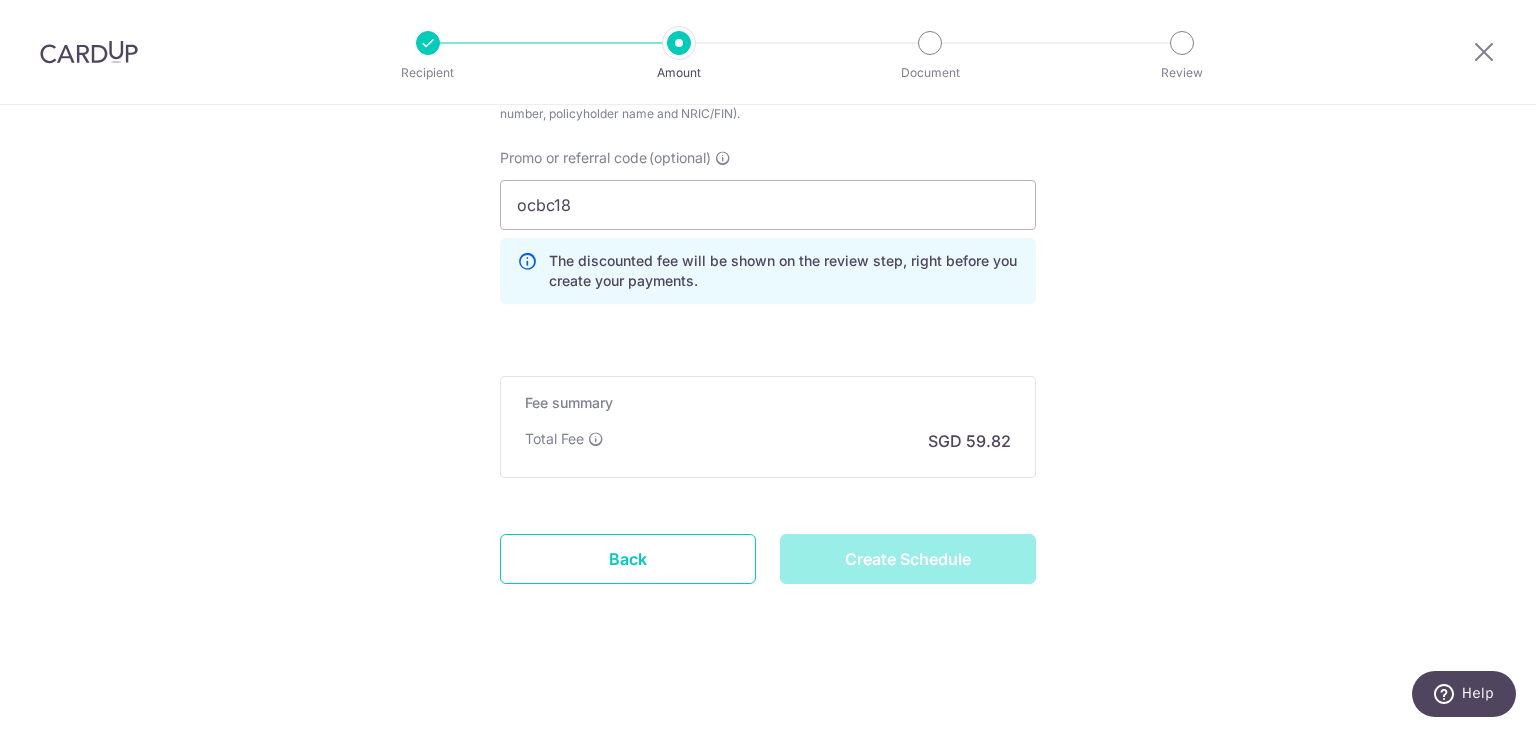 type on "Create Schedule" 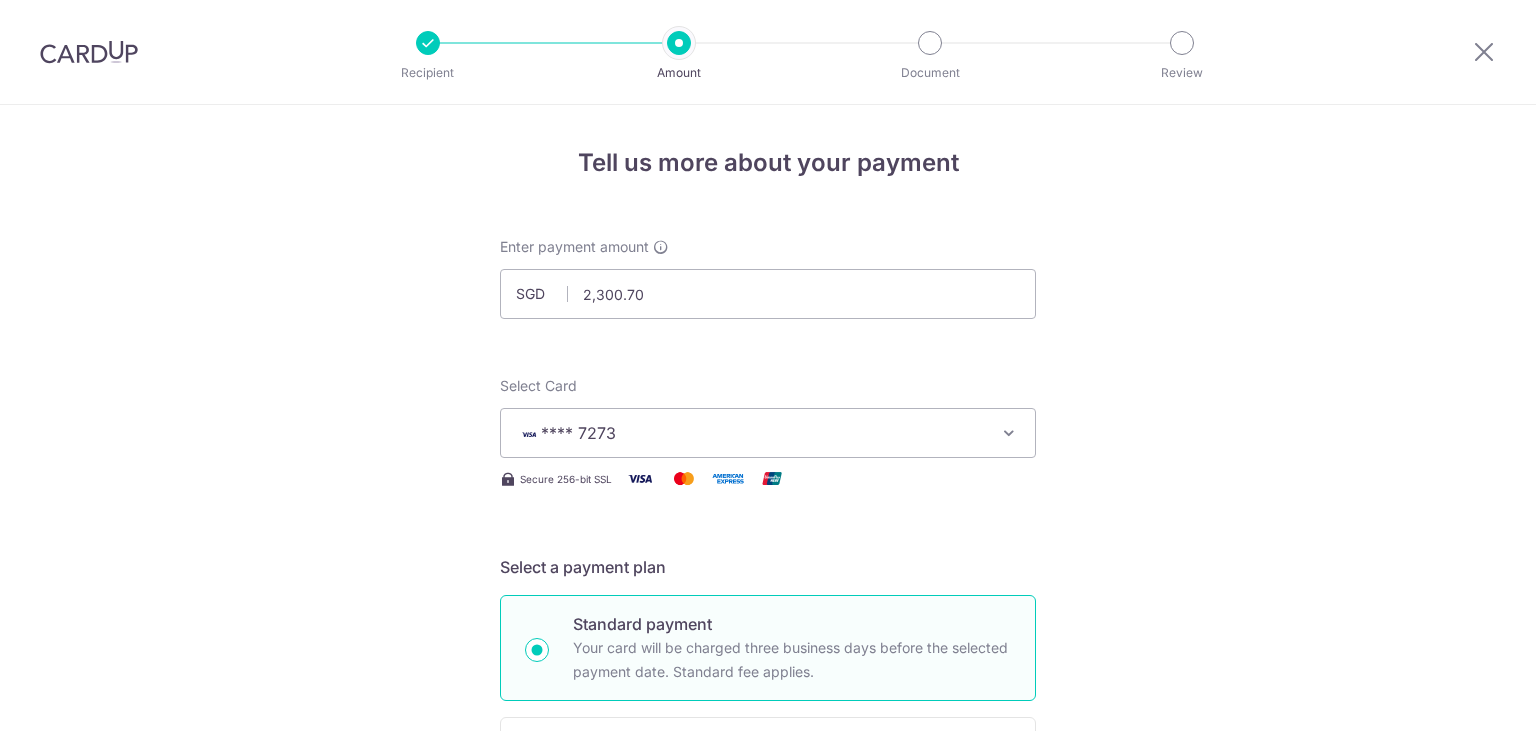 scroll, scrollTop: 0, scrollLeft: 0, axis: both 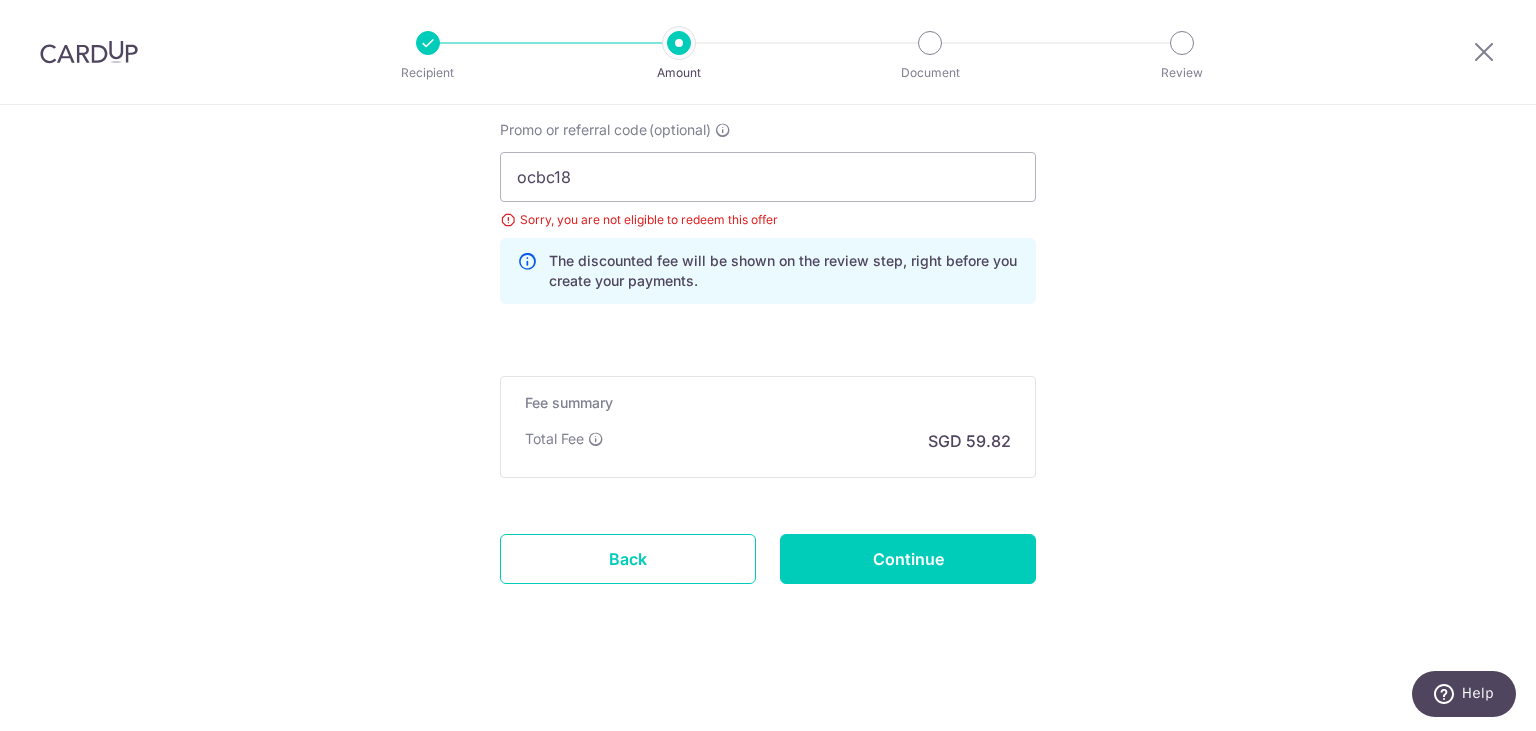 click on "Sorry, you are not eligible to redeem this offer" at bounding box center [768, 220] 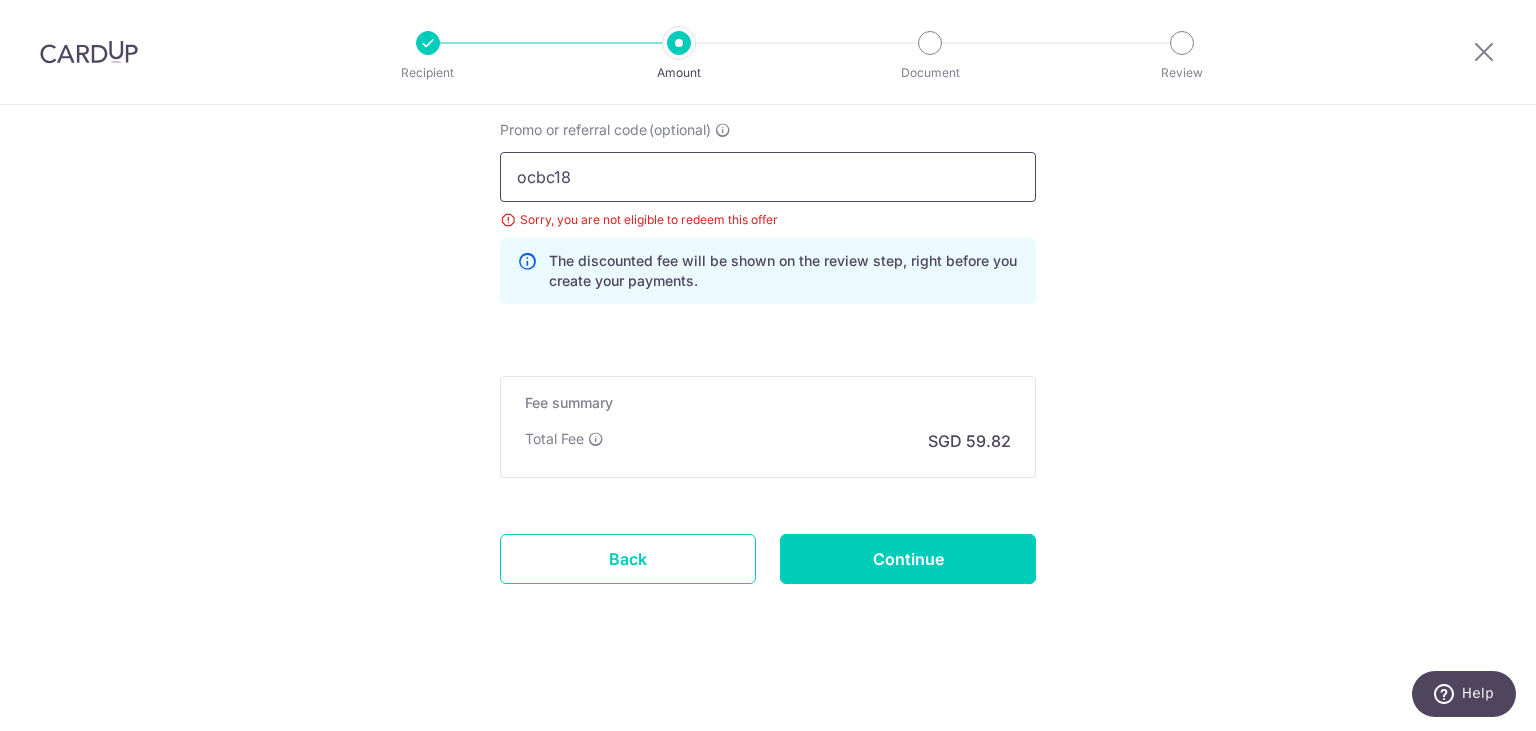 drag, startPoint x: 587, startPoint y: 173, endPoint x: 393, endPoint y: 162, distance: 194.3116 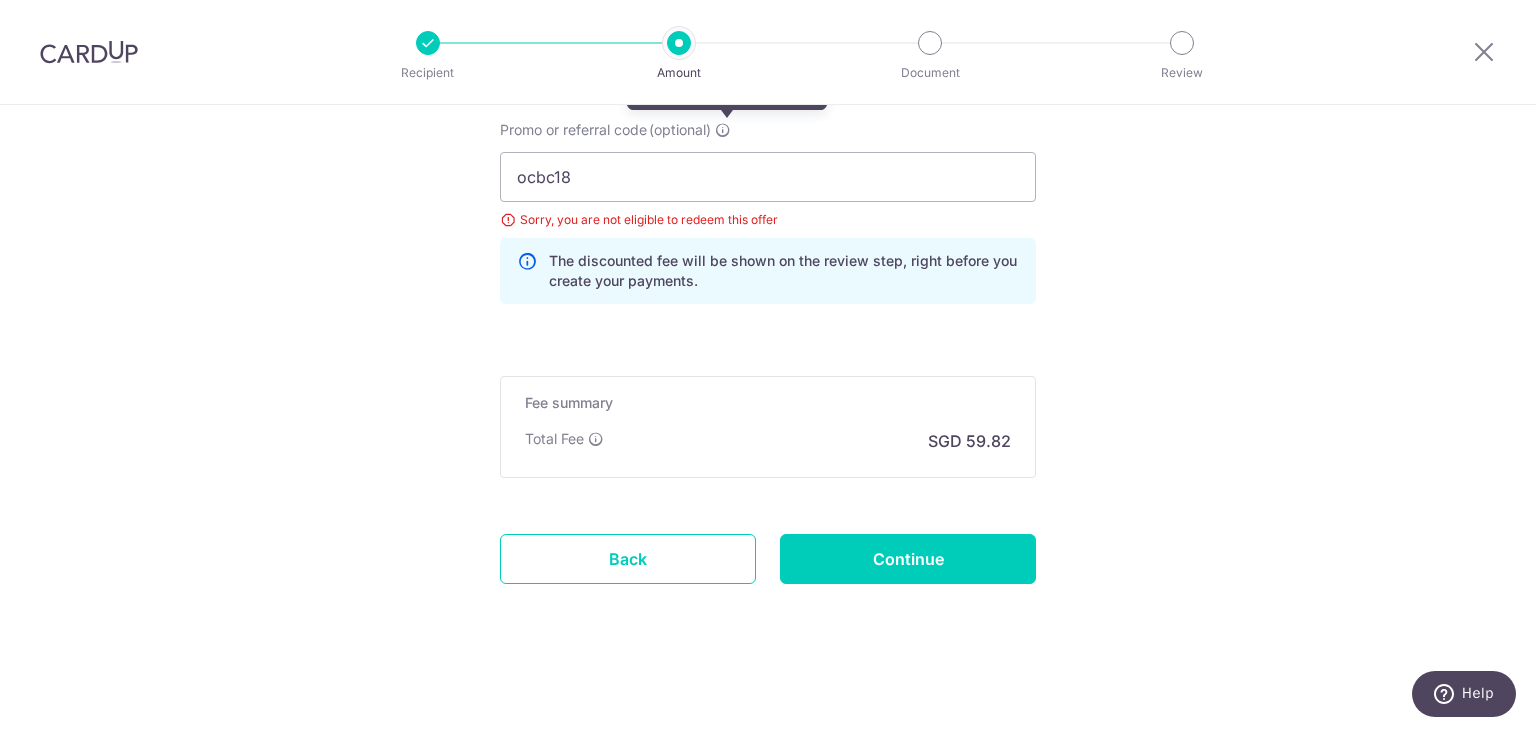 click at bounding box center (723, 130) 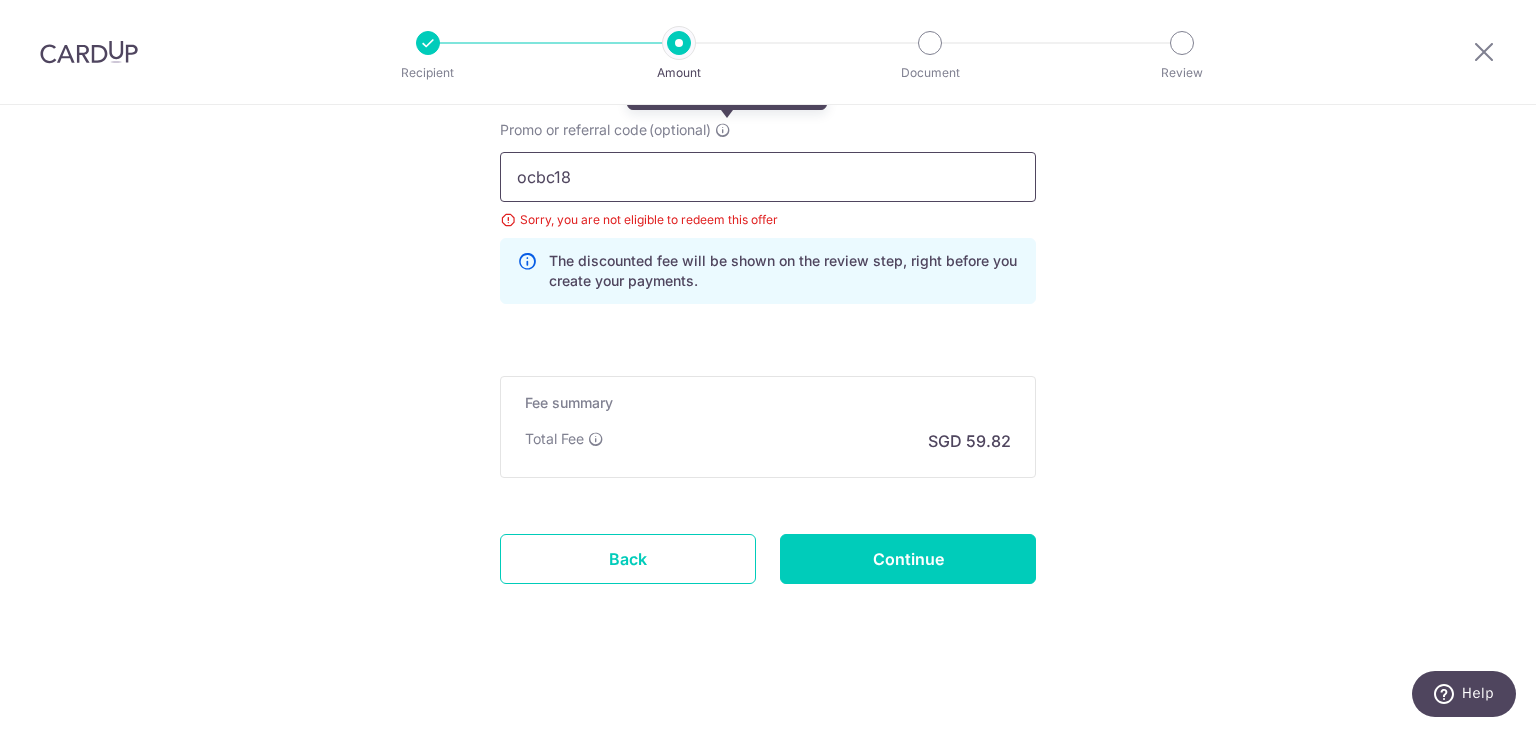 click on "ocbc18" at bounding box center [768, 177] 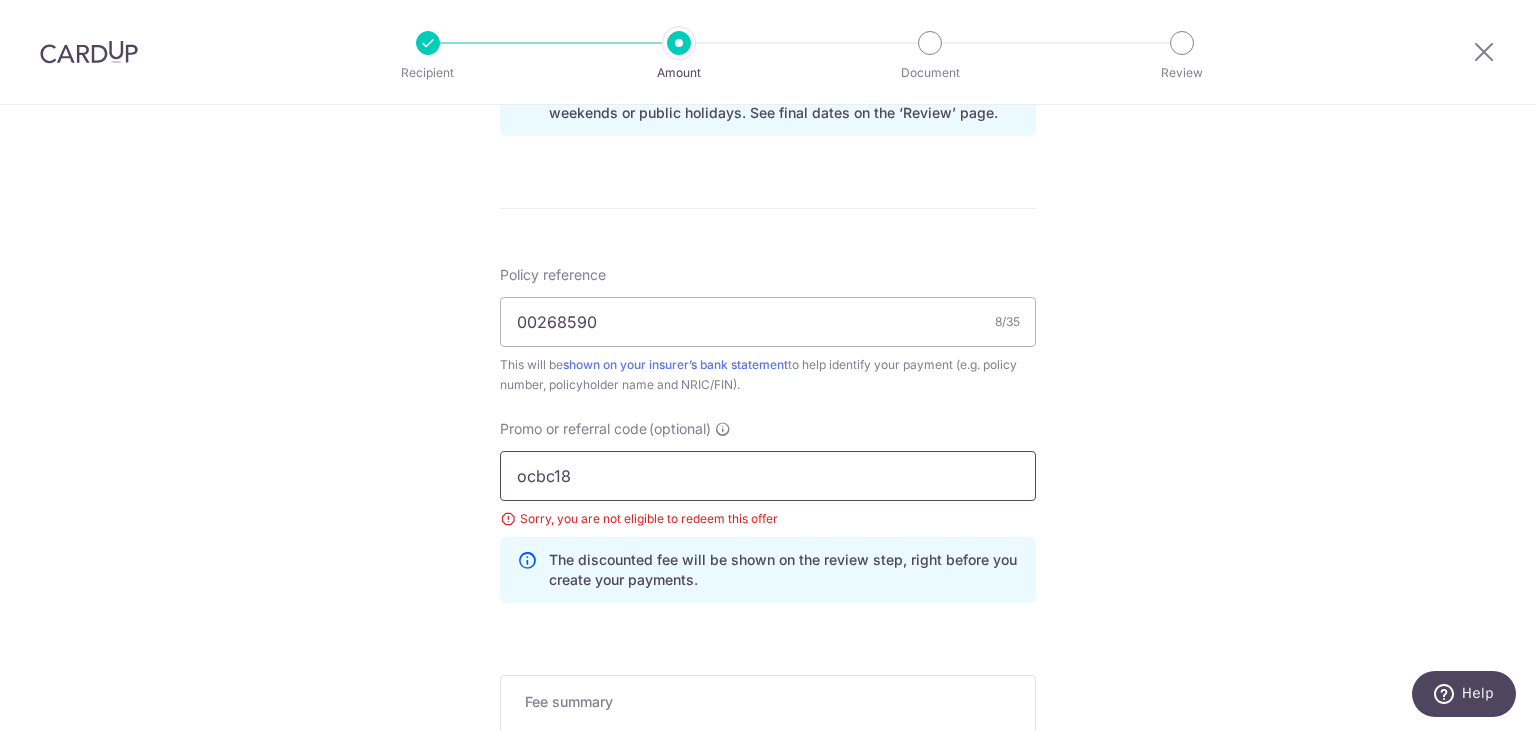 scroll, scrollTop: 1077, scrollLeft: 0, axis: vertical 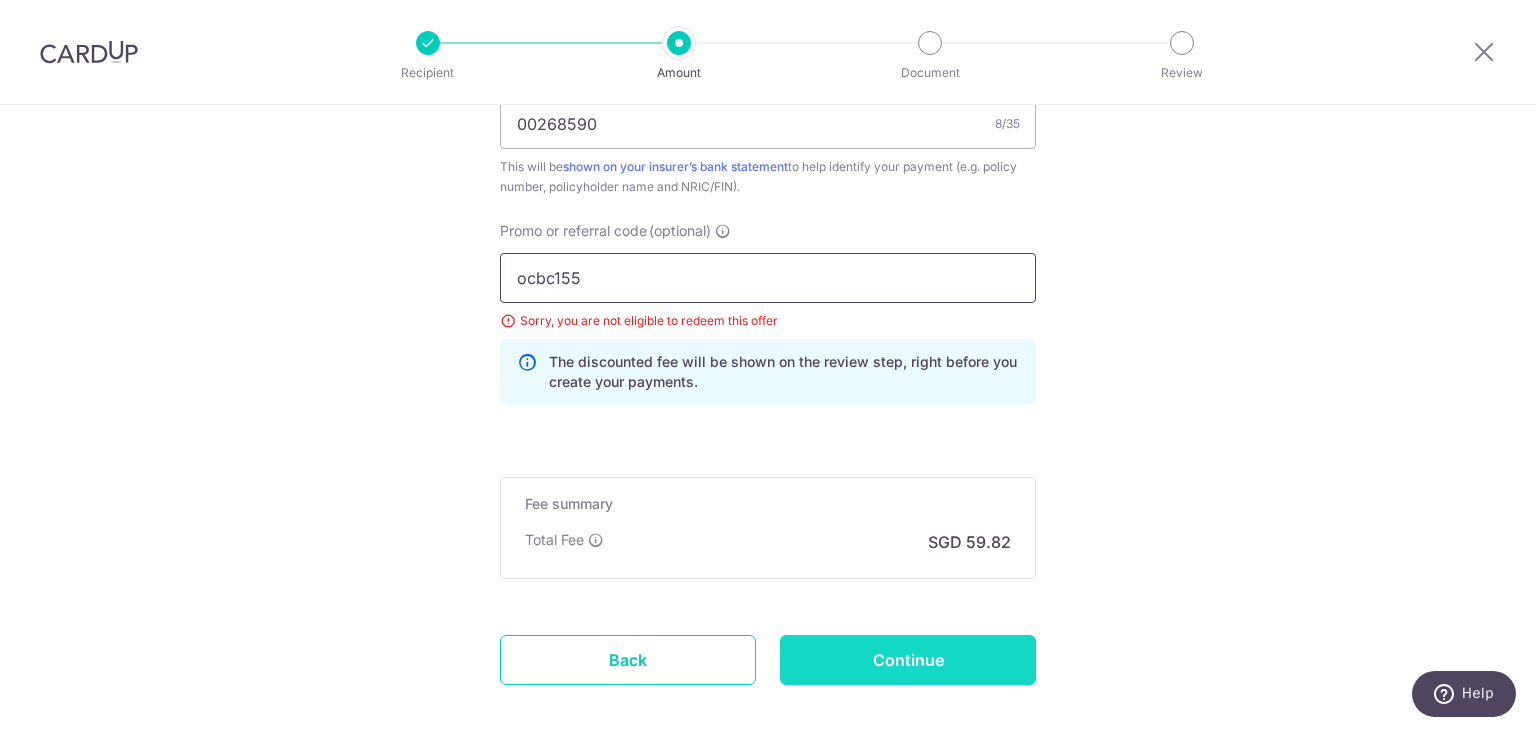 type on "ocbc155" 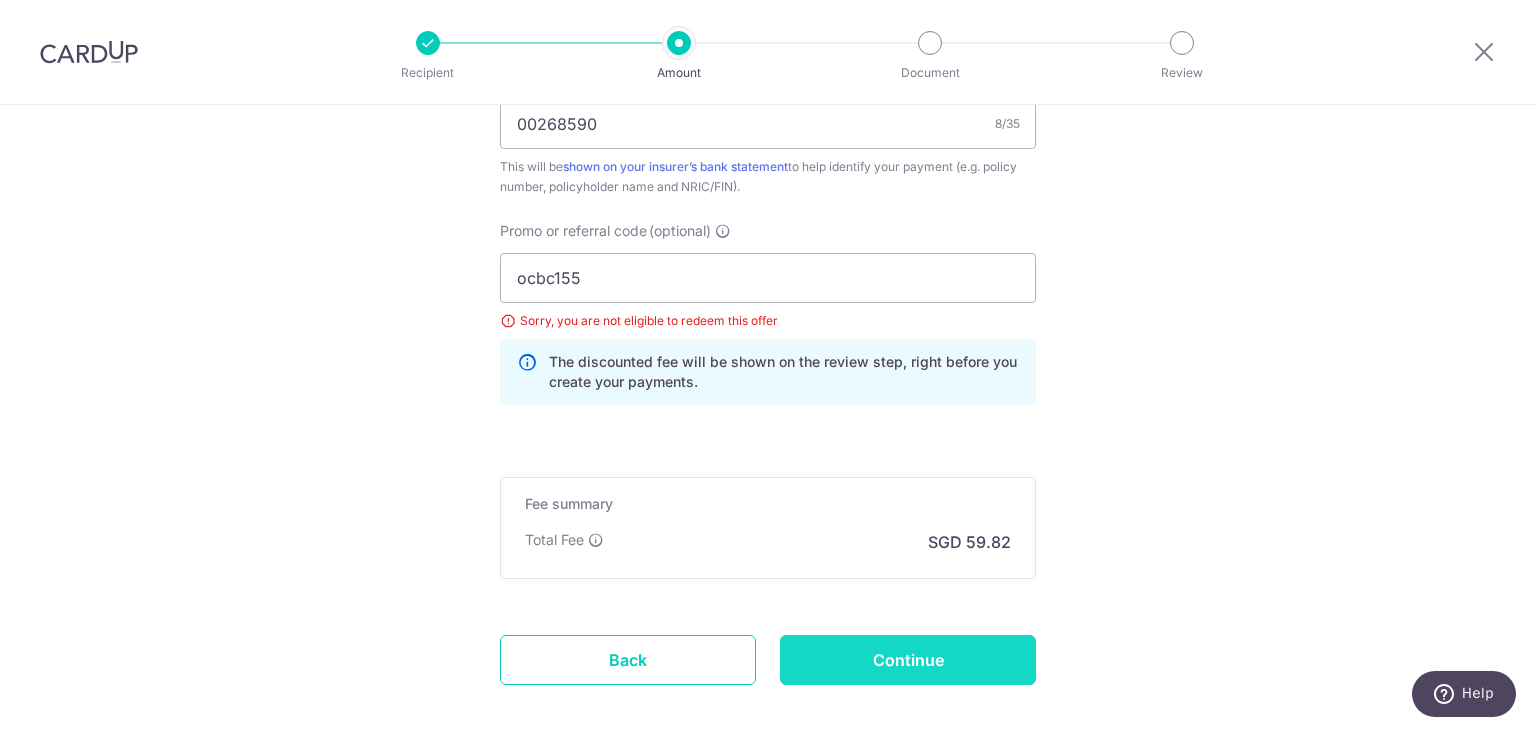 click on "Continue" at bounding box center (908, 660) 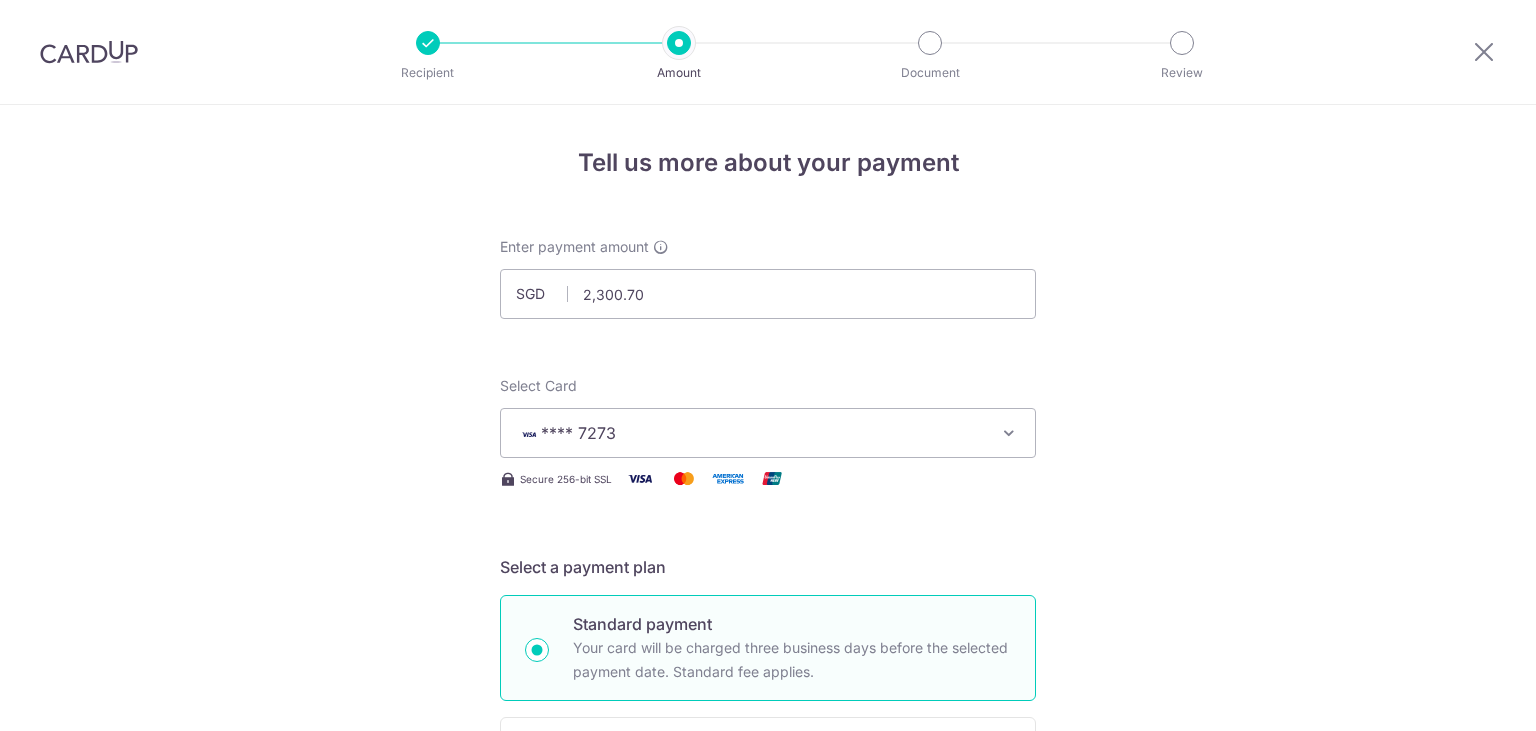 scroll, scrollTop: 0, scrollLeft: 0, axis: both 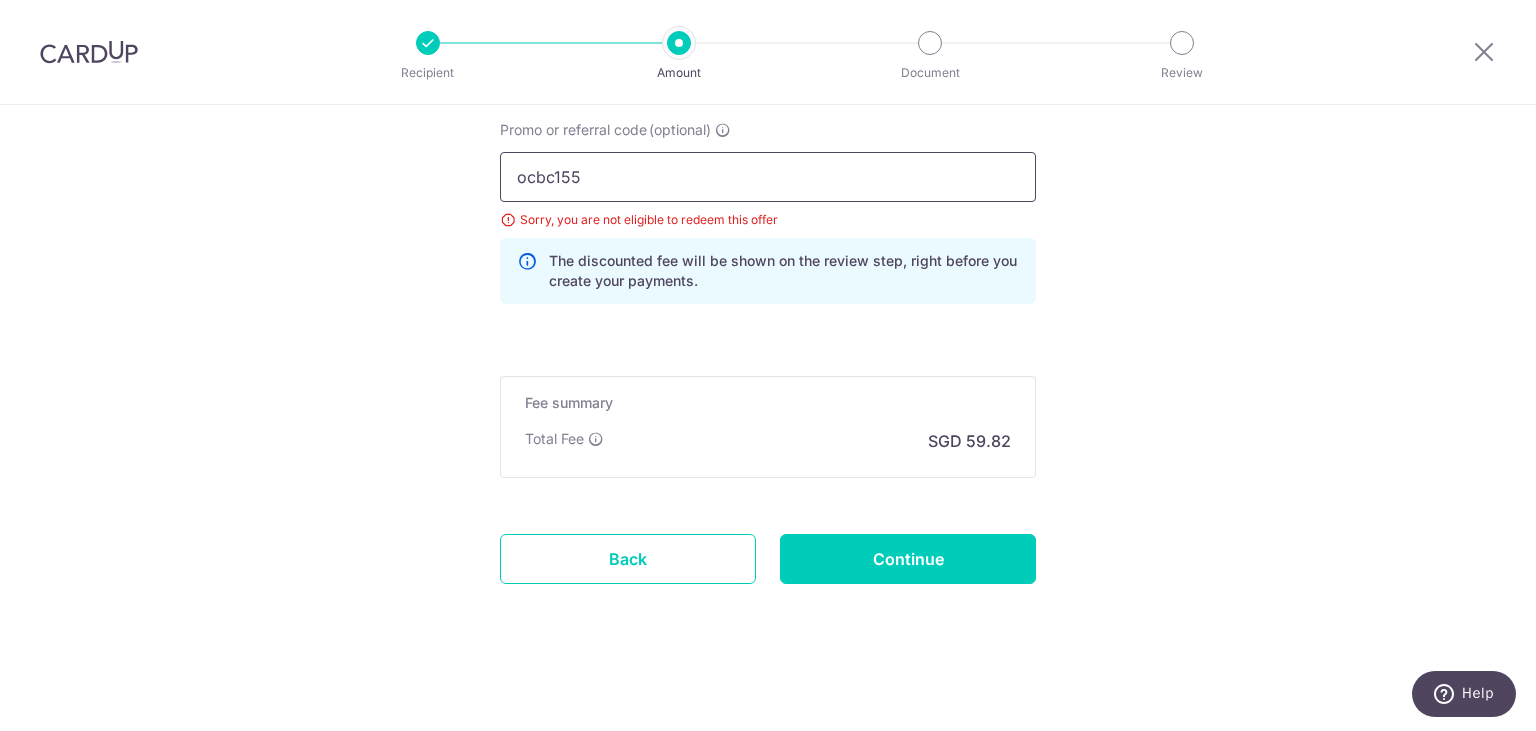 drag, startPoint x: 616, startPoint y: 186, endPoint x: 554, endPoint y: 182, distance: 62.1289 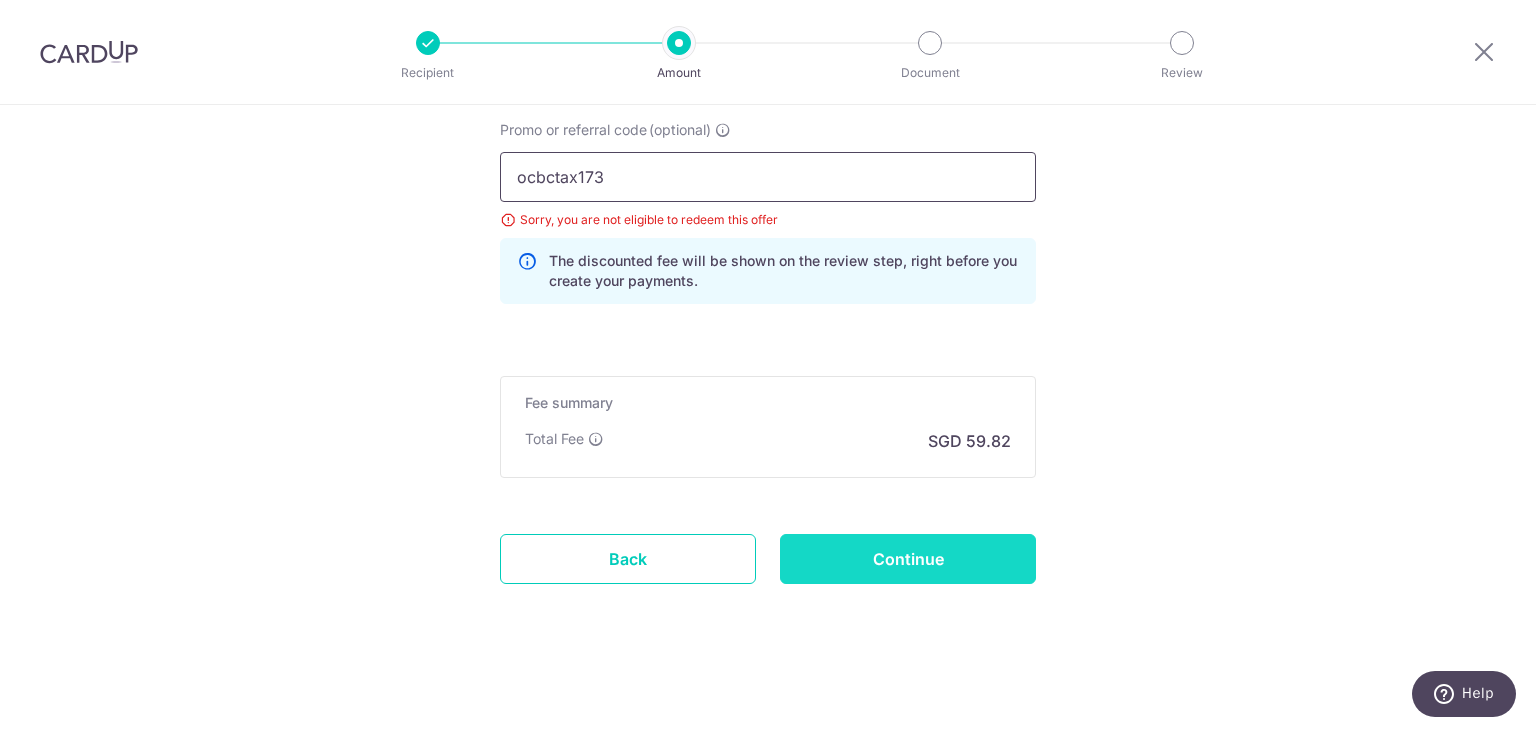 type on "ocbctax173" 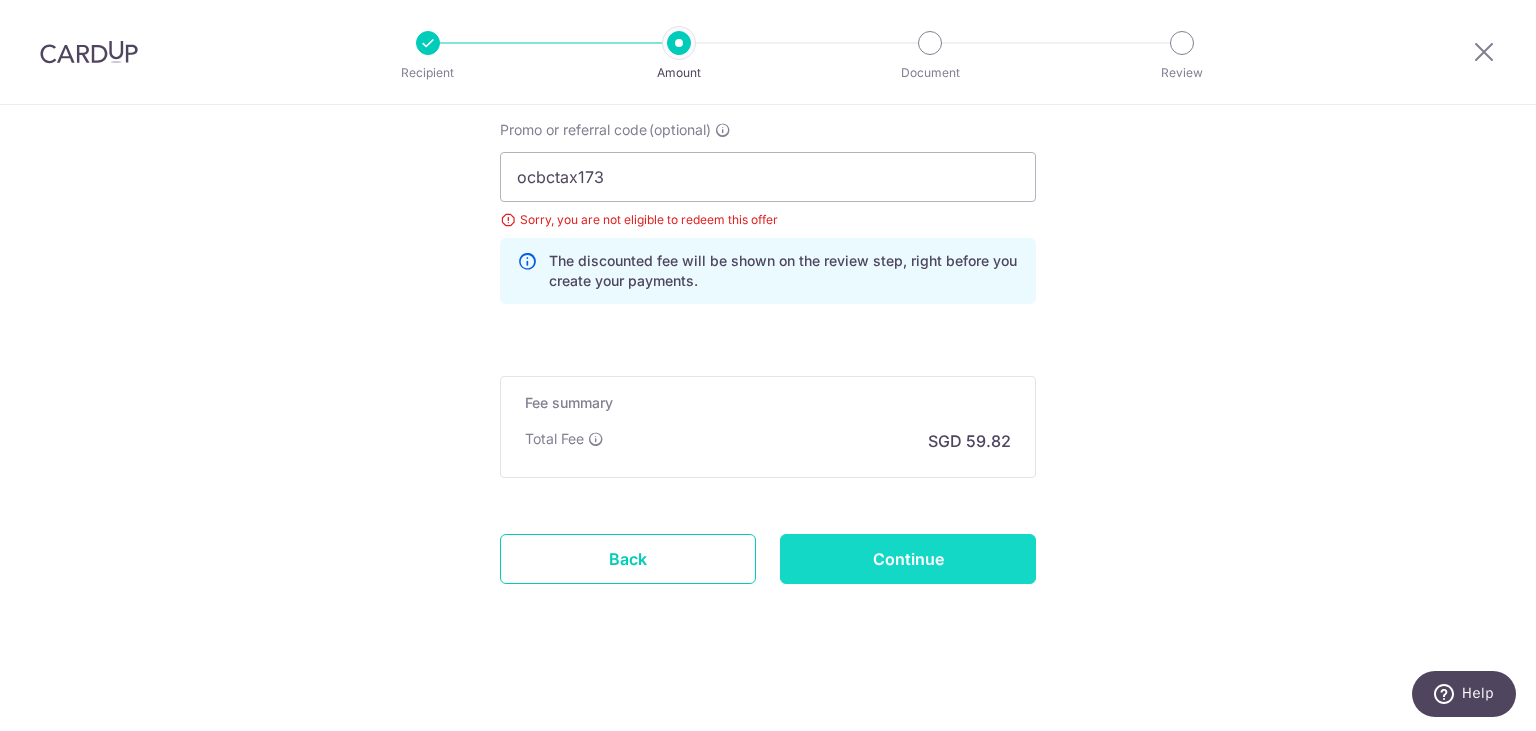 click on "Continue" at bounding box center (908, 559) 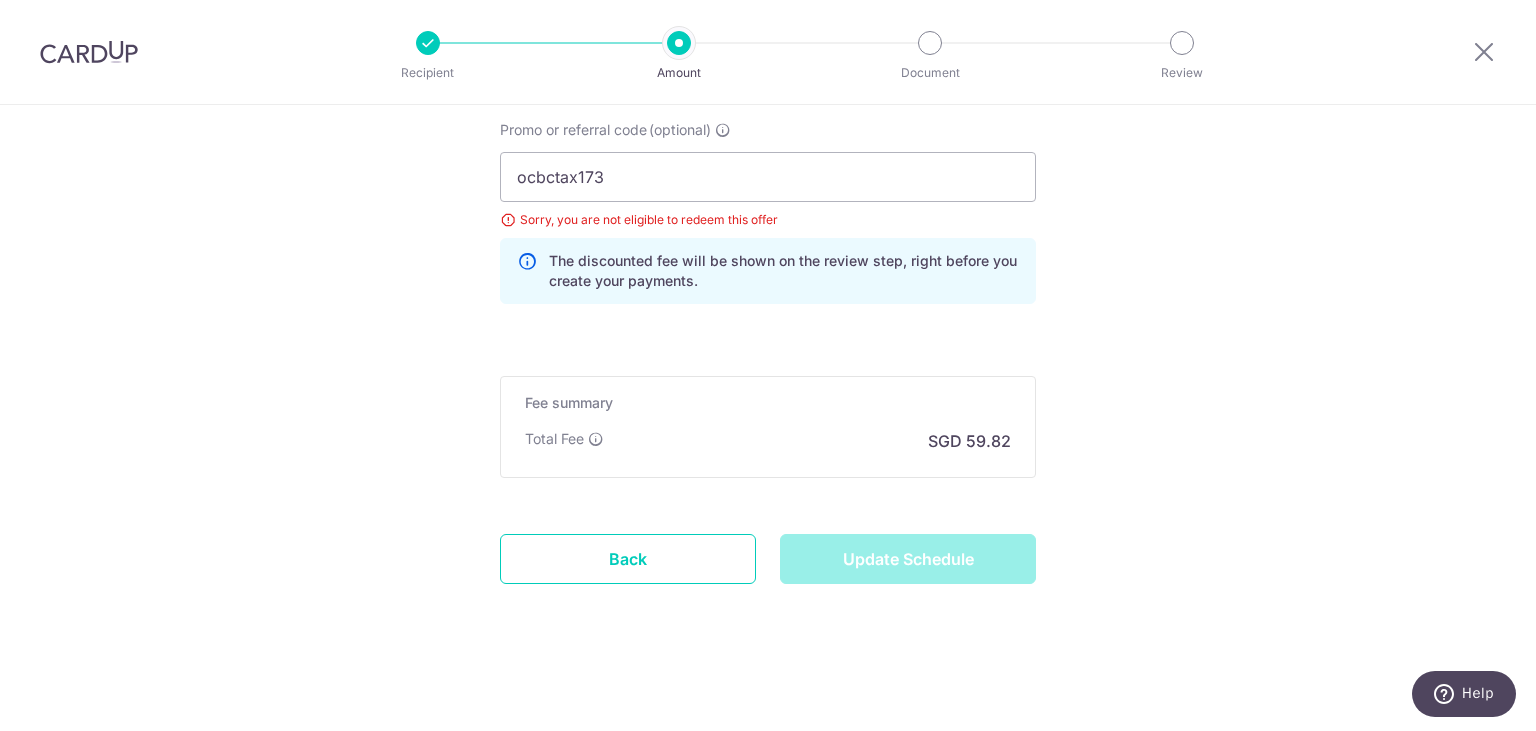 type on "Update Schedule" 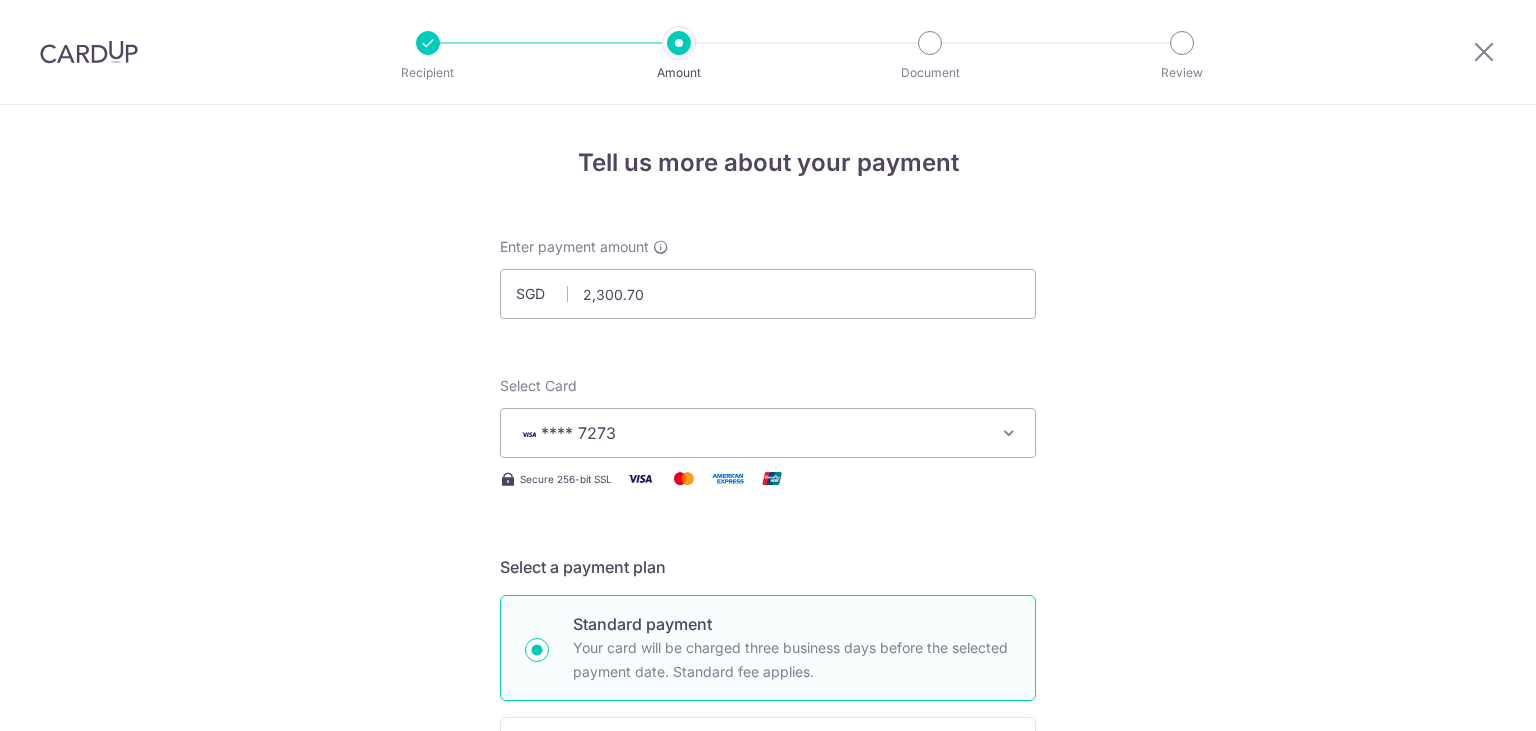 scroll, scrollTop: 0, scrollLeft: 0, axis: both 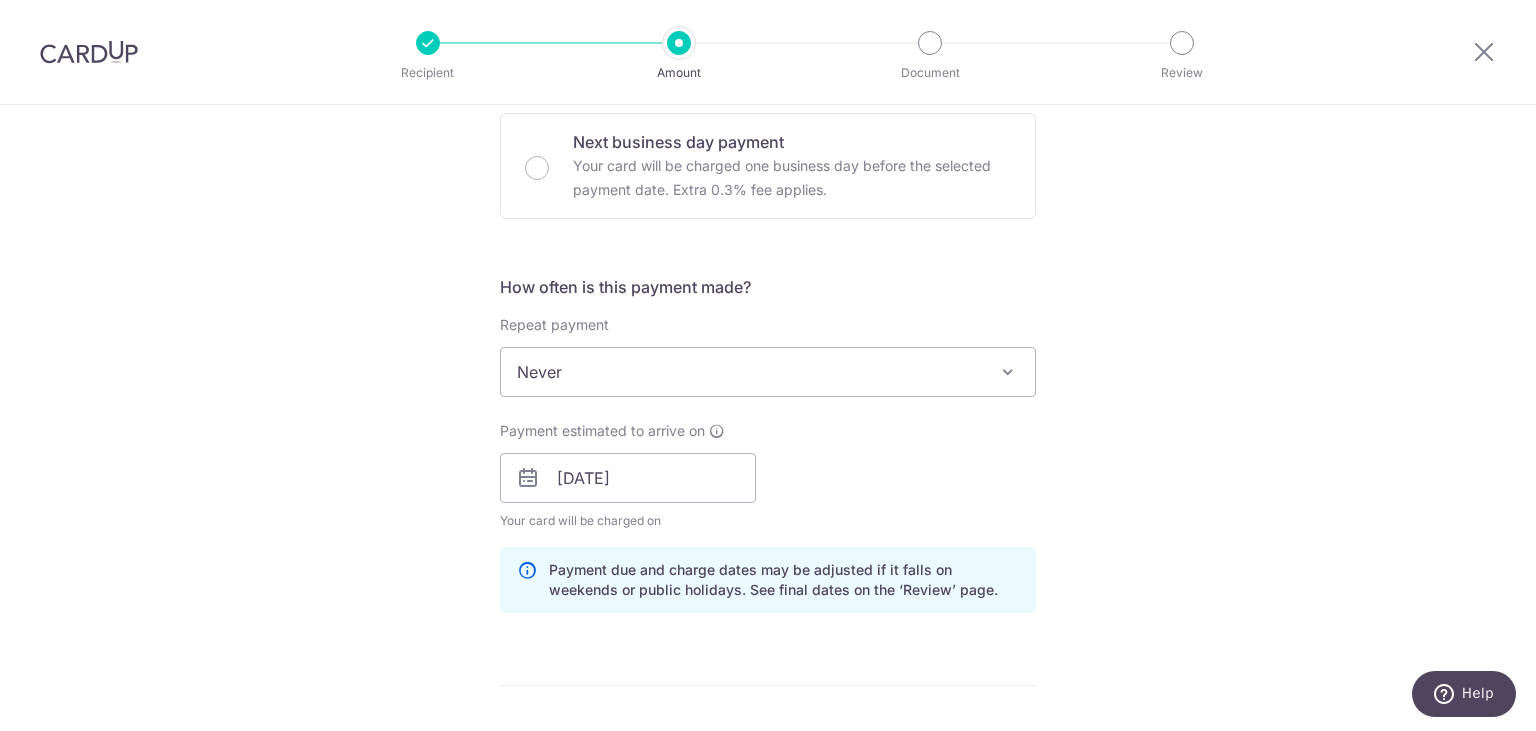 click on "Never" at bounding box center [768, 372] 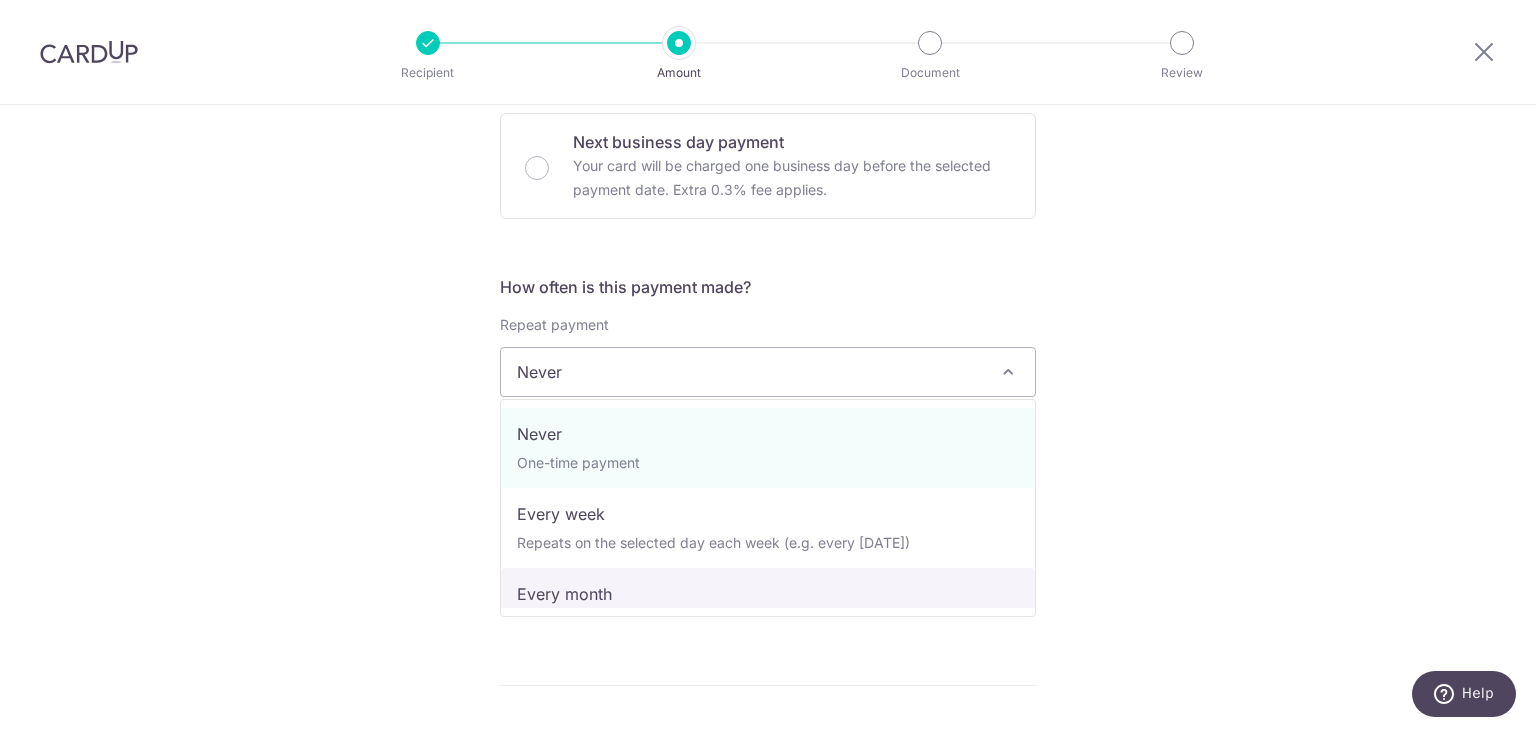 select on "3" 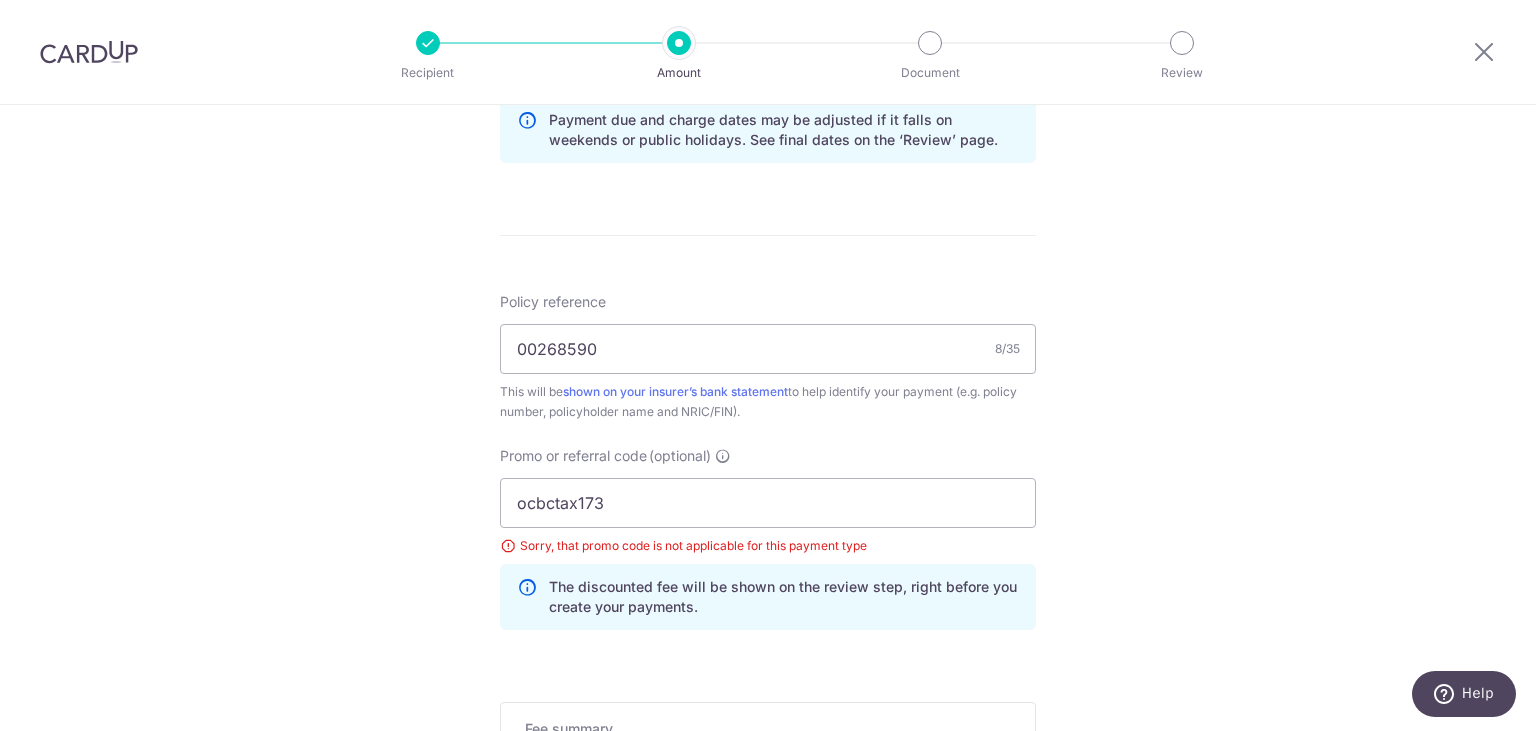 scroll, scrollTop: 1209, scrollLeft: 0, axis: vertical 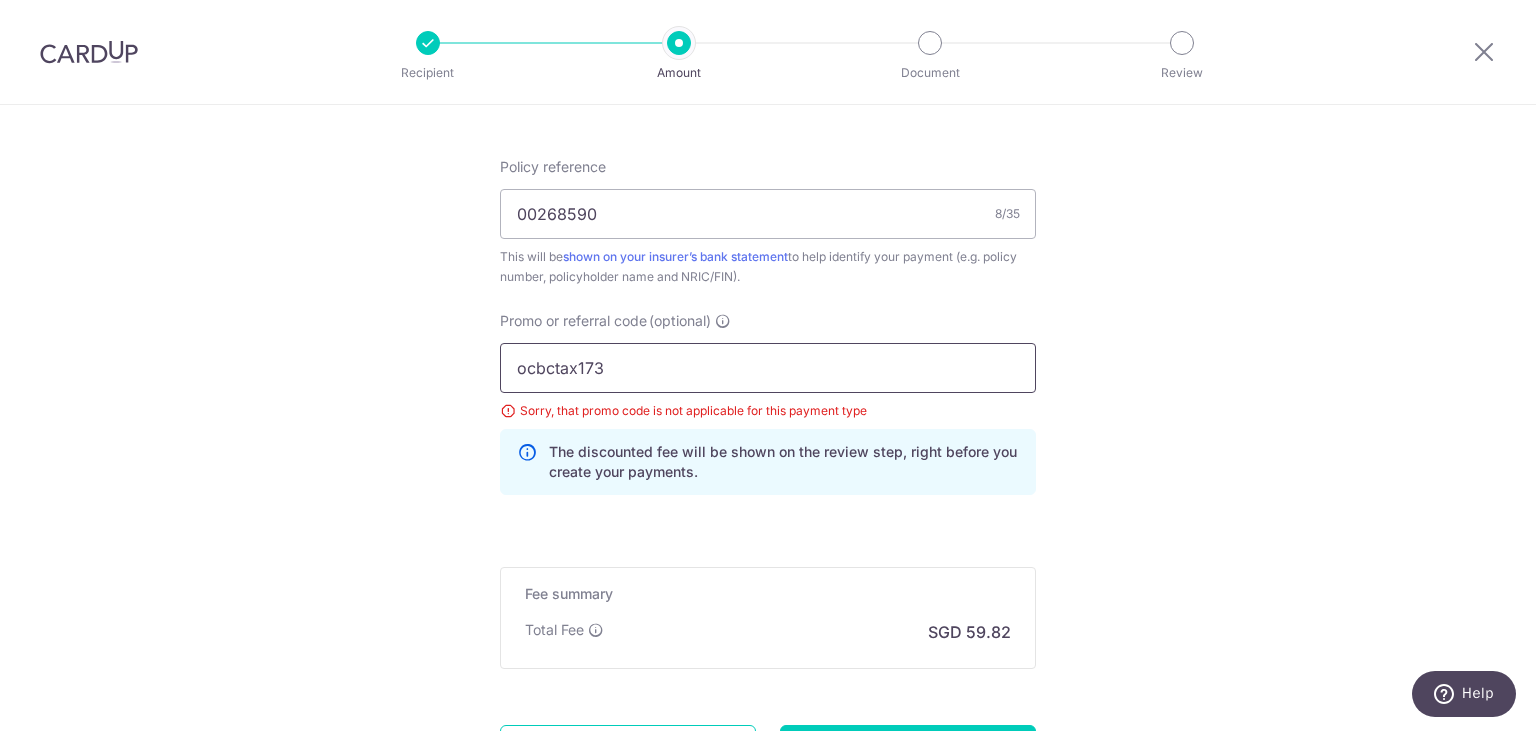 drag, startPoint x: 555, startPoint y: 366, endPoint x: 730, endPoint y: 366, distance: 175 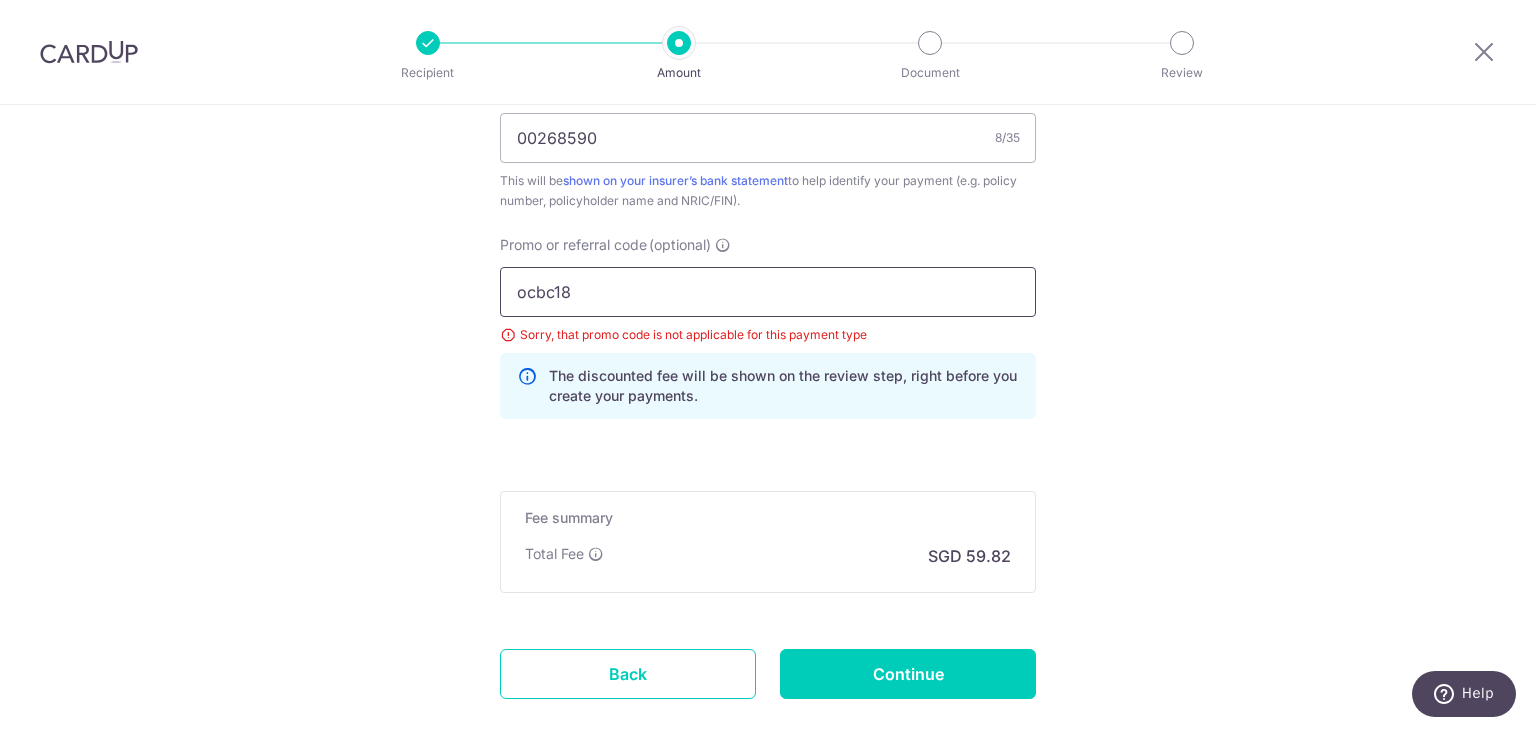 scroll, scrollTop: 1400, scrollLeft: 0, axis: vertical 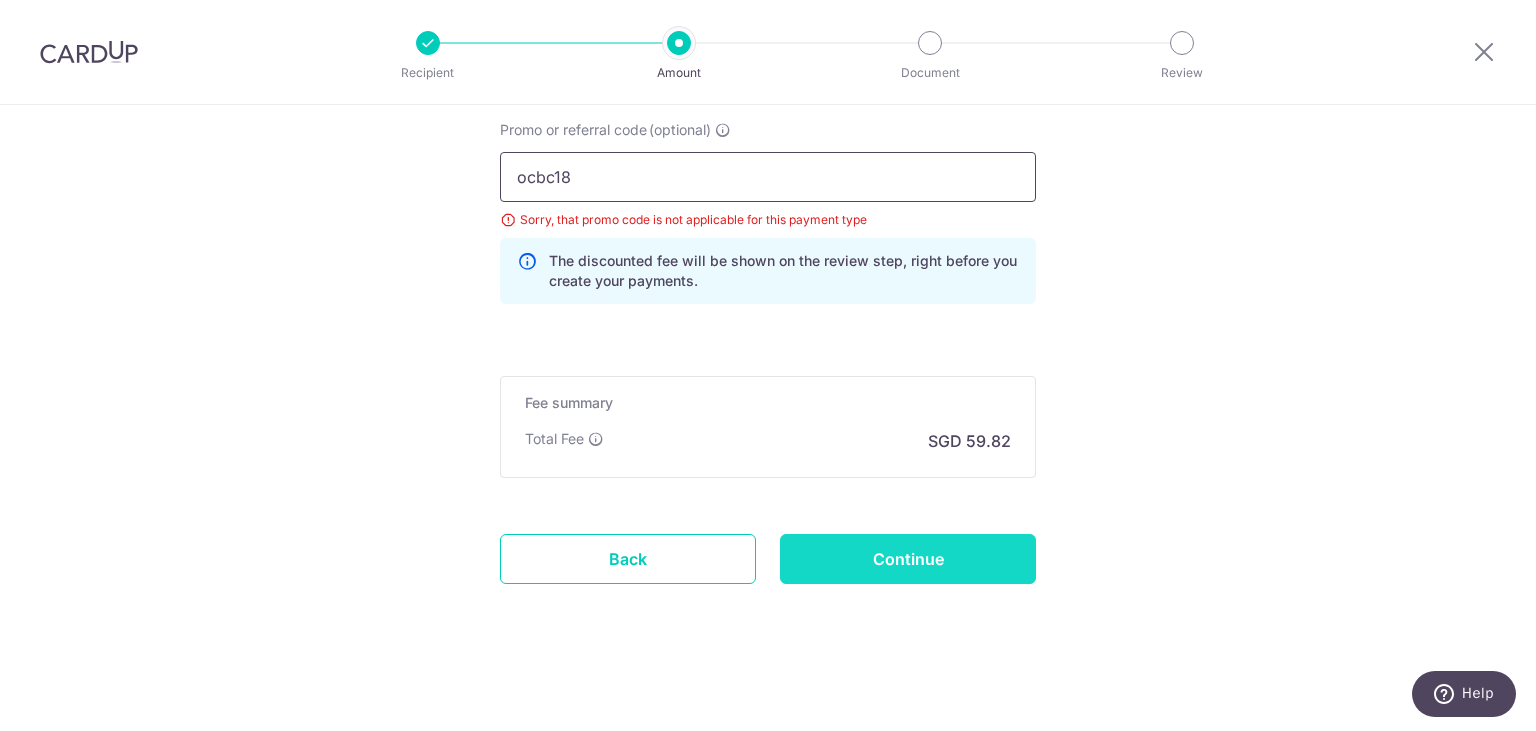 type on "ocbc18" 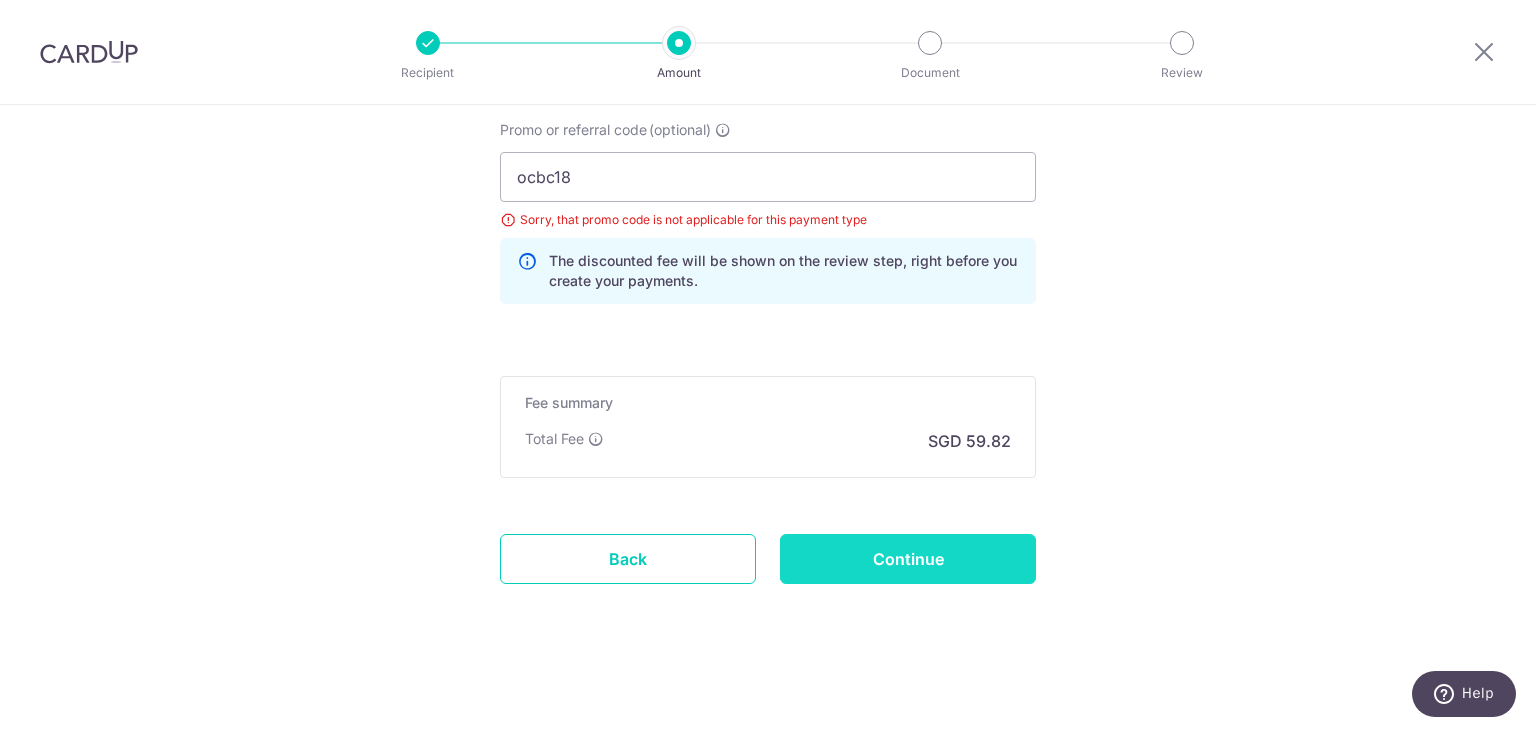 click on "Continue" at bounding box center (908, 559) 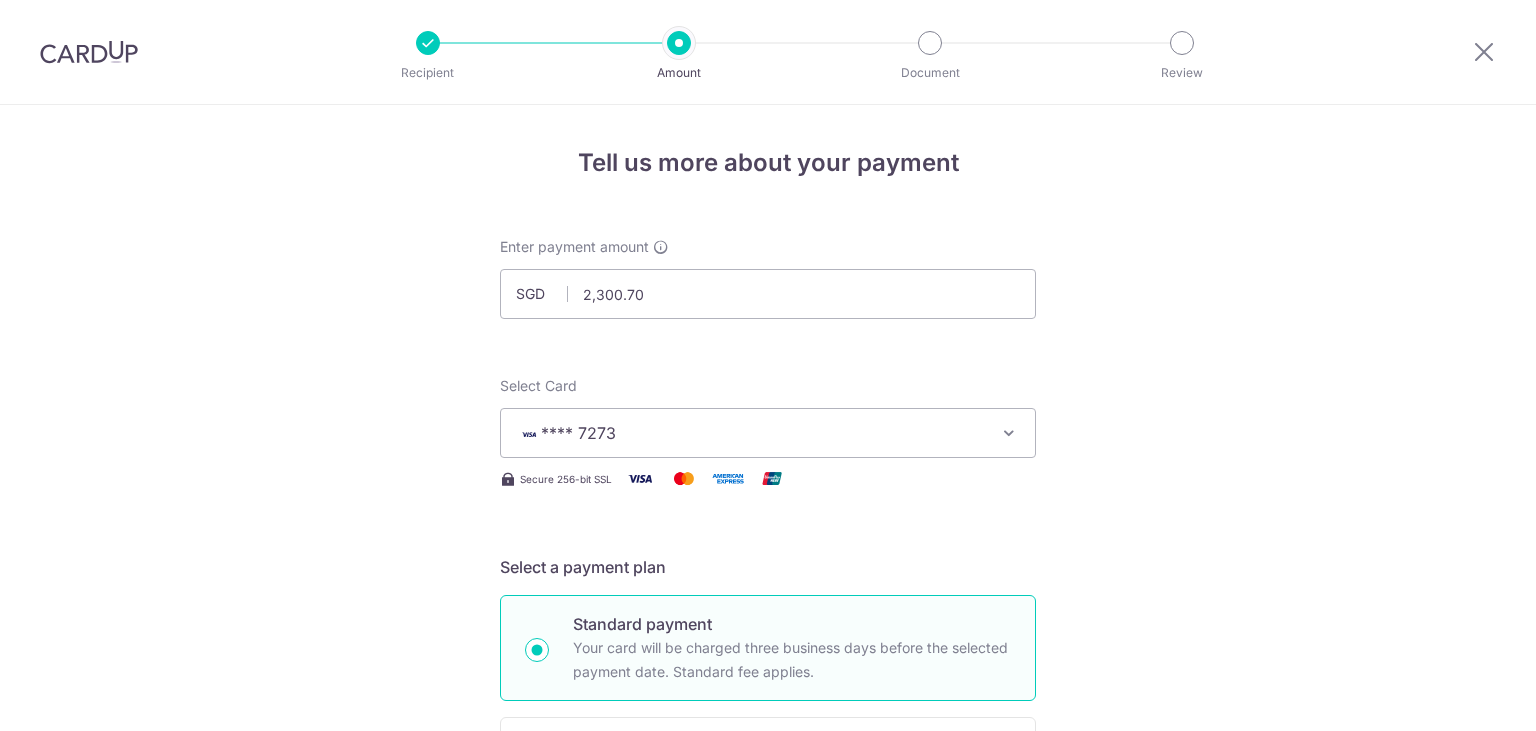 scroll, scrollTop: 0, scrollLeft: 0, axis: both 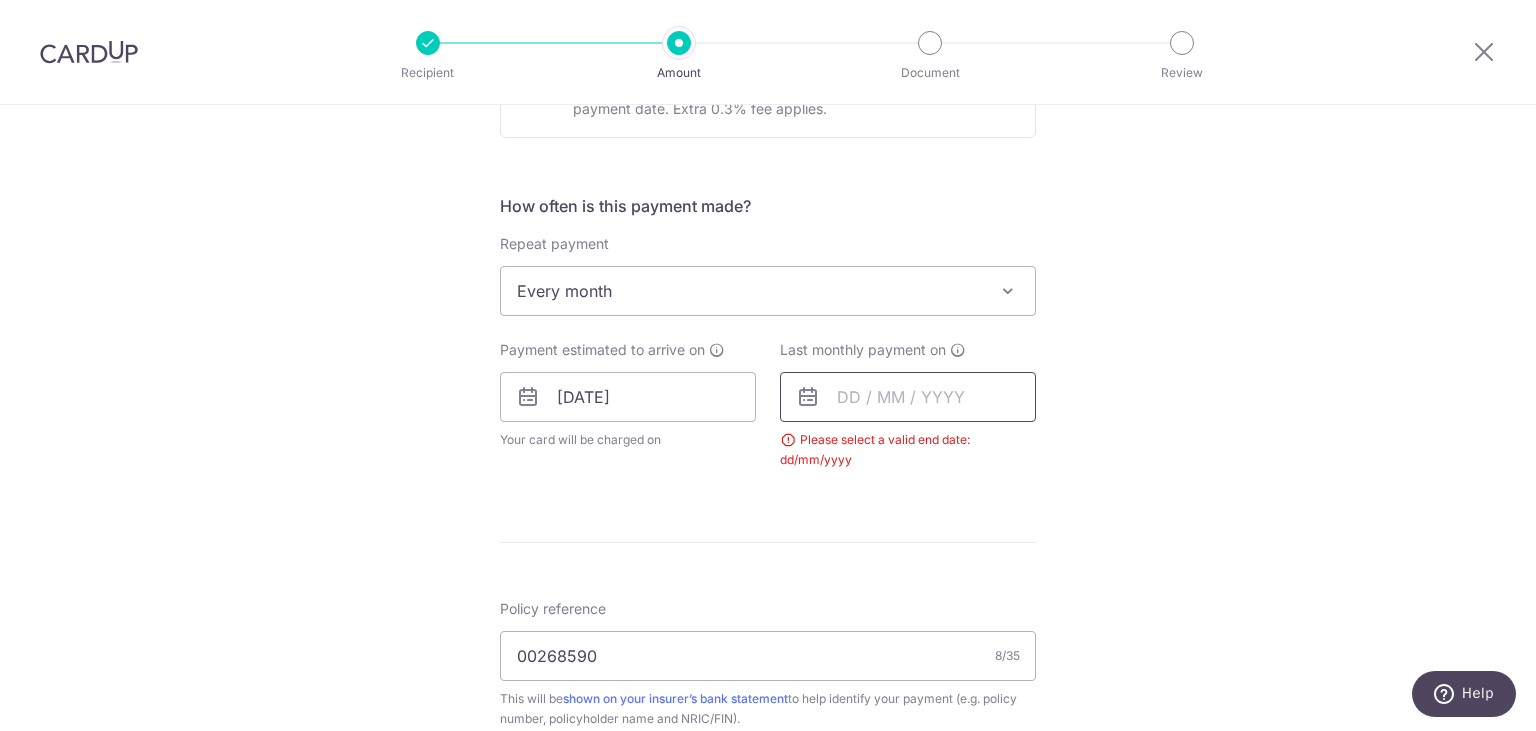 click at bounding box center (908, 397) 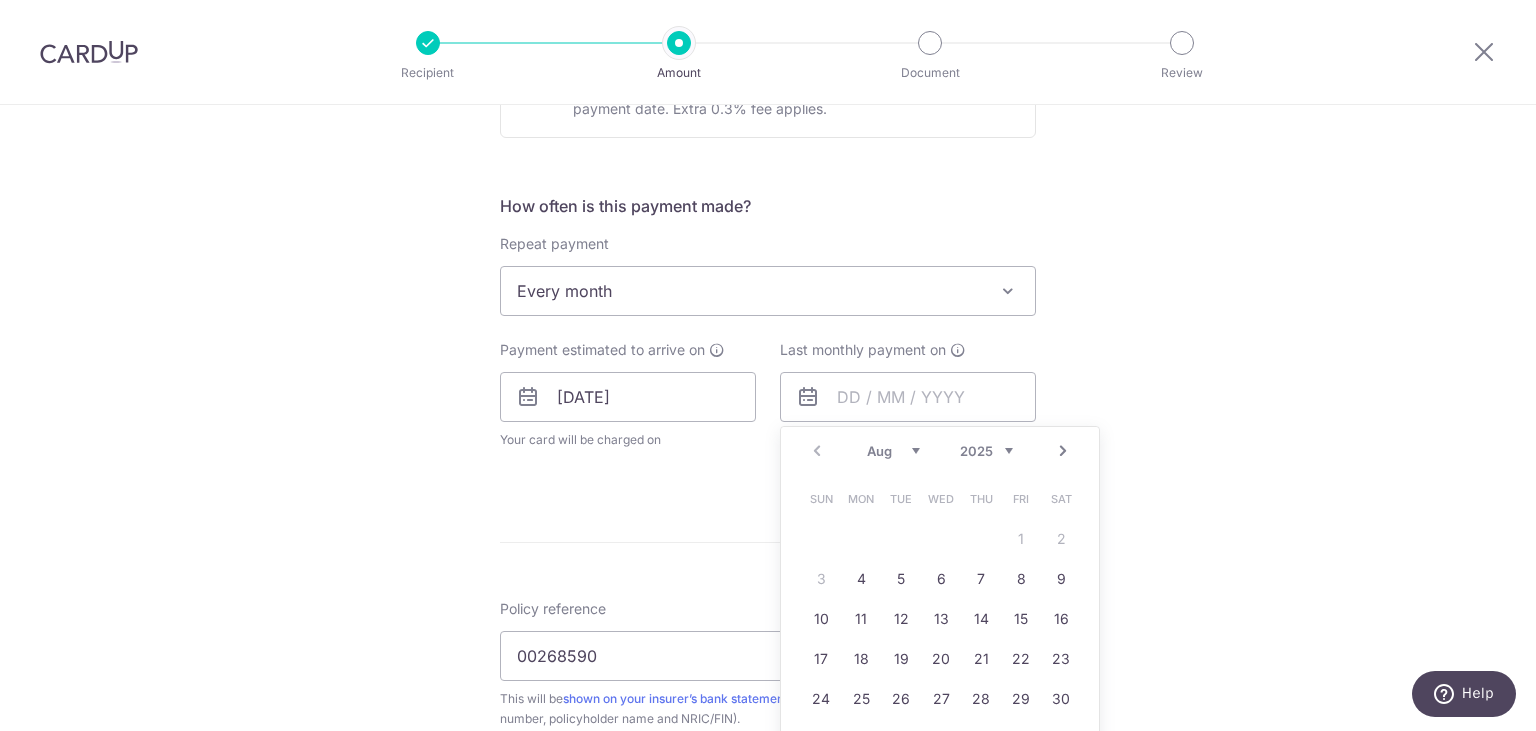 click on "Next" at bounding box center (1063, 451) 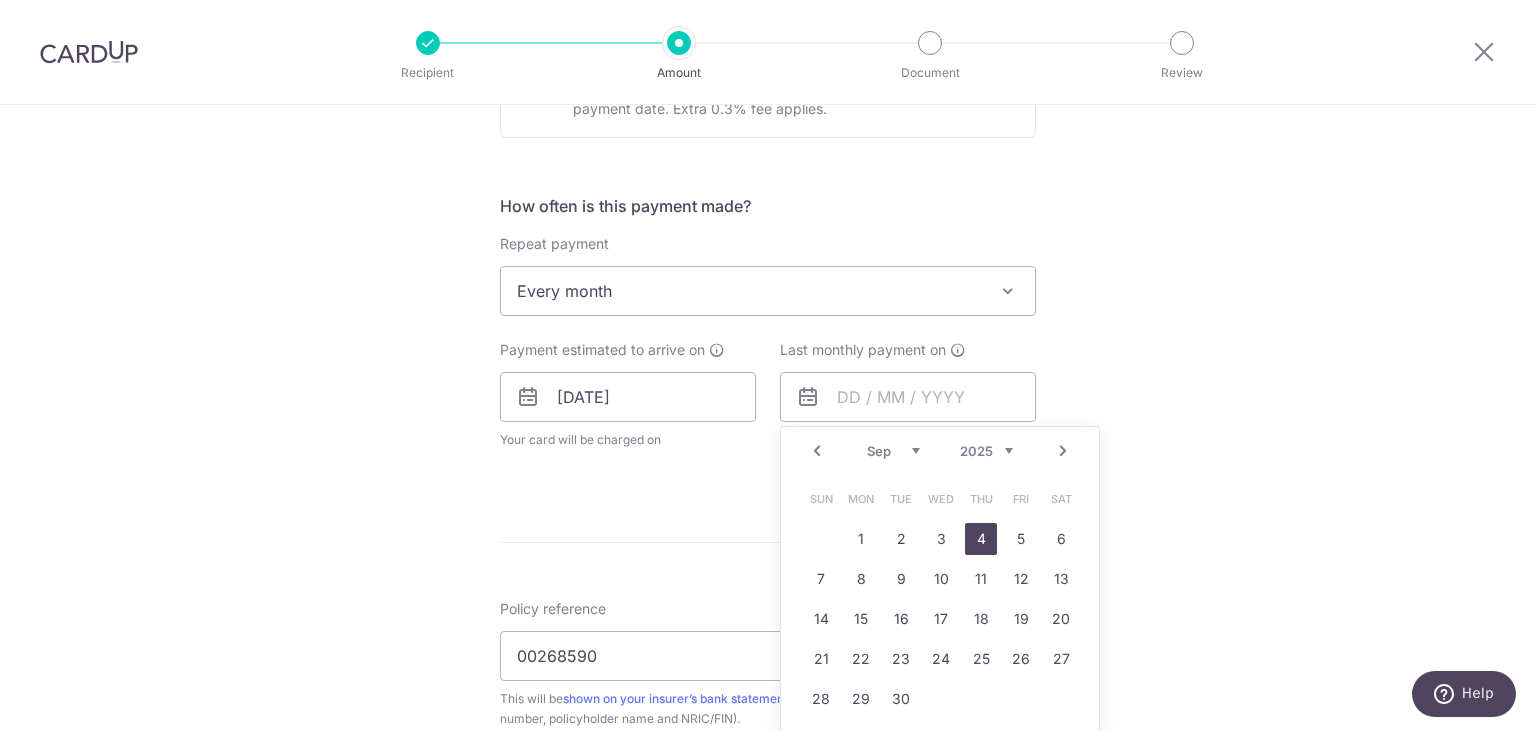 click on "4" at bounding box center [981, 539] 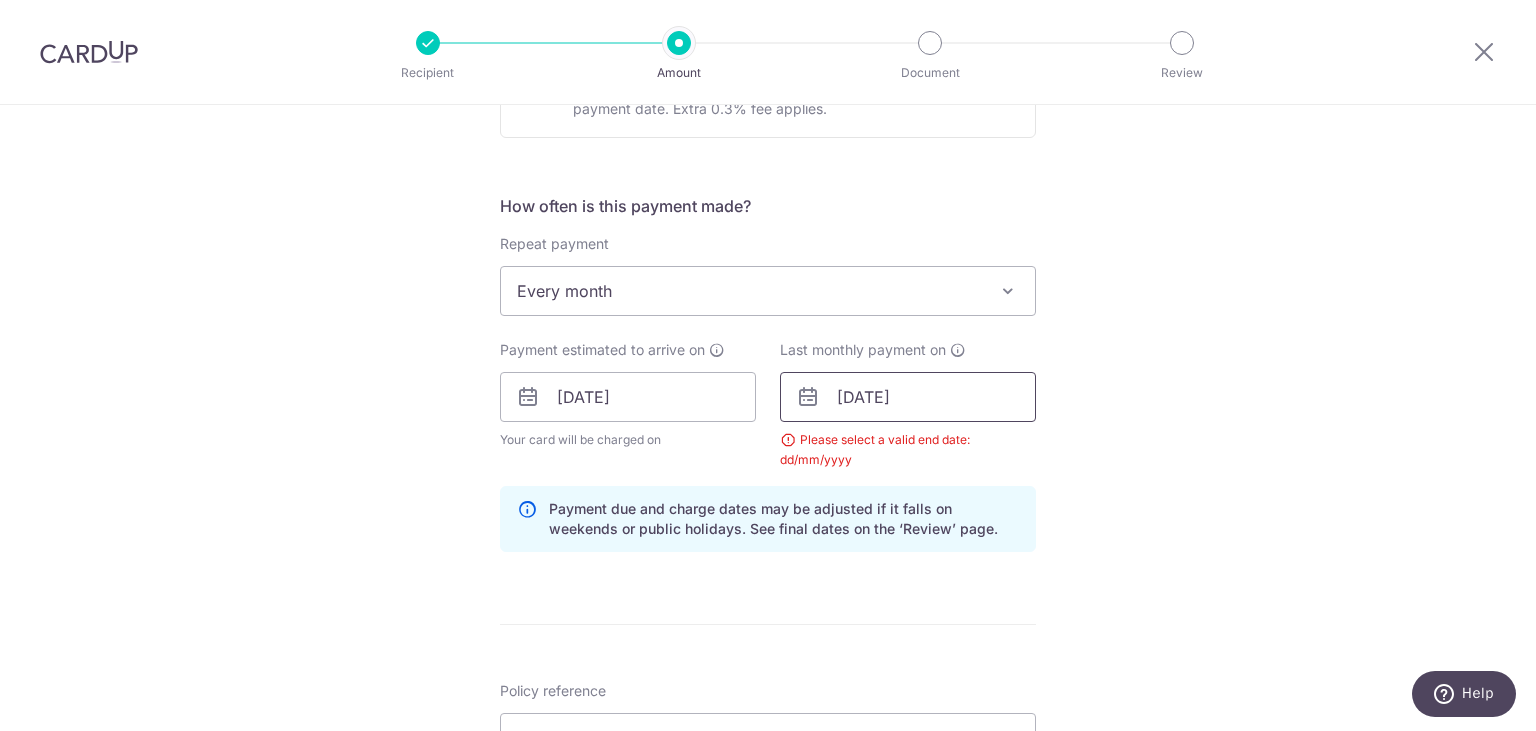 click on "04/09/2025" at bounding box center (908, 397) 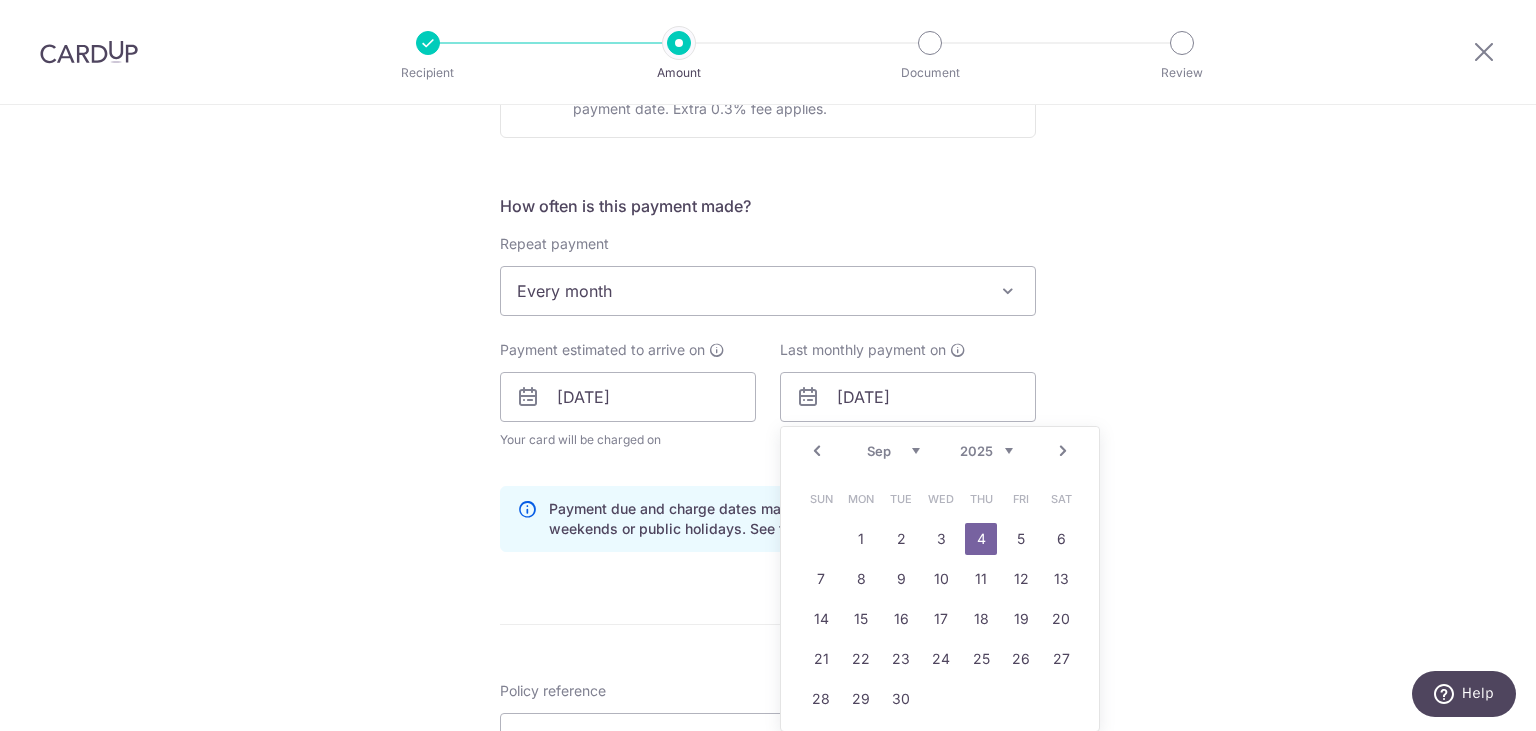 click on "Next" at bounding box center (1063, 451) 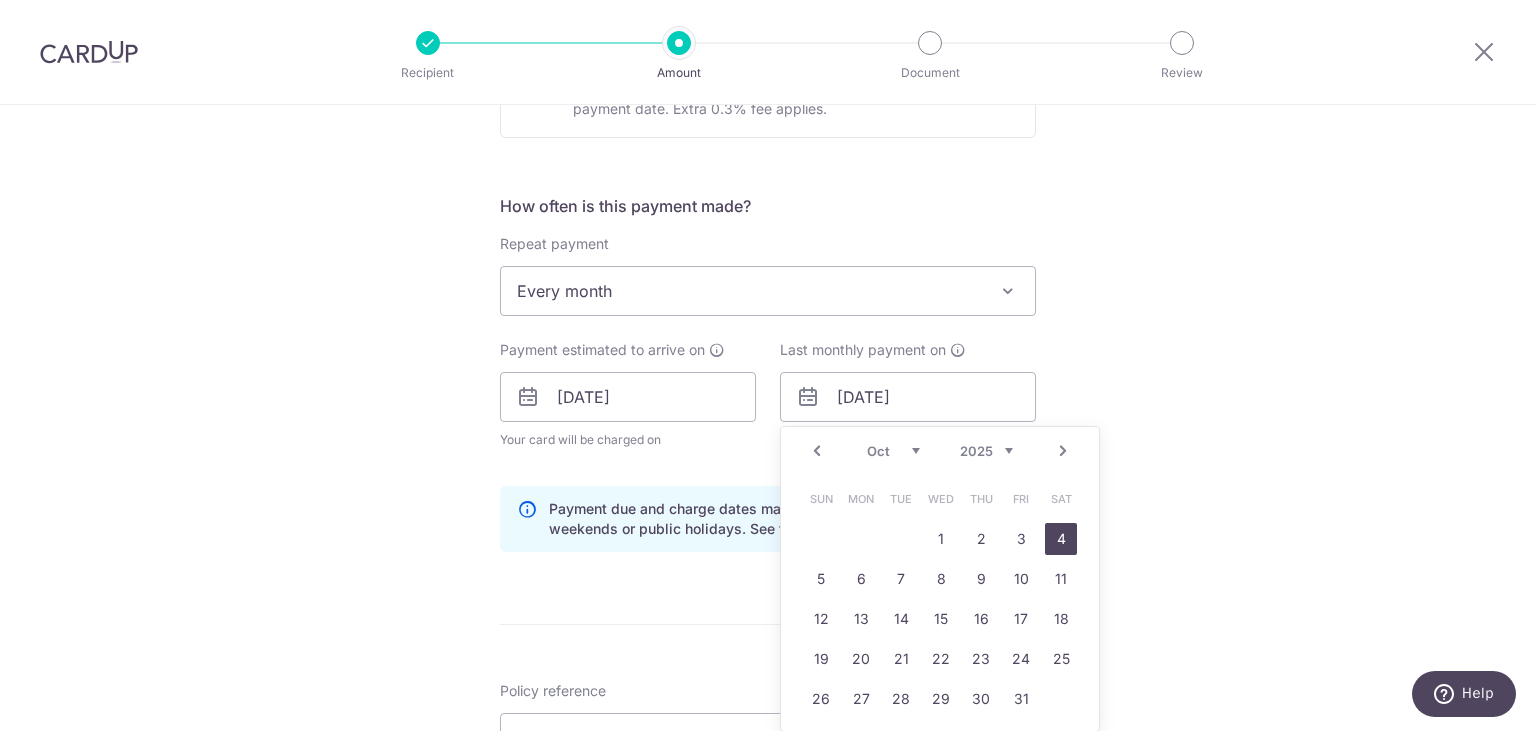 click on "4" at bounding box center (1061, 539) 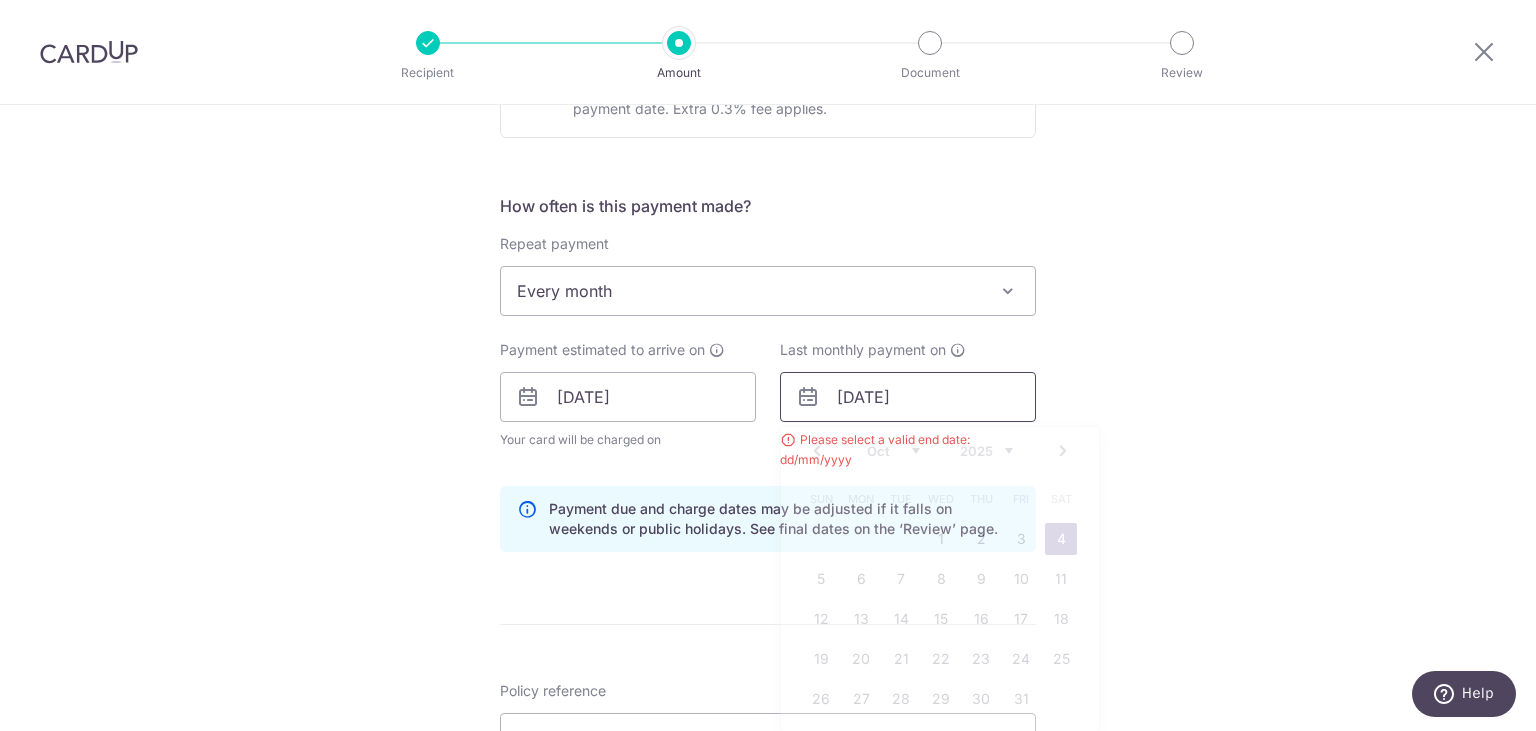 click on "04/10/2025" at bounding box center [908, 397] 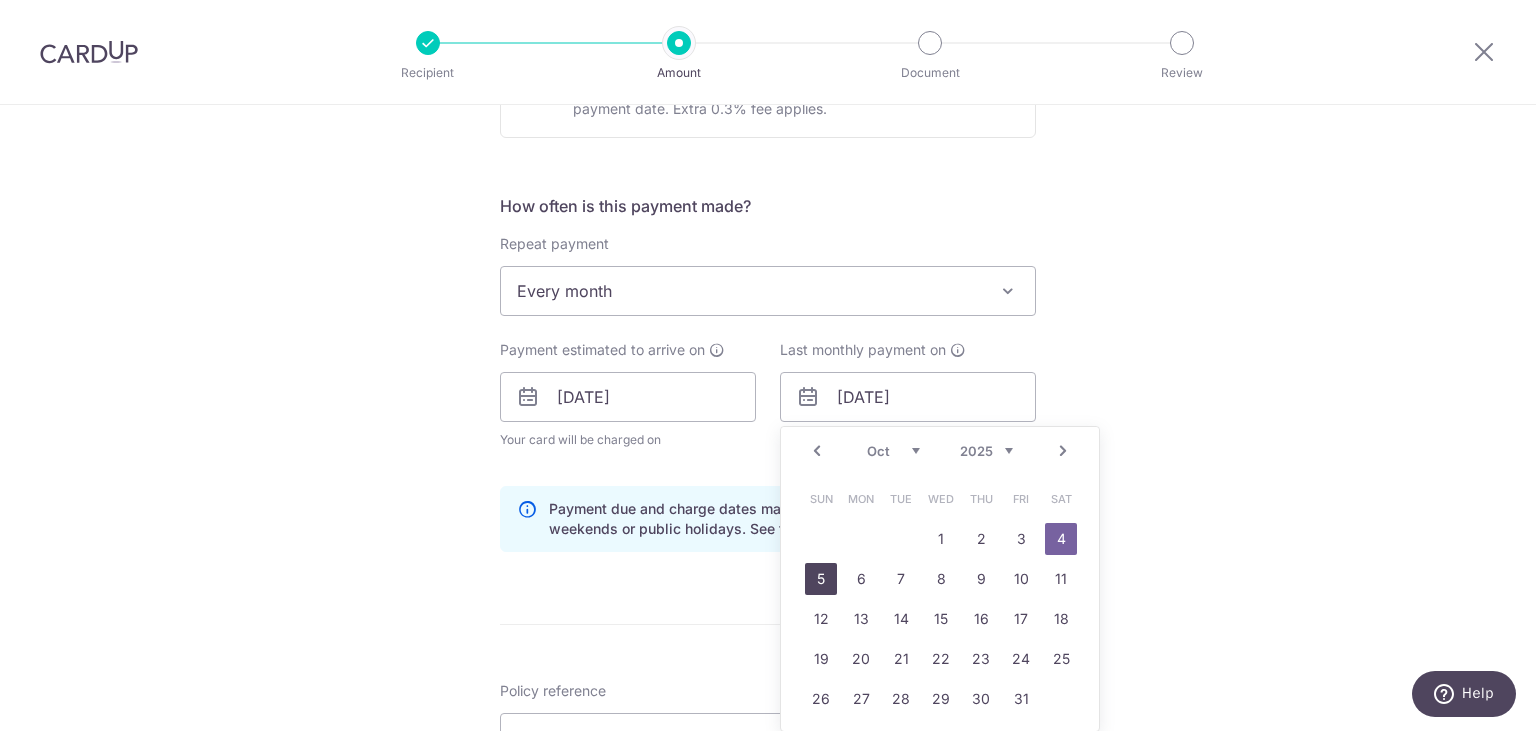 click on "5" at bounding box center (821, 579) 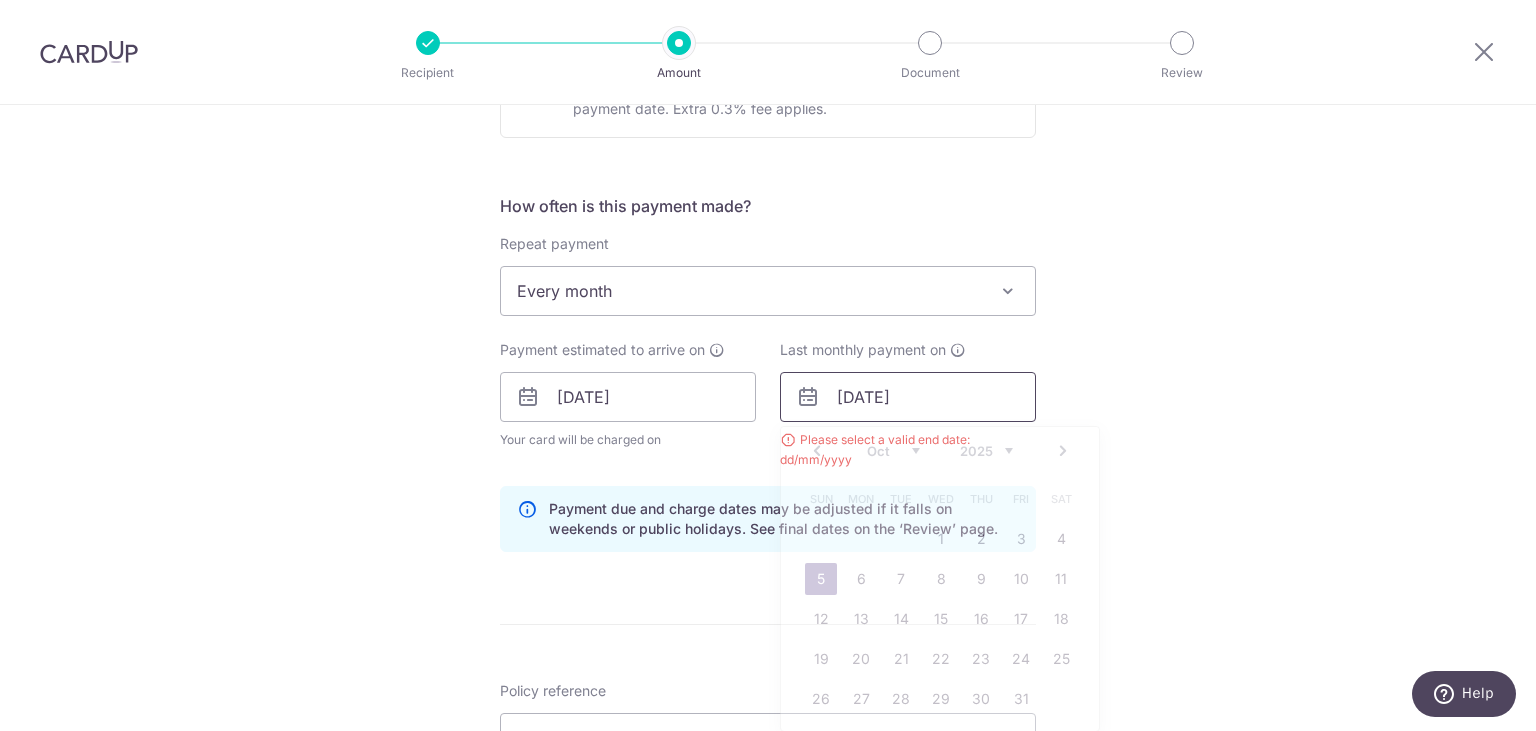 click on "05/10/2025" at bounding box center [908, 397] 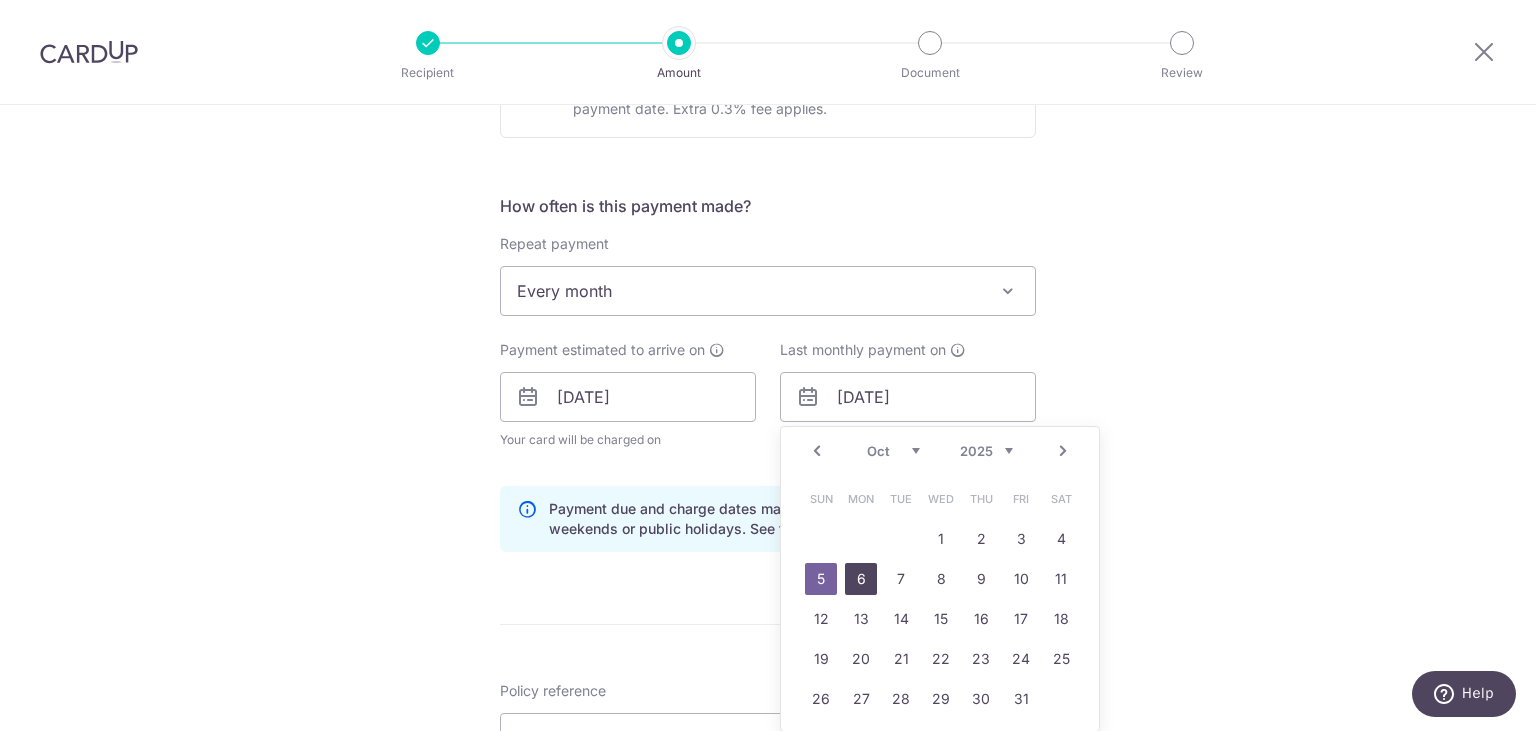 click on "6" at bounding box center (861, 579) 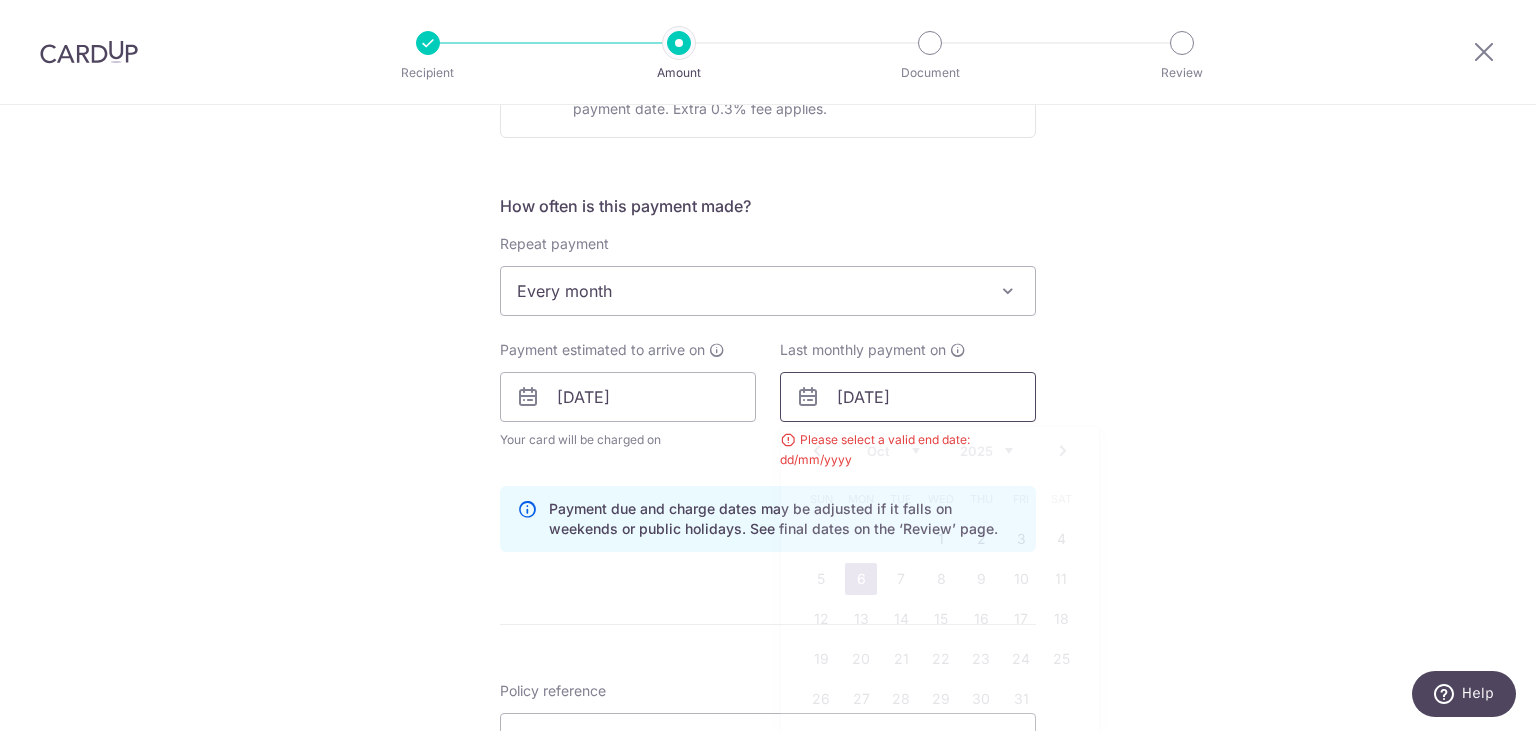 click on "06/10/2025" at bounding box center (908, 397) 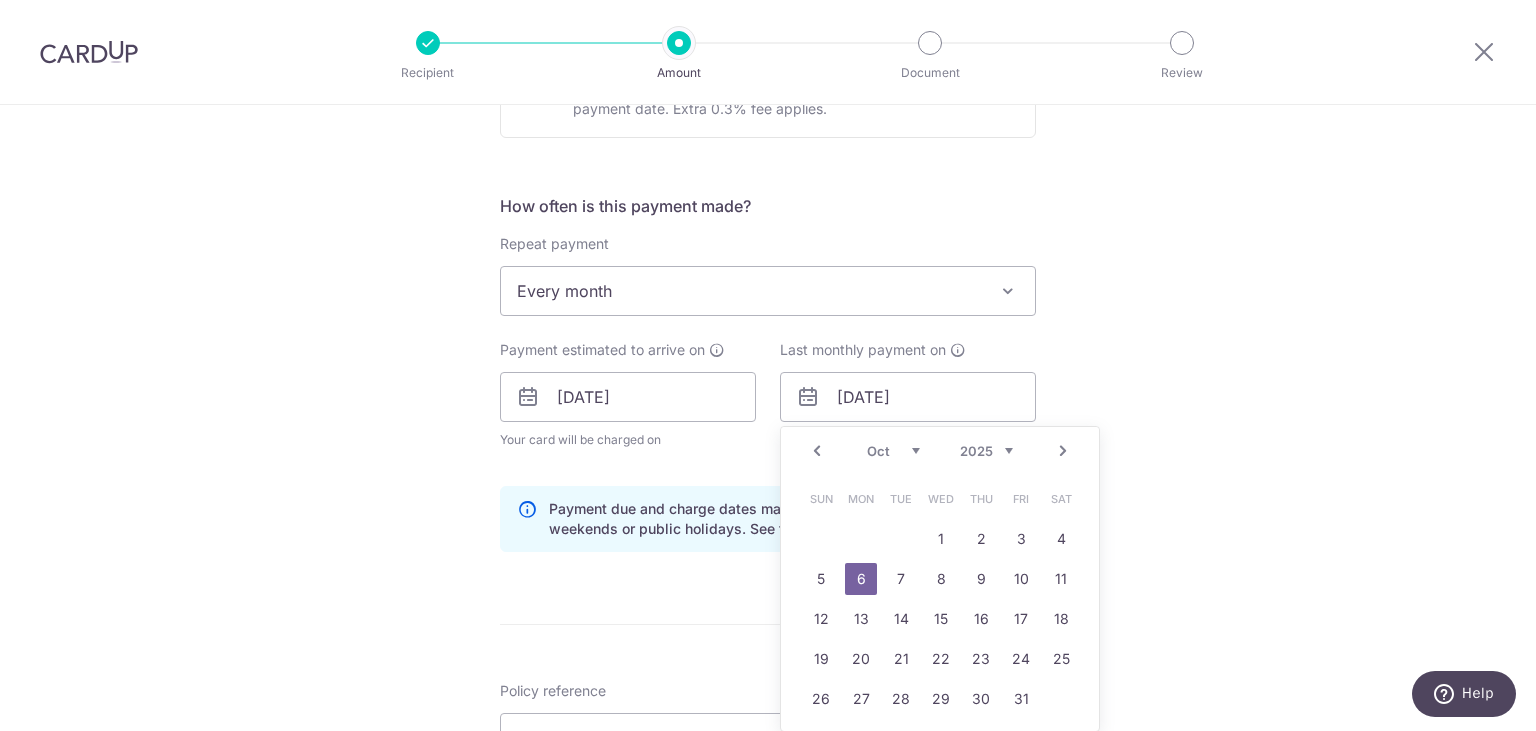 click on "Next" at bounding box center [1063, 451] 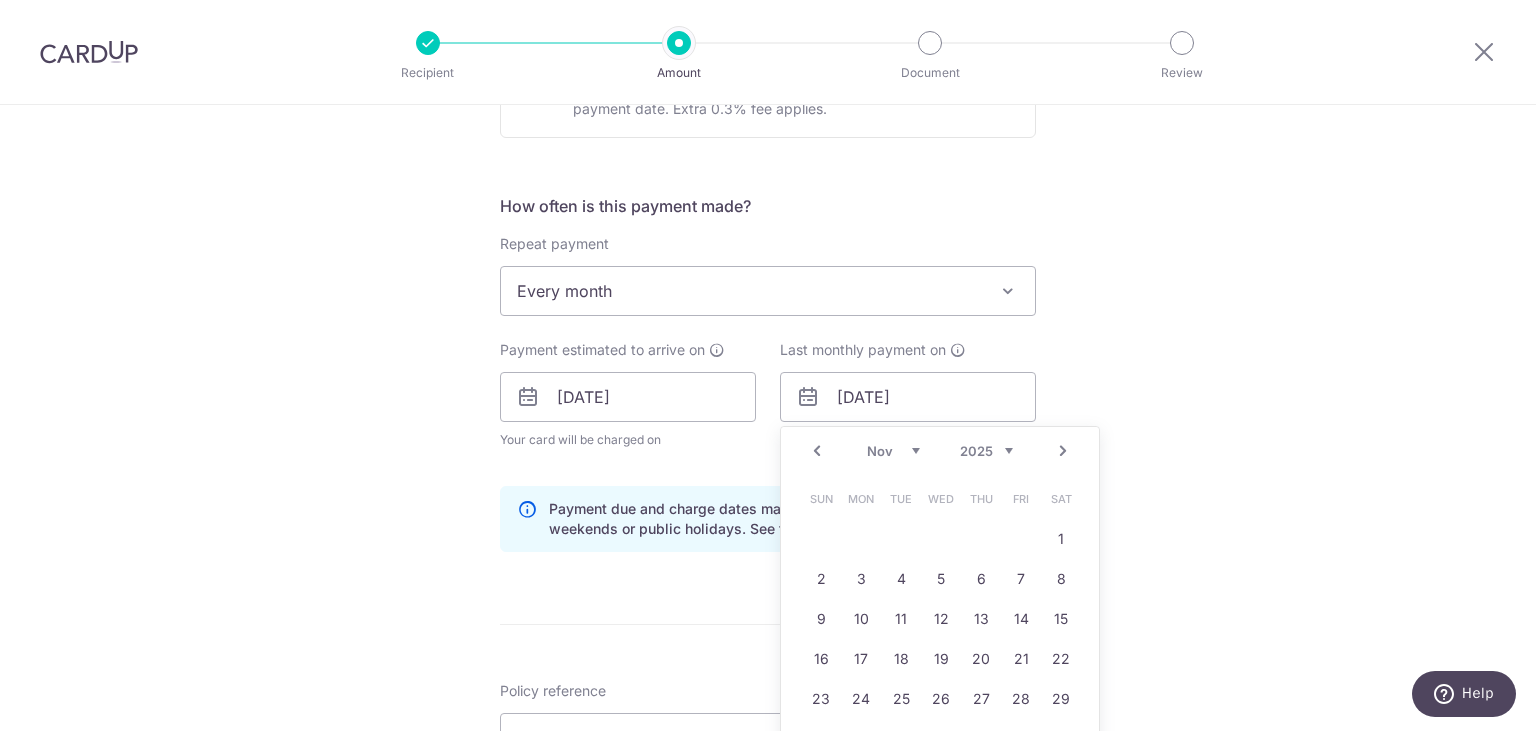 click on "10" at bounding box center [861, 619] 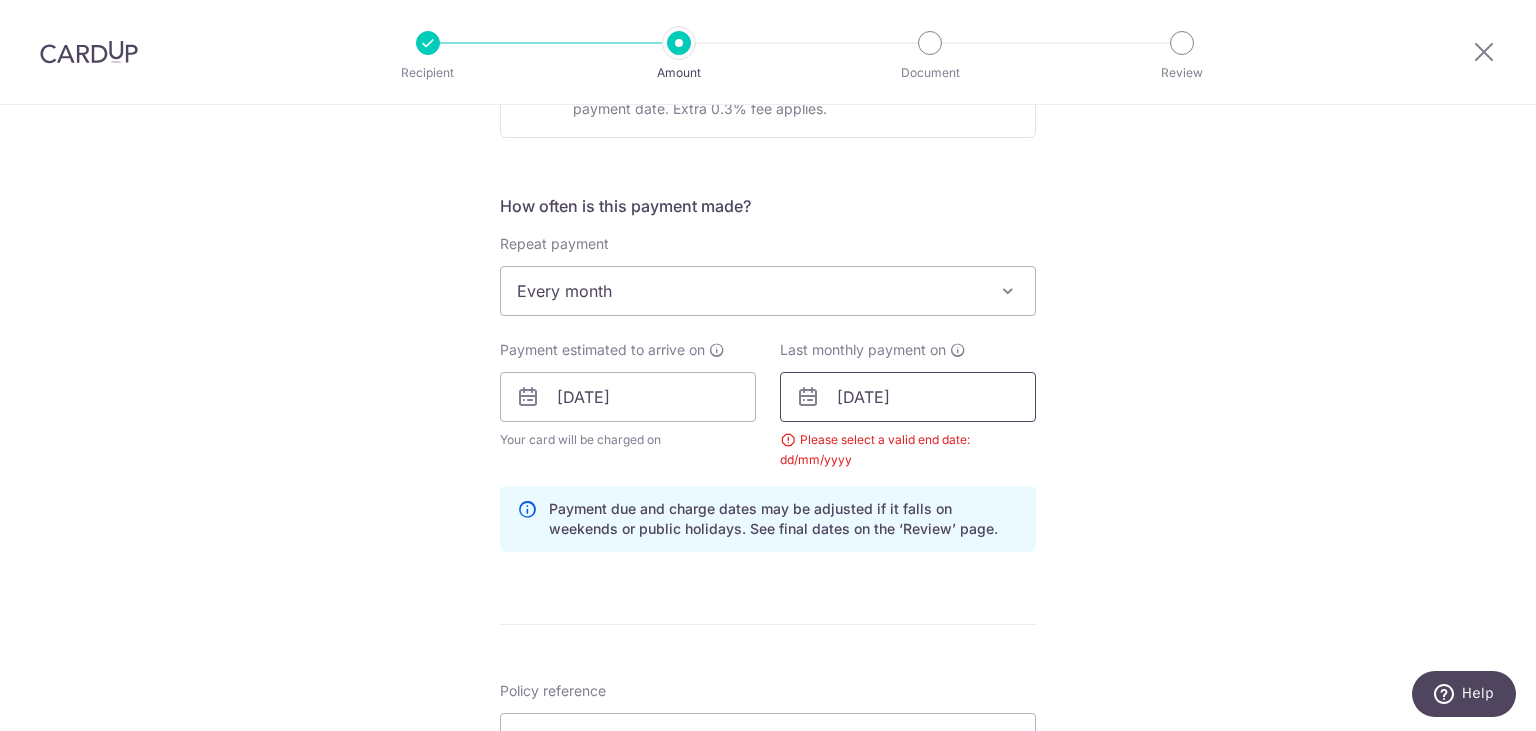 click on "10/11/2025" at bounding box center (908, 397) 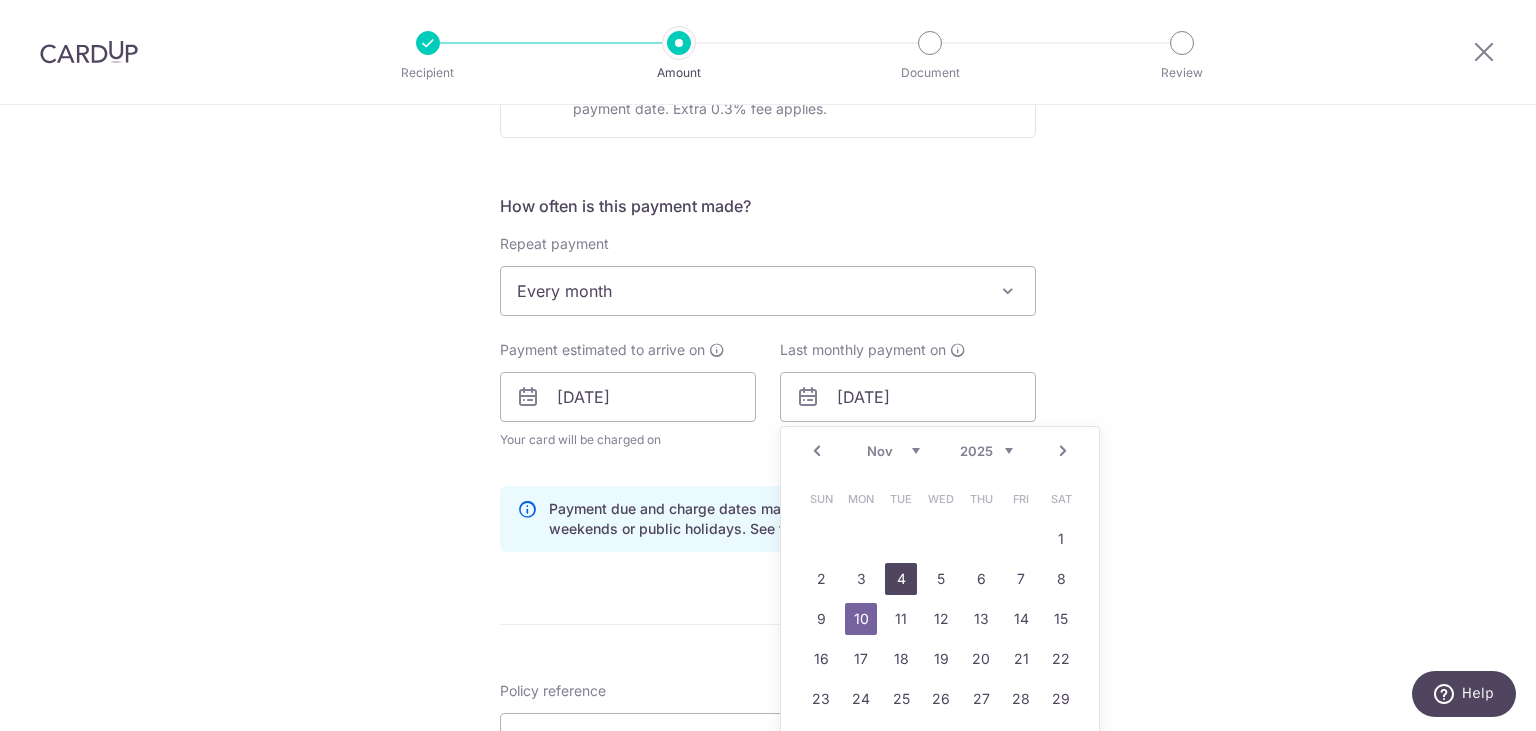 click on "4" at bounding box center [901, 579] 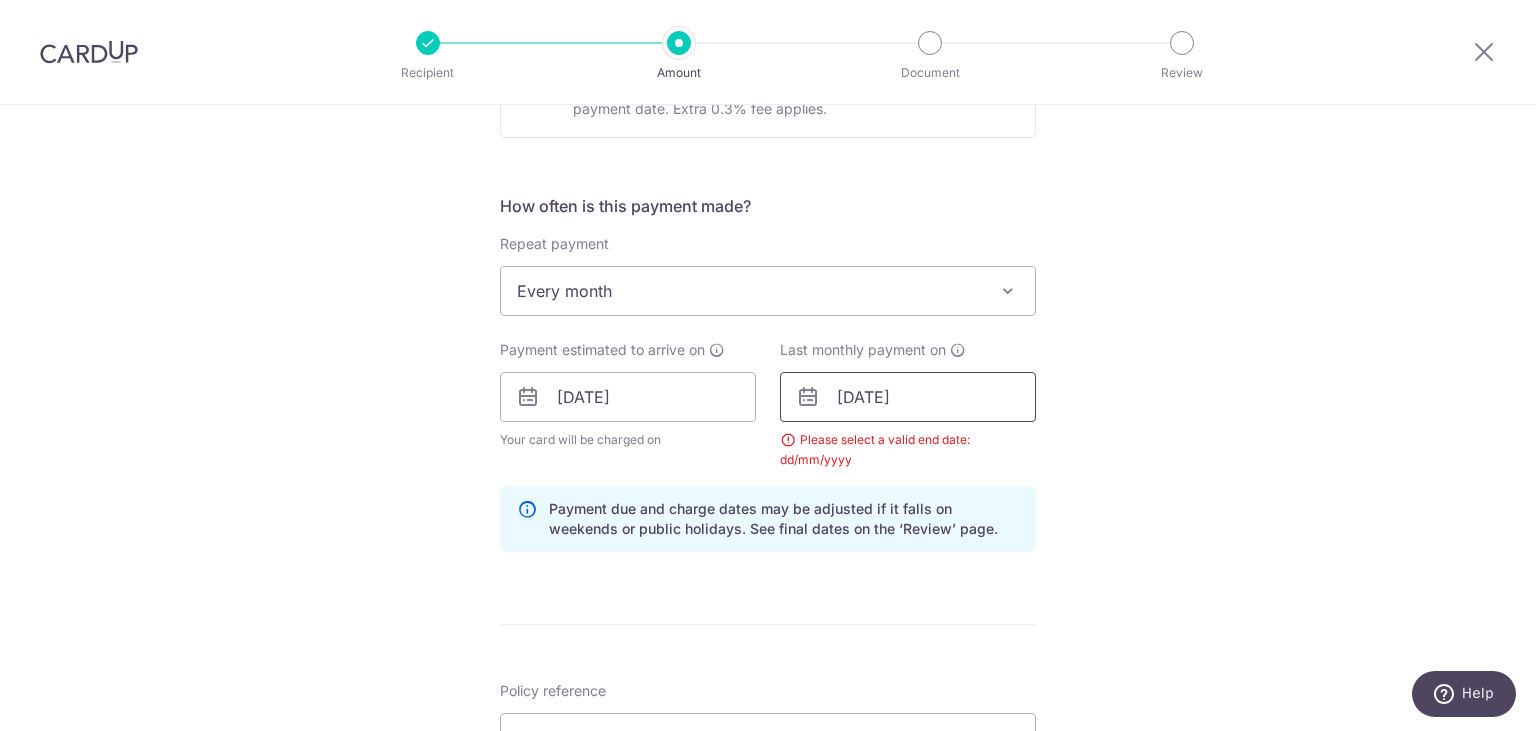 click on "[DATE]" at bounding box center (908, 397) 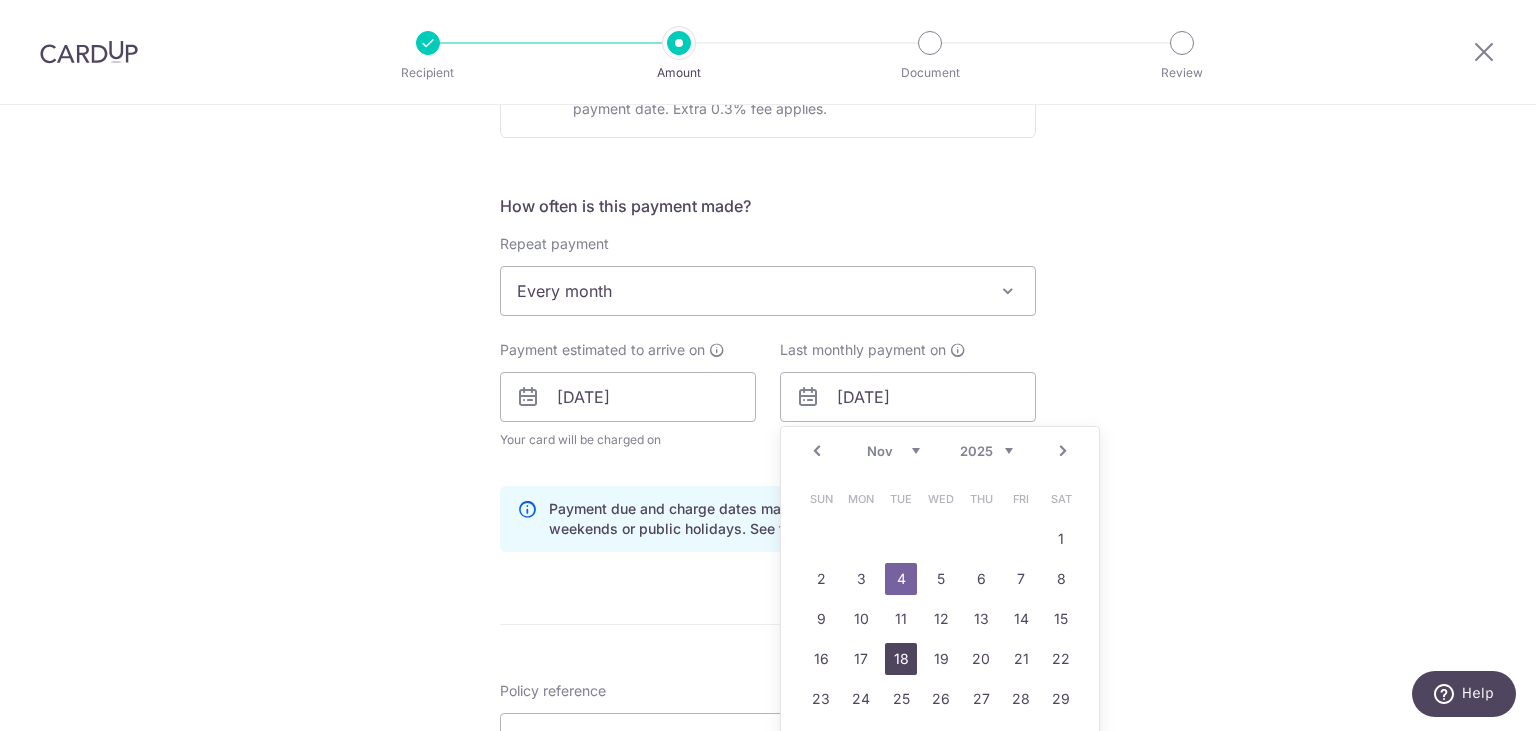 click on "18" at bounding box center [901, 659] 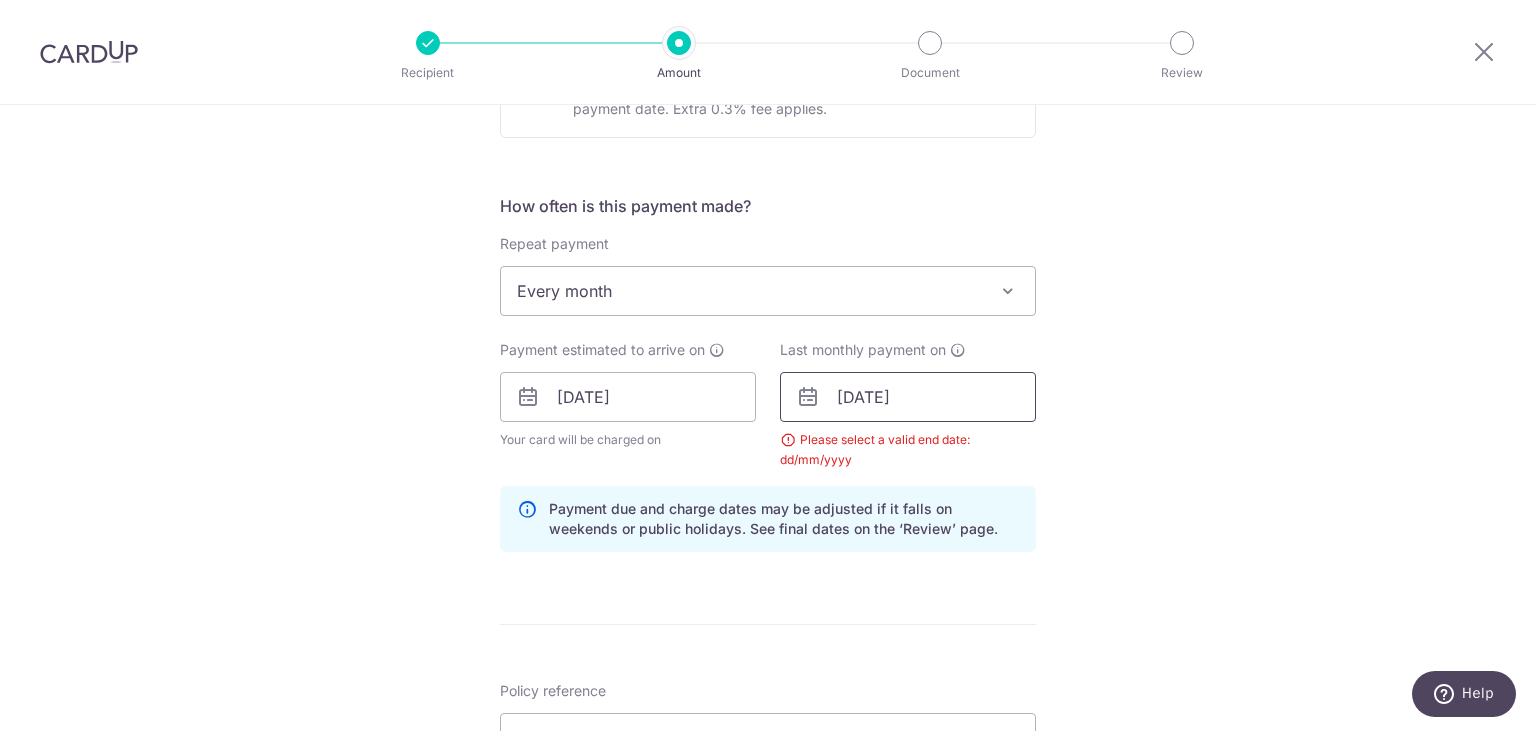 click on "18/11/2025" at bounding box center (908, 397) 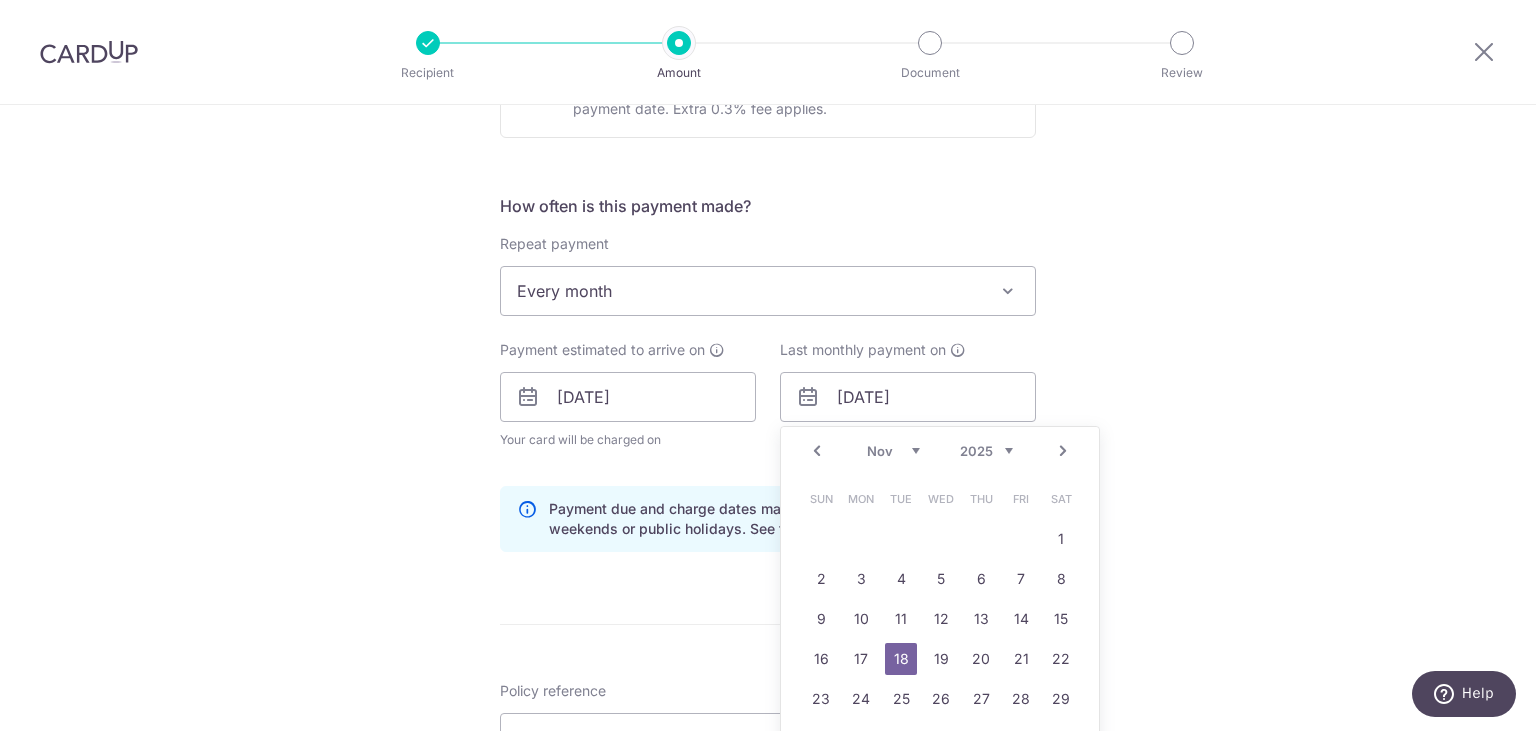 click on "Next" at bounding box center [1063, 451] 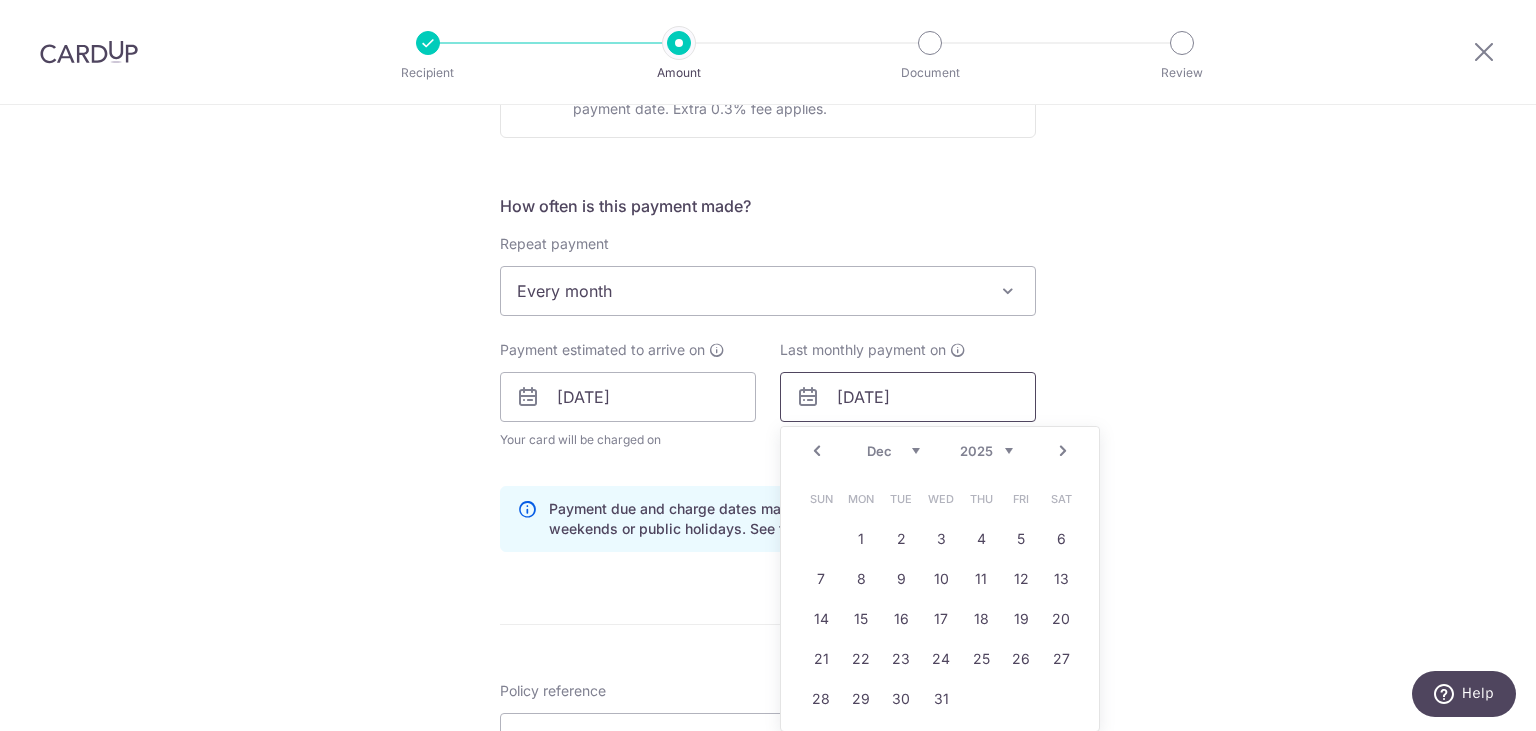 click on "18/11/2025" at bounding box center (908, 397) 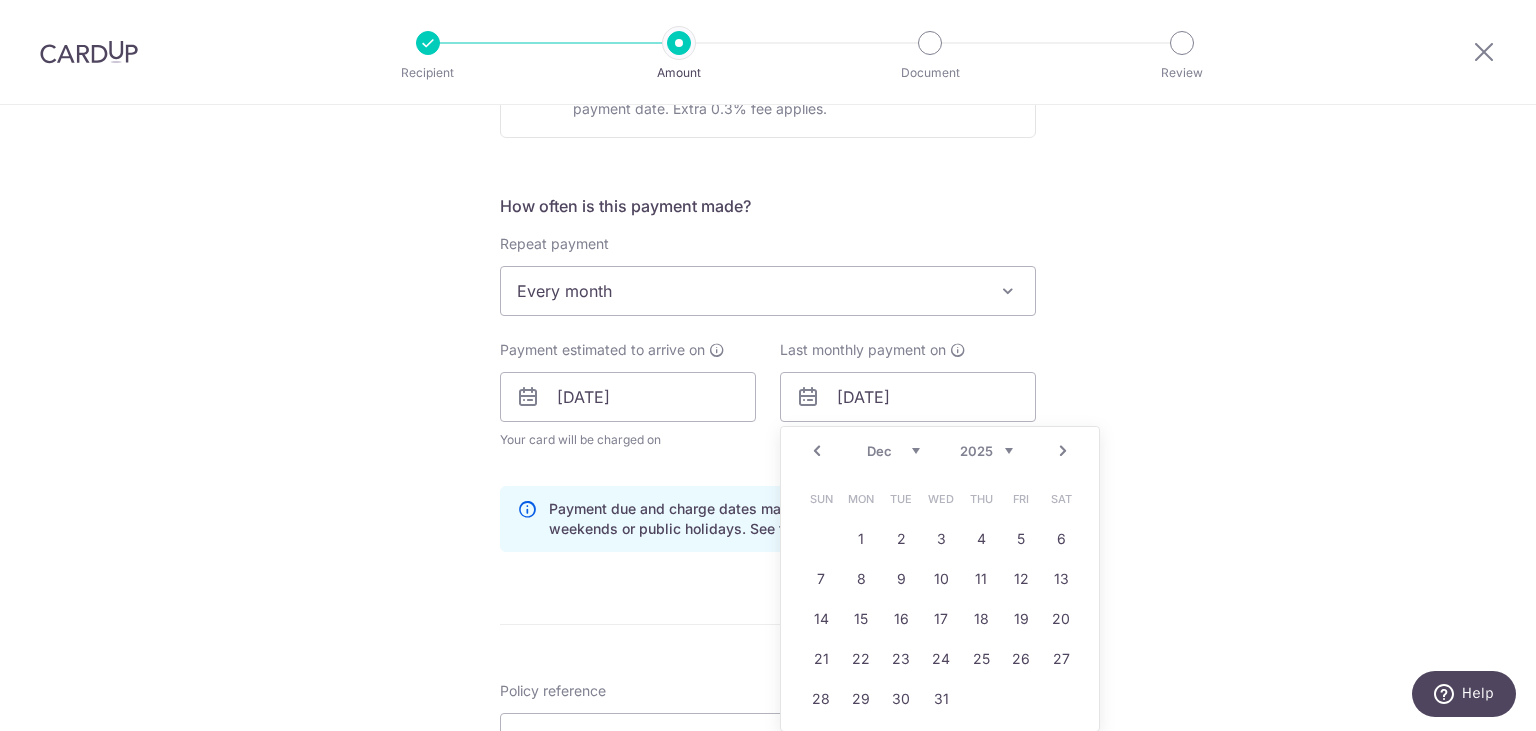 click at bounding box center (808, 397) 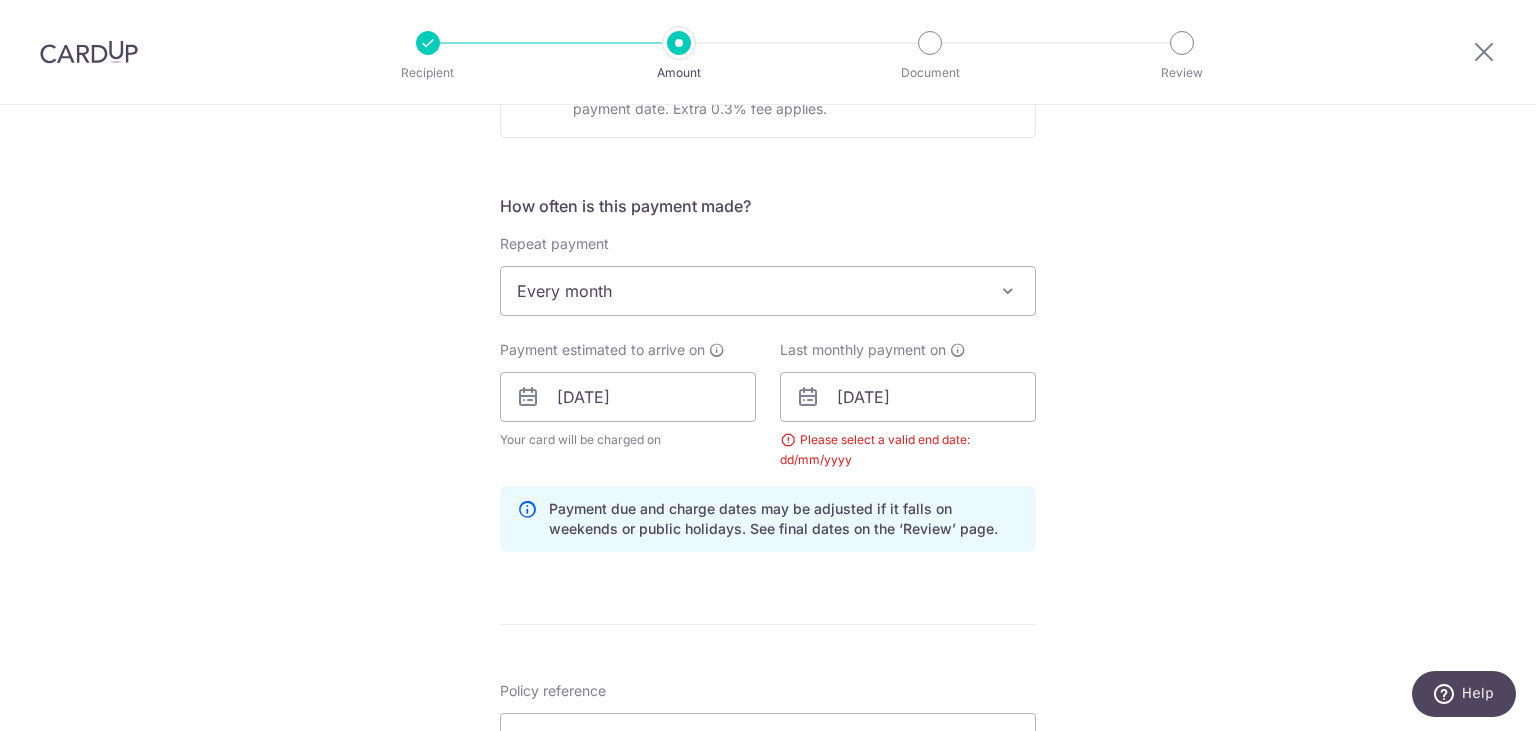 click at bounding box center [808, 397] 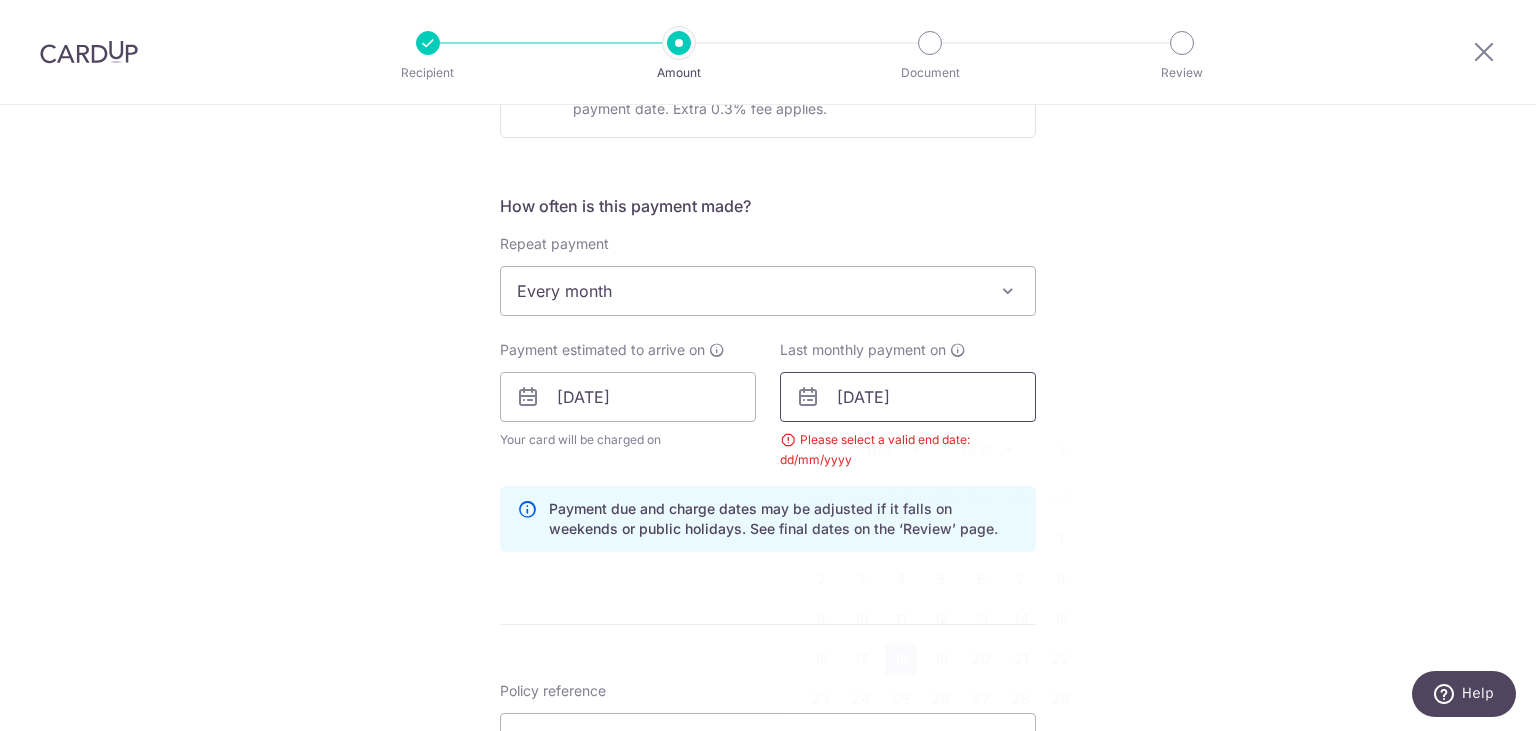 click on "18/11/2025" at bounding box center (908, 397) 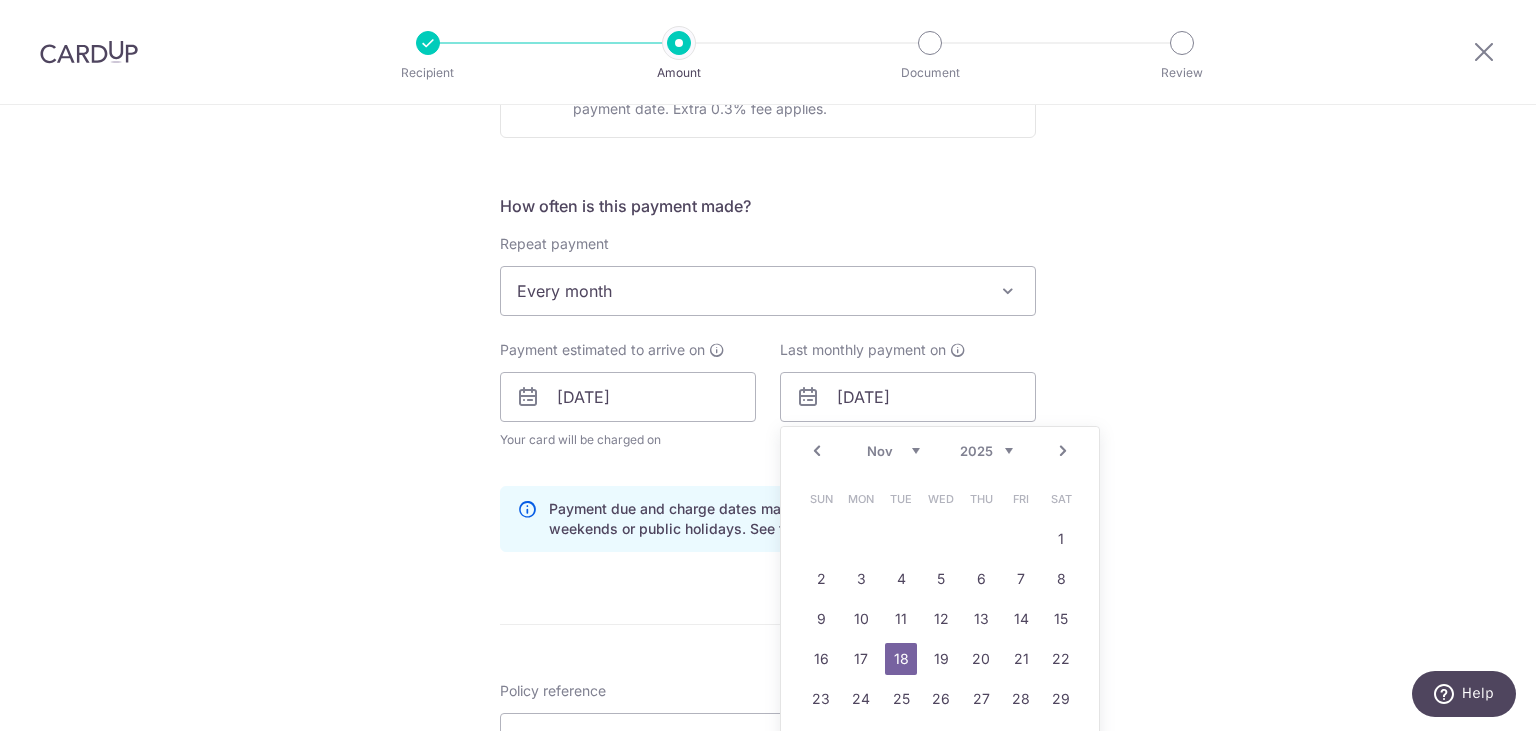 click on "Prev" at bounding box center (817, 451) 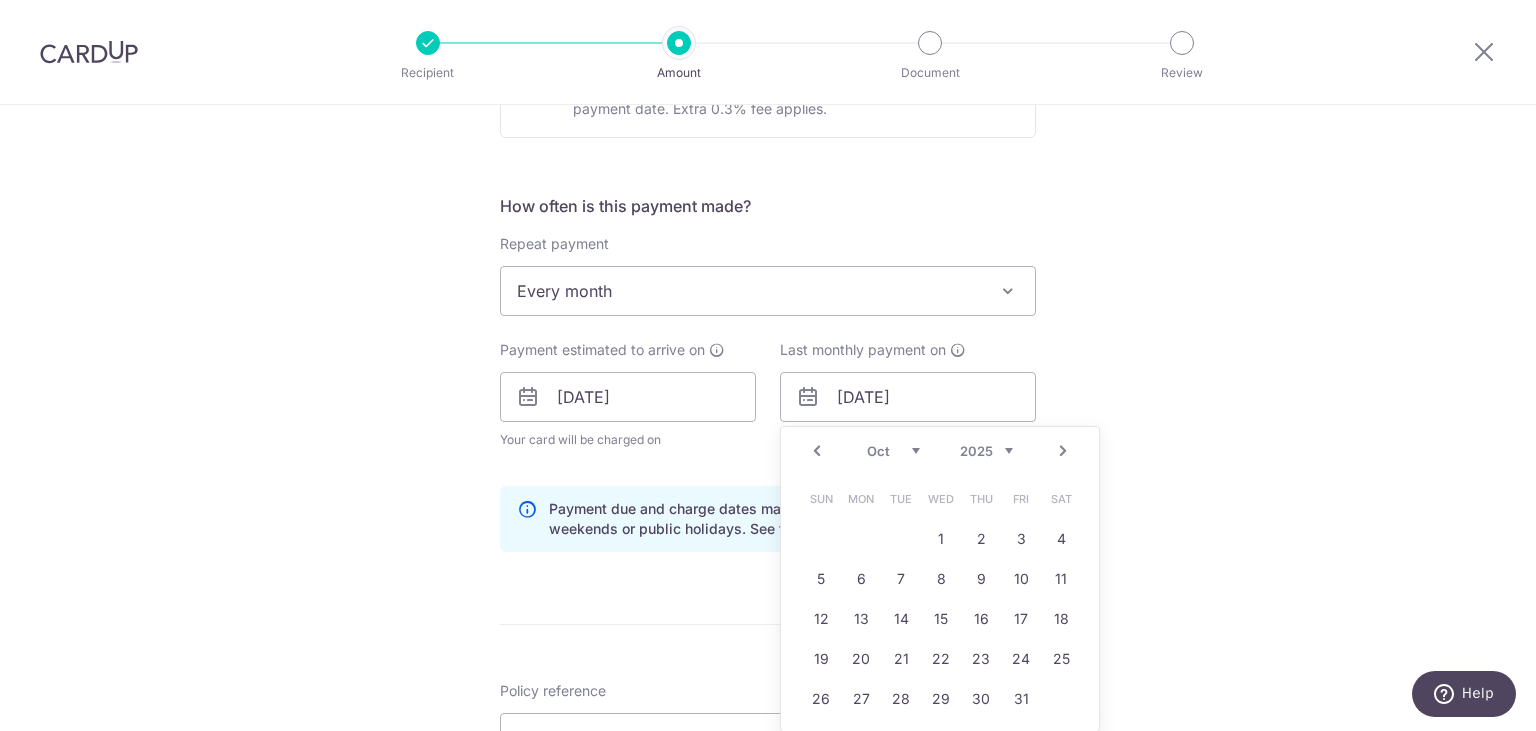 click on "Prev" at bounding box center (817, 451) 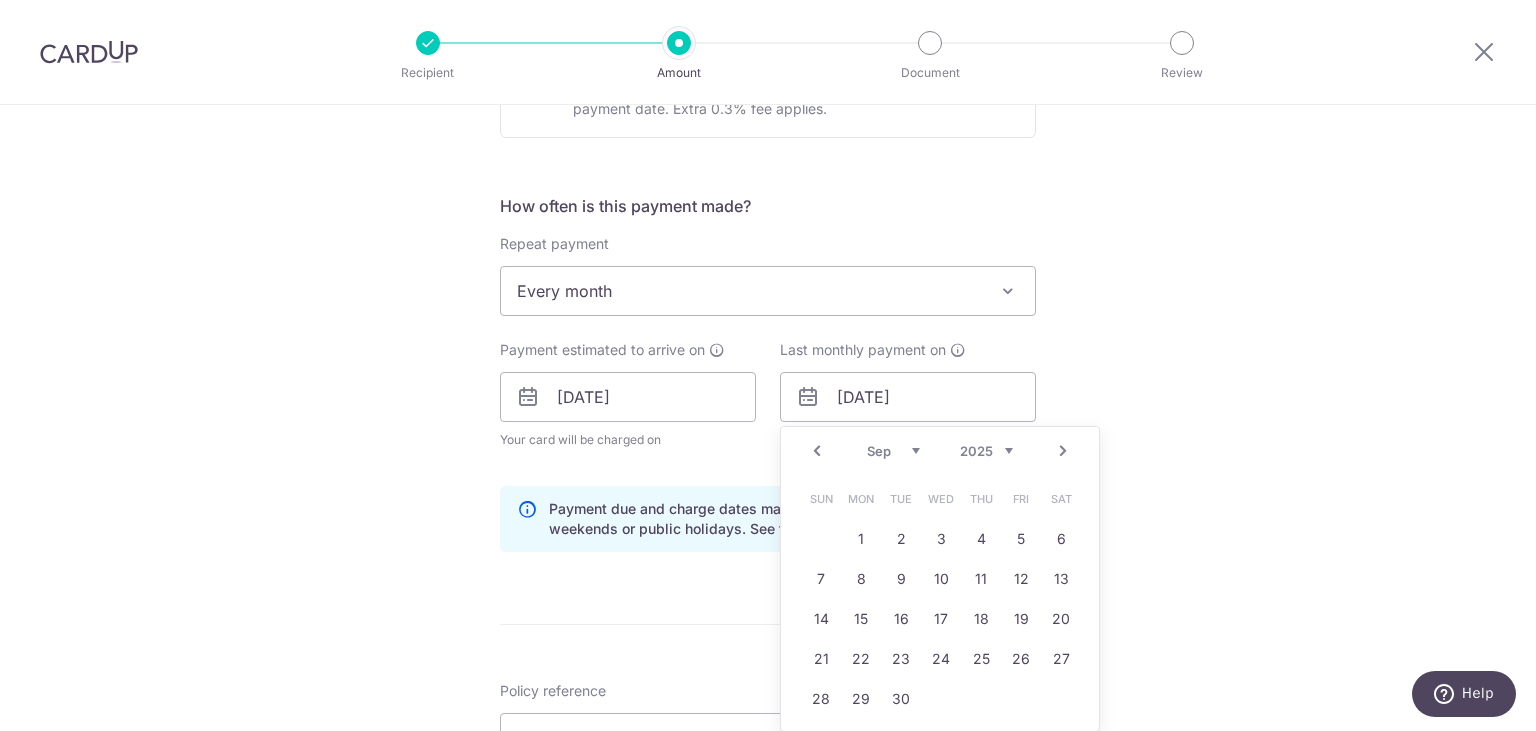 click on "Prev" at bounding box center [817, 451] 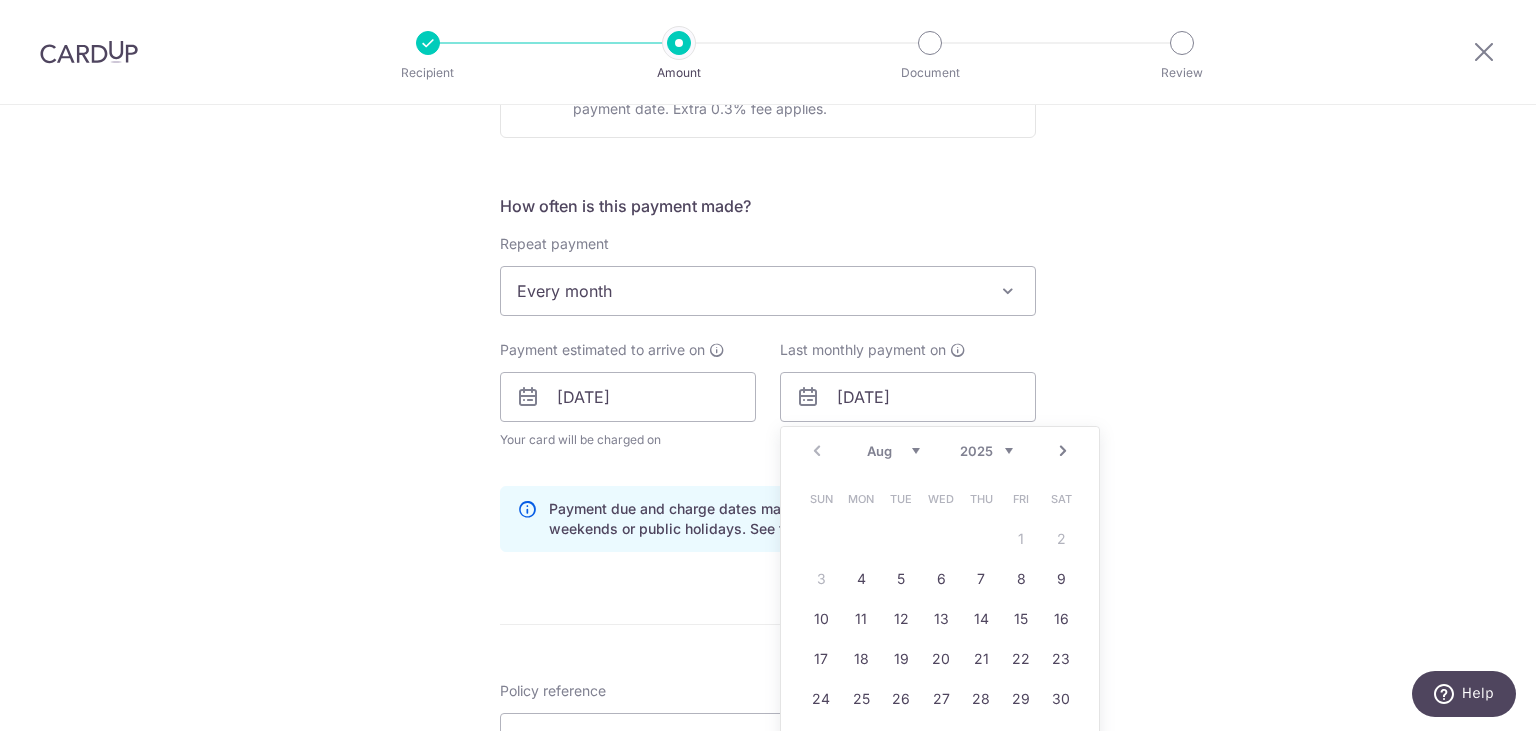 click on "Prev Next Aug Sep Oct Nov Dec 2025 2026 2027 2028 2029 2030 2031 2032 2033 2034 2035" at bounding box center (940, 451) 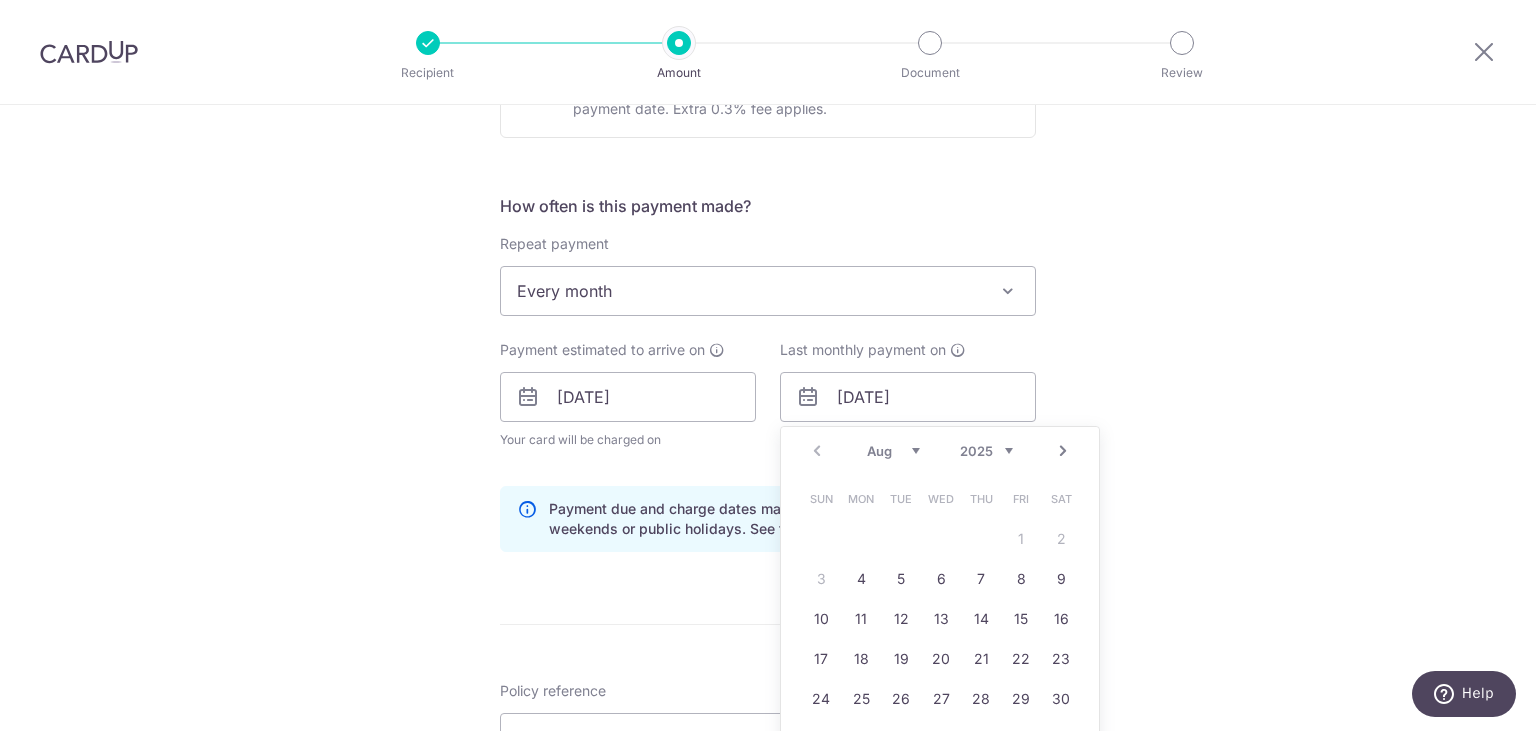 click on "Next" at bounding box center (1063, 451) 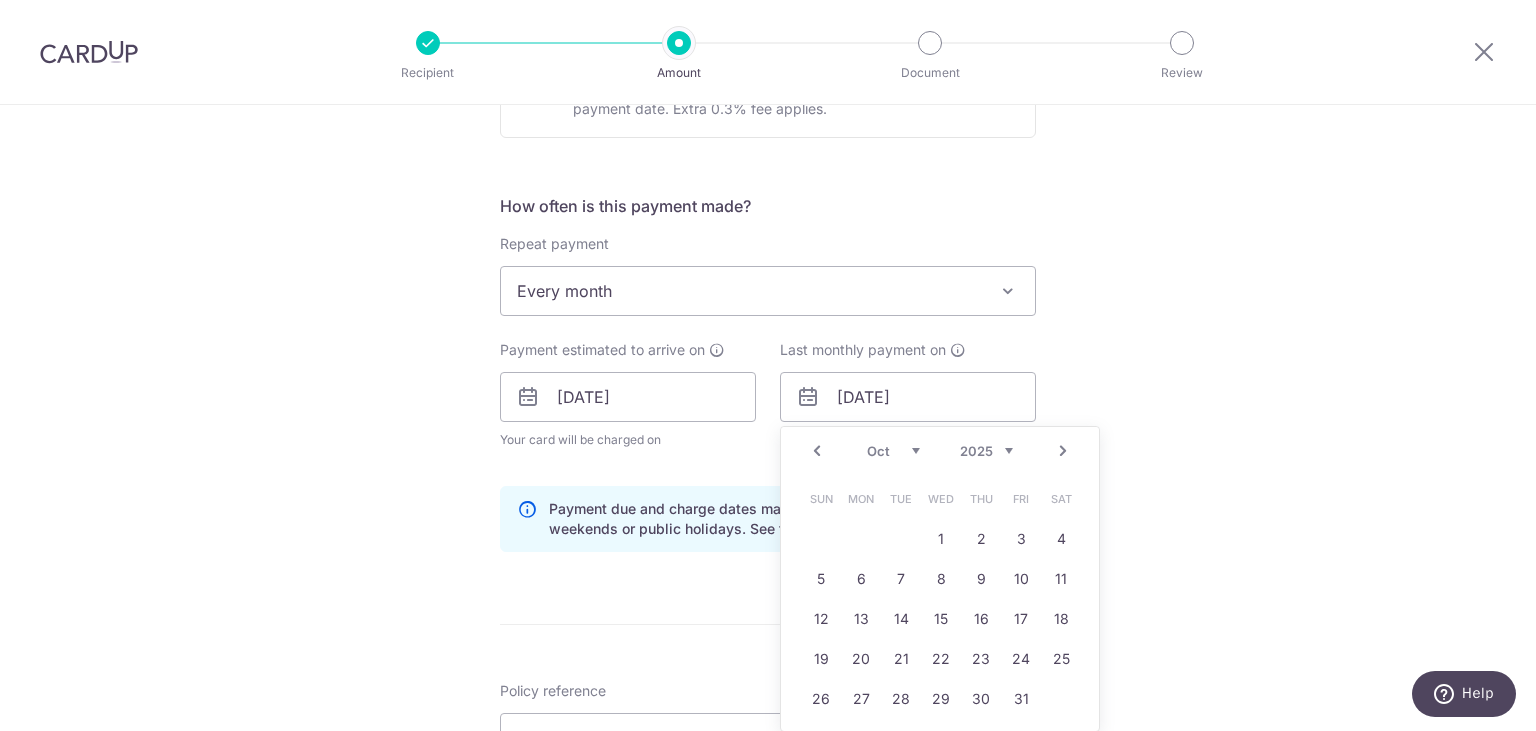click on "Next" at bounding box center [1063, 451] 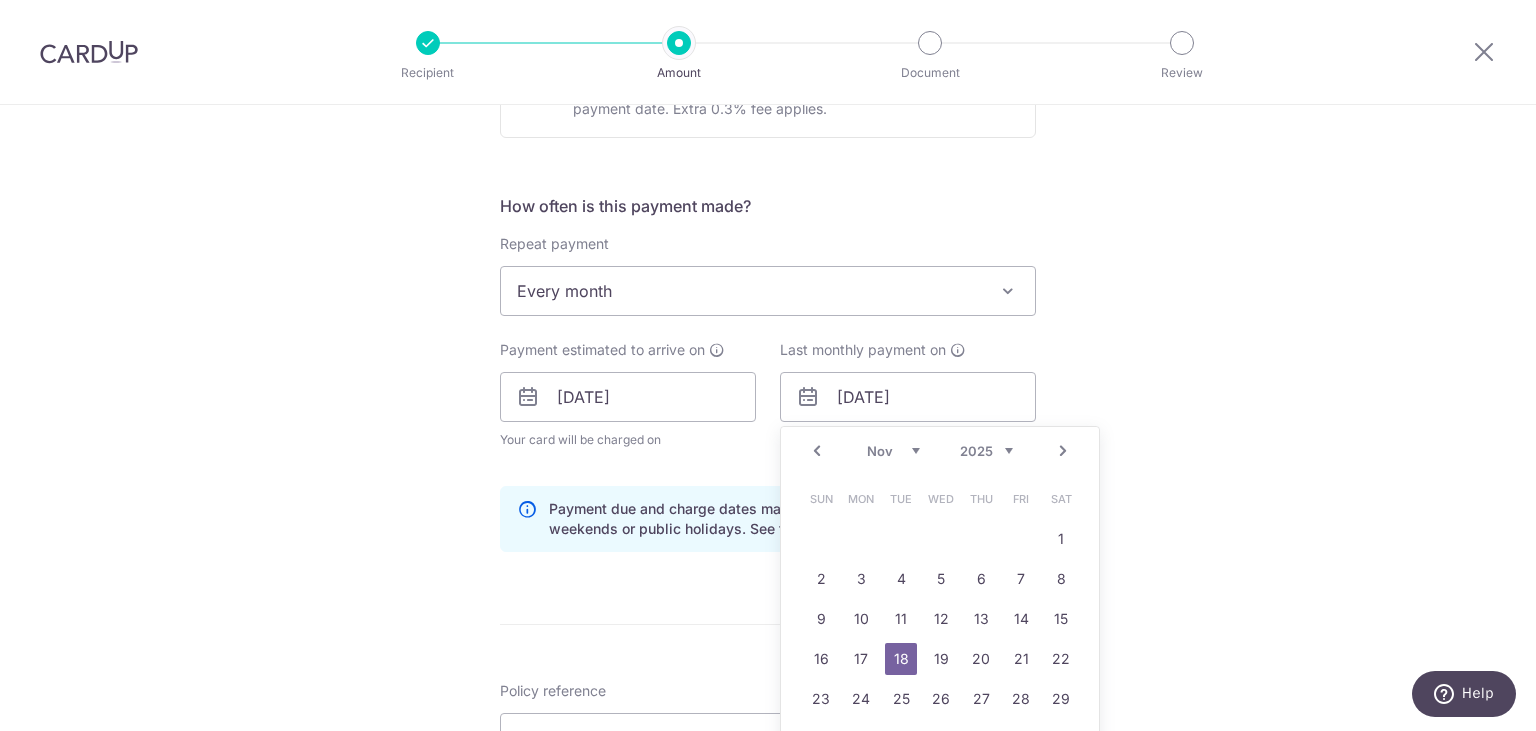click on "Next" at bounding box center [1063, 451] 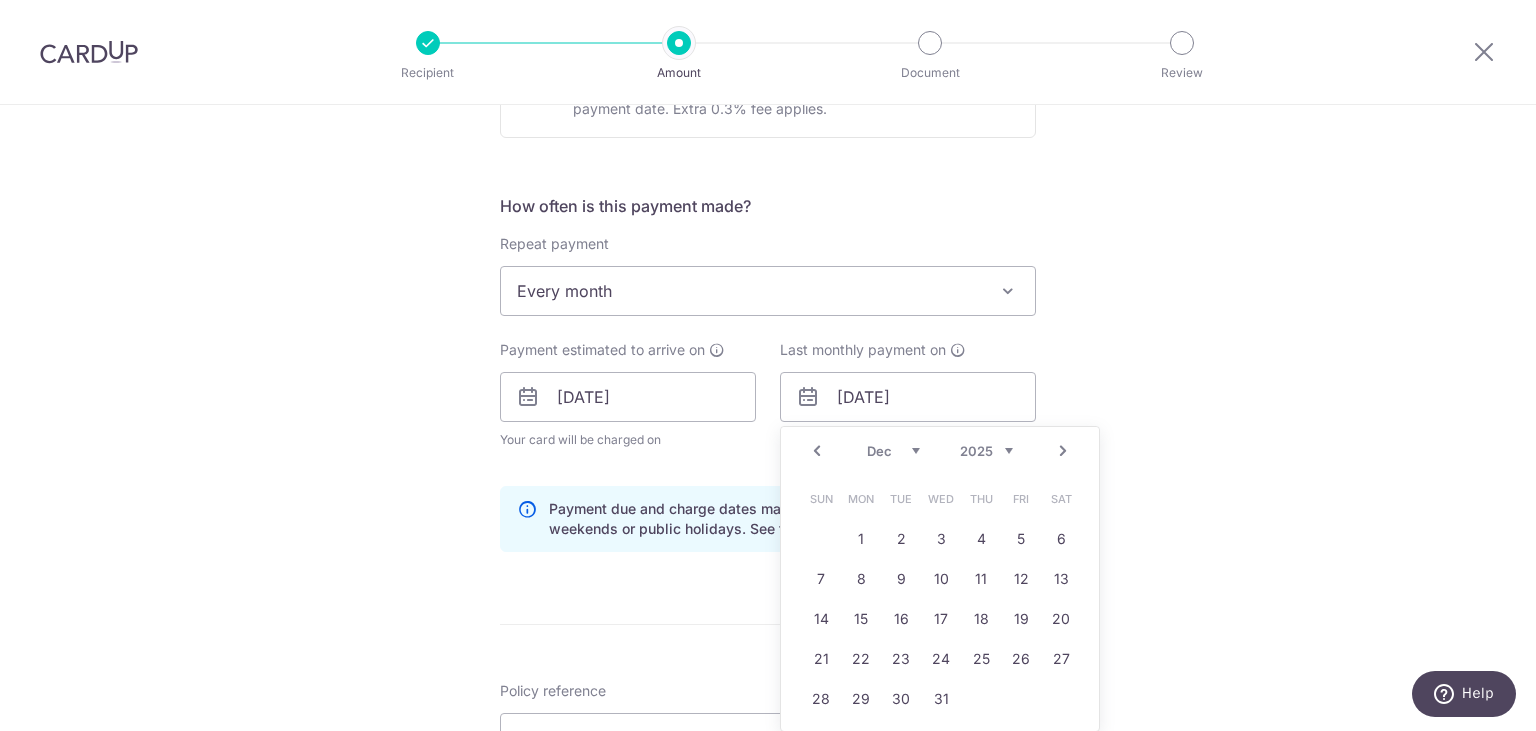click on "Next" at bounding box center [1063, 451] 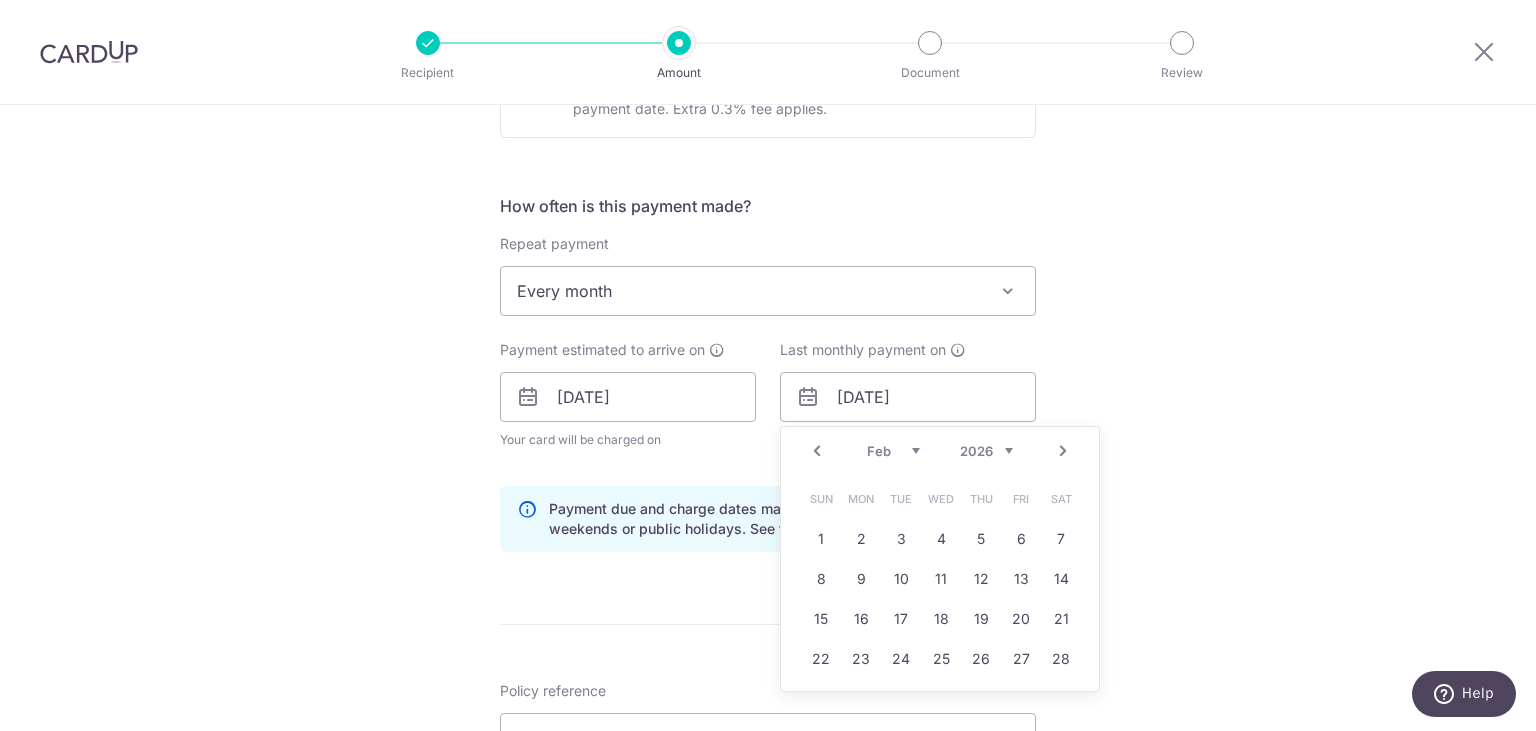 click on "Next" at bounding box center (1063, 451) 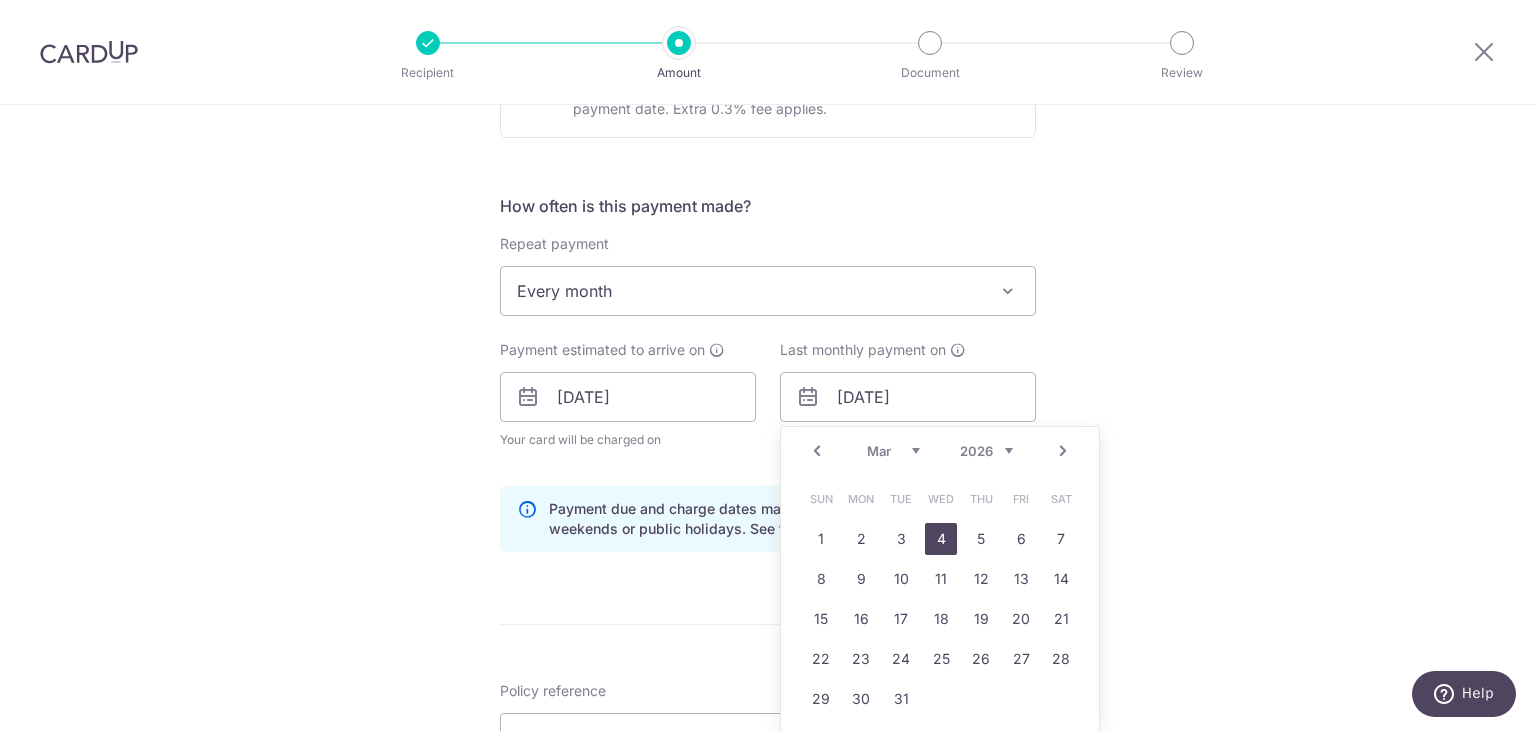 click on "4" at bounding box center (941, 539) 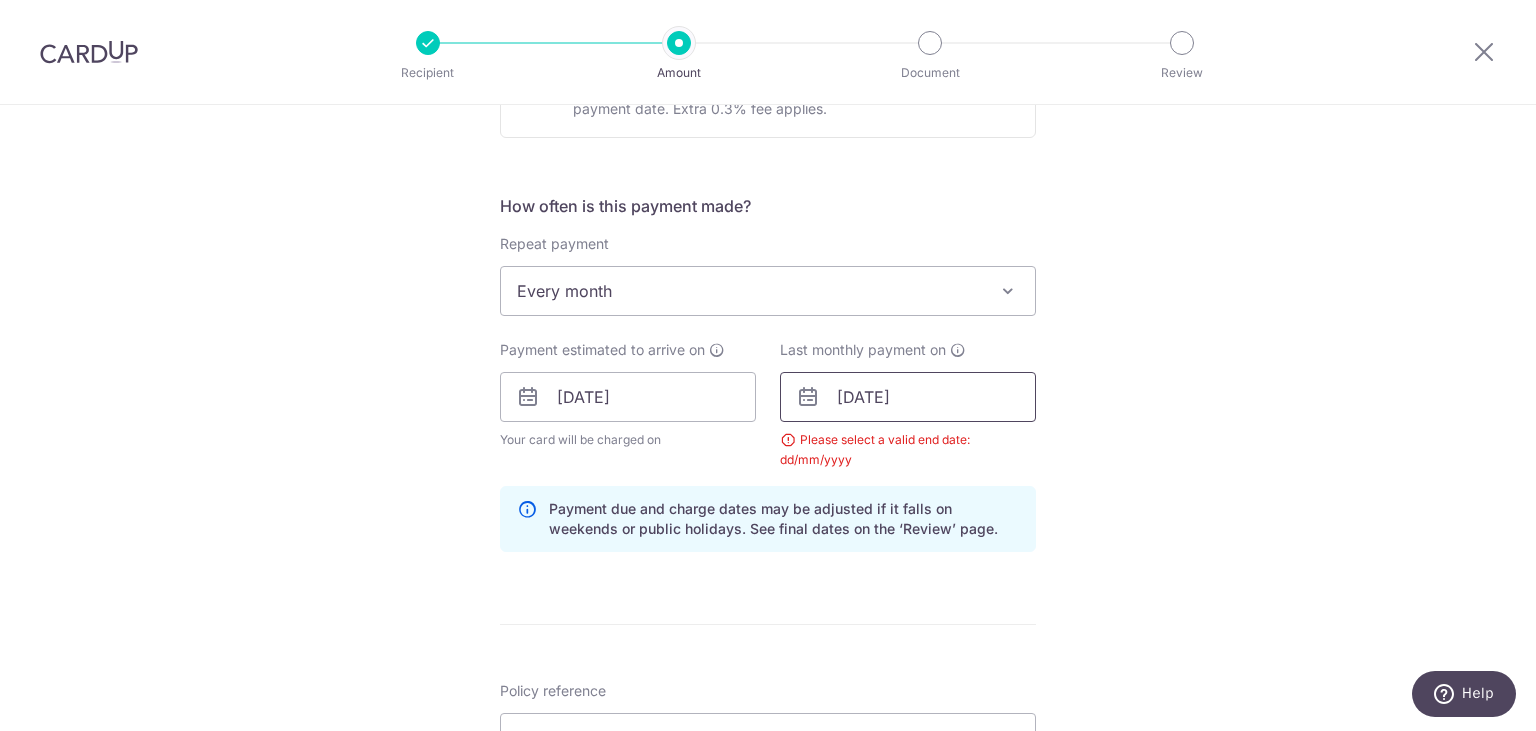 click on "04/03/2026" at bounding box center (908, 397) 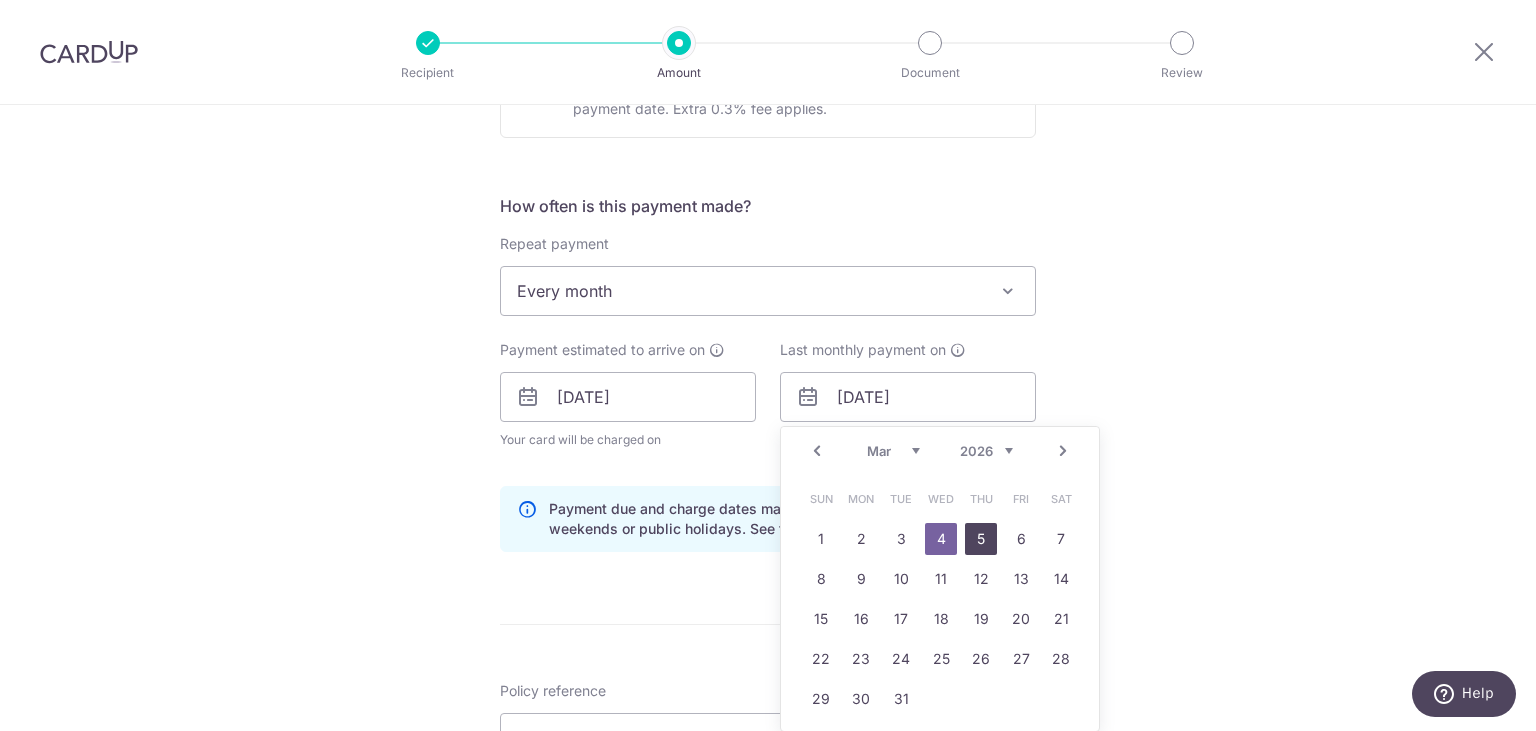 click on "5" at bounding box center [981, 539] 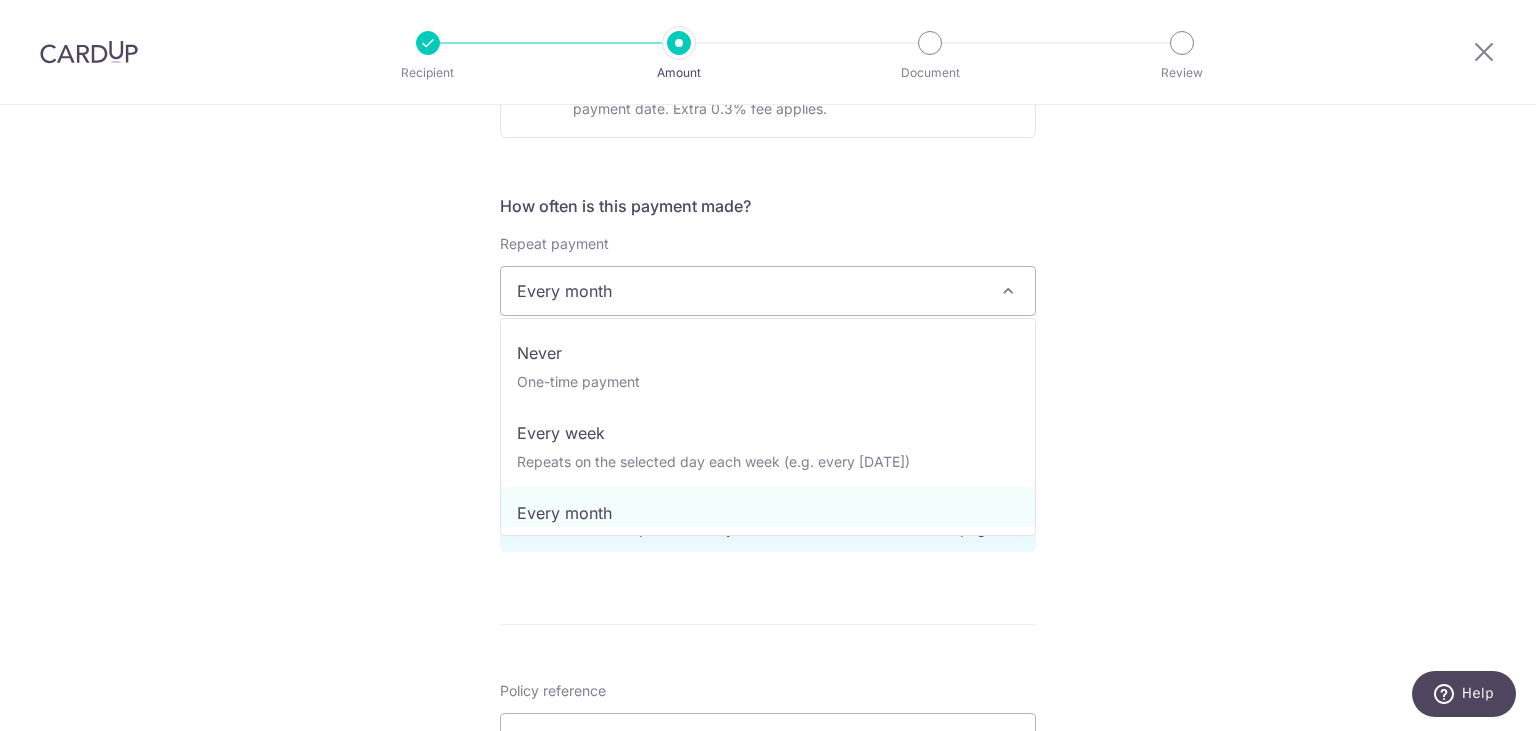 click on "Every month" at bounding box center (768, 291) 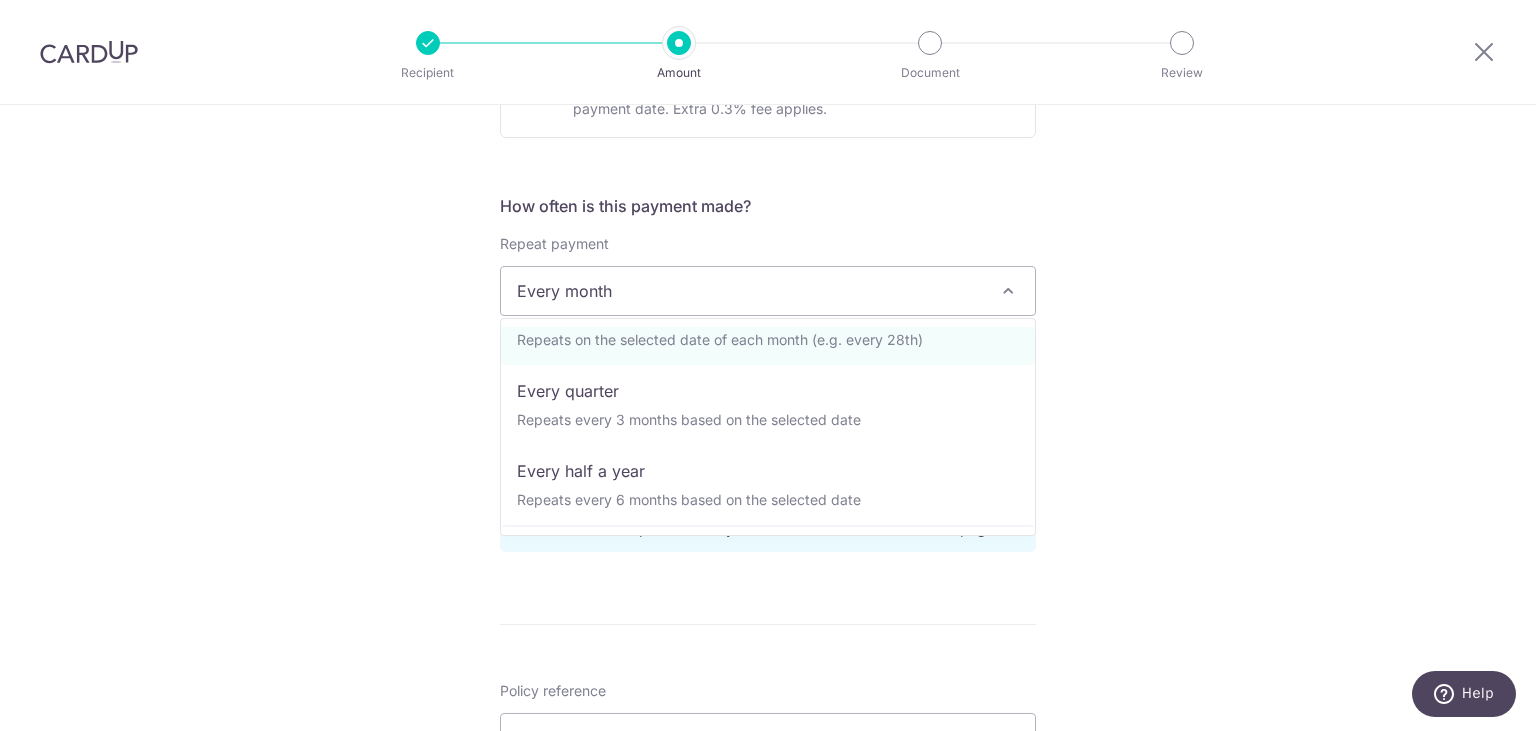 scroll, scrollTop: 78, scrollLeft: 0, axis: vertical 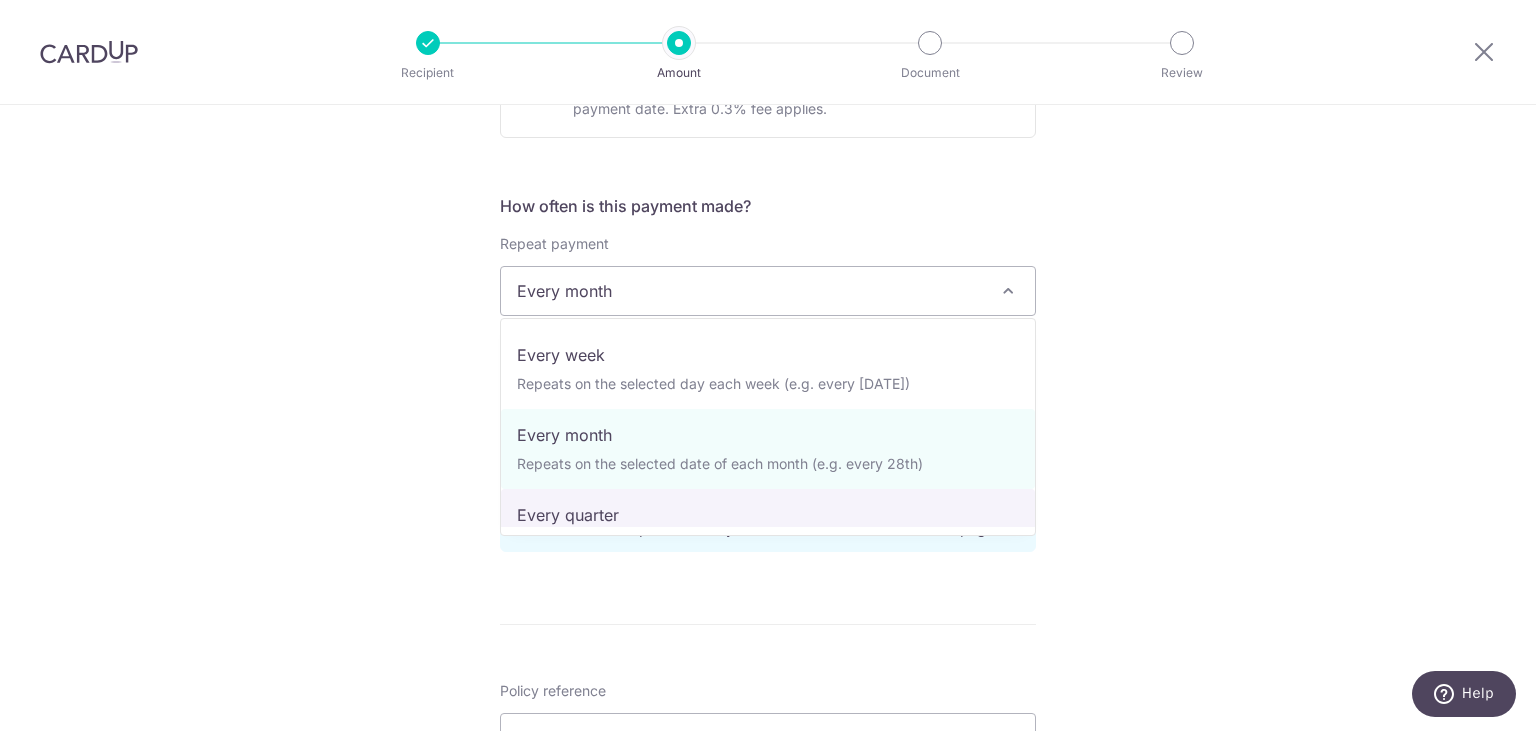 select on "4" 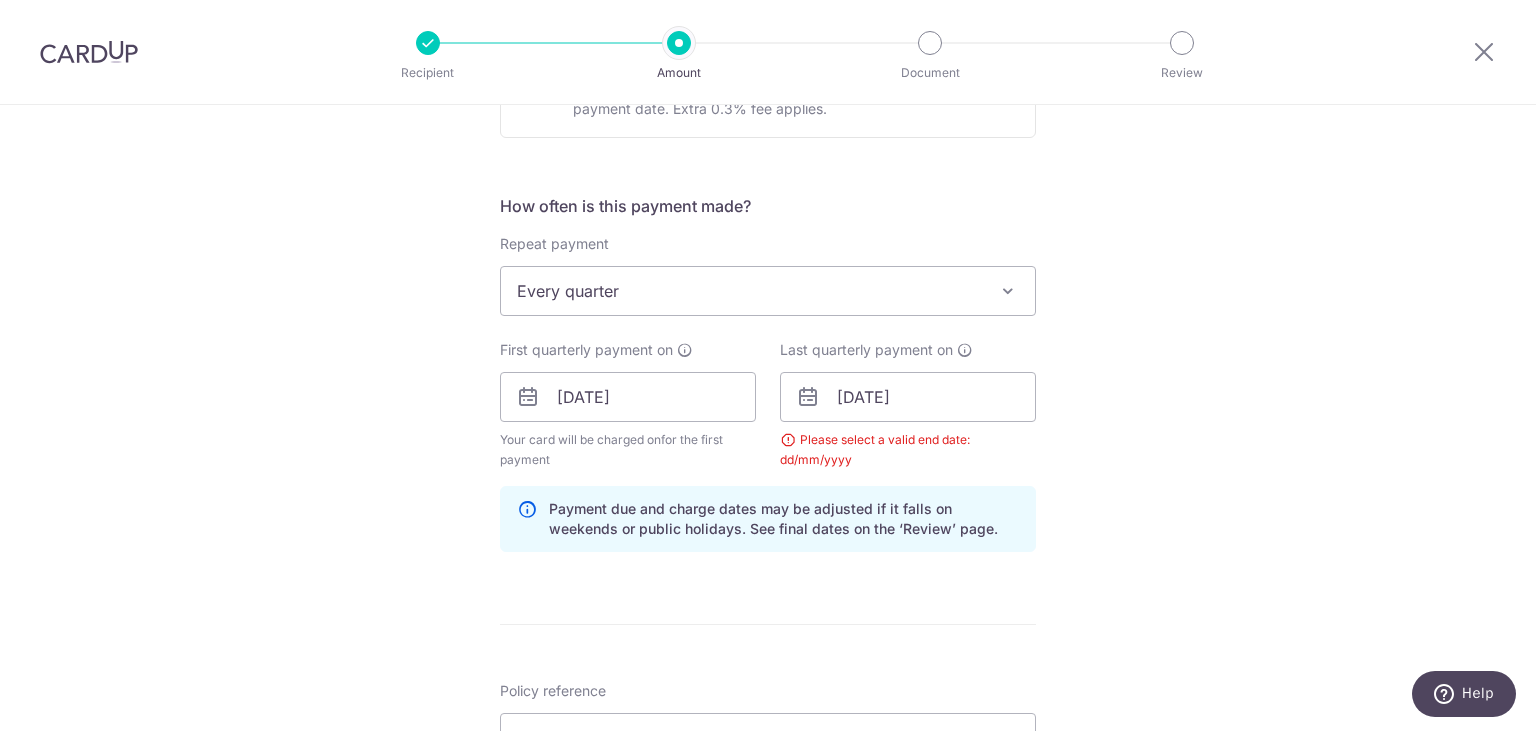 click on "Tell us more about your payment
Enter payment amount
SGD
2,300.70
2300.70
Select Card
**** 7273
Add credit card
Your Cards
**** 7273
Secure 256-bit SSL
Text
New card details
Card
Secure 256-bit SSL" at bounding box center (768, 420) 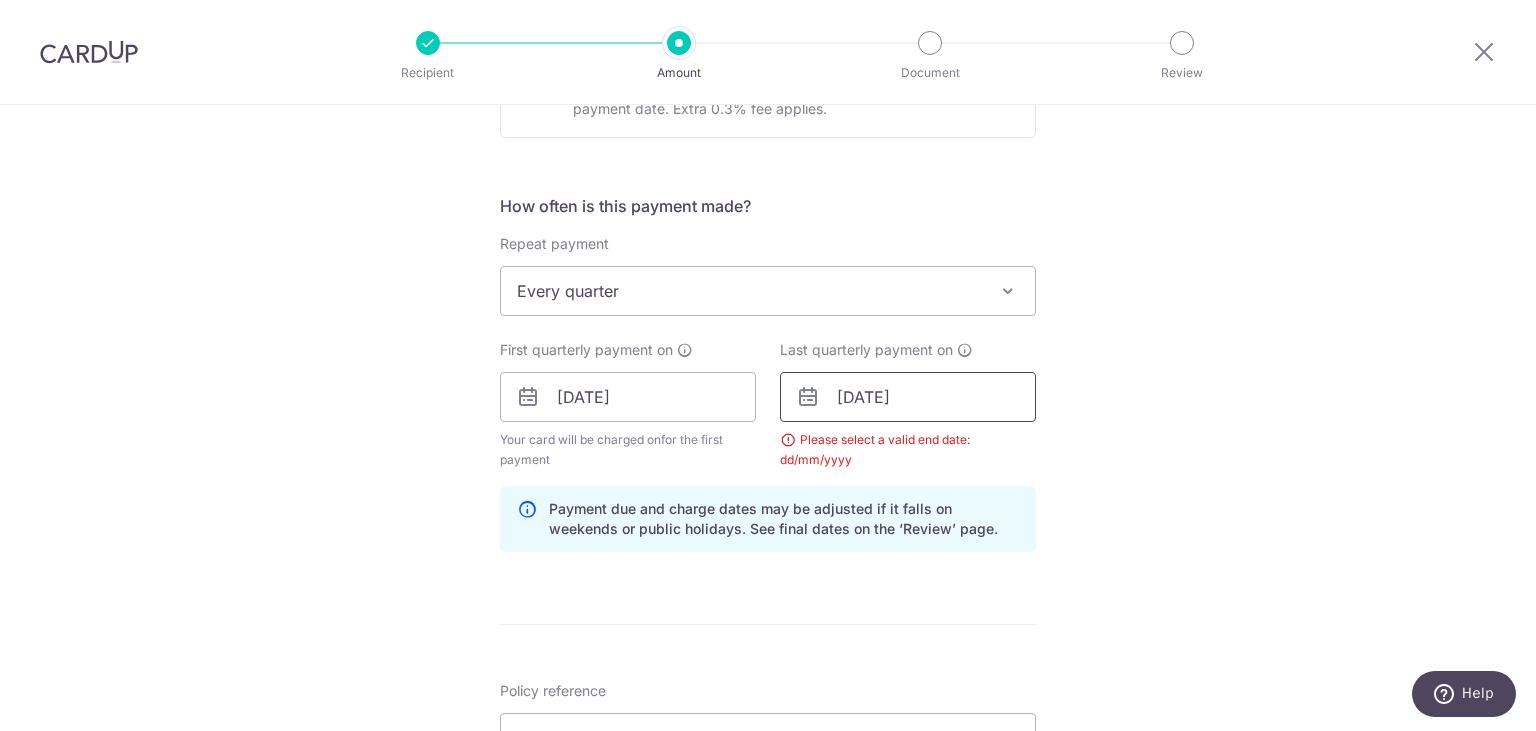 click on "05/03/2026" at bounding box center (908, 397) 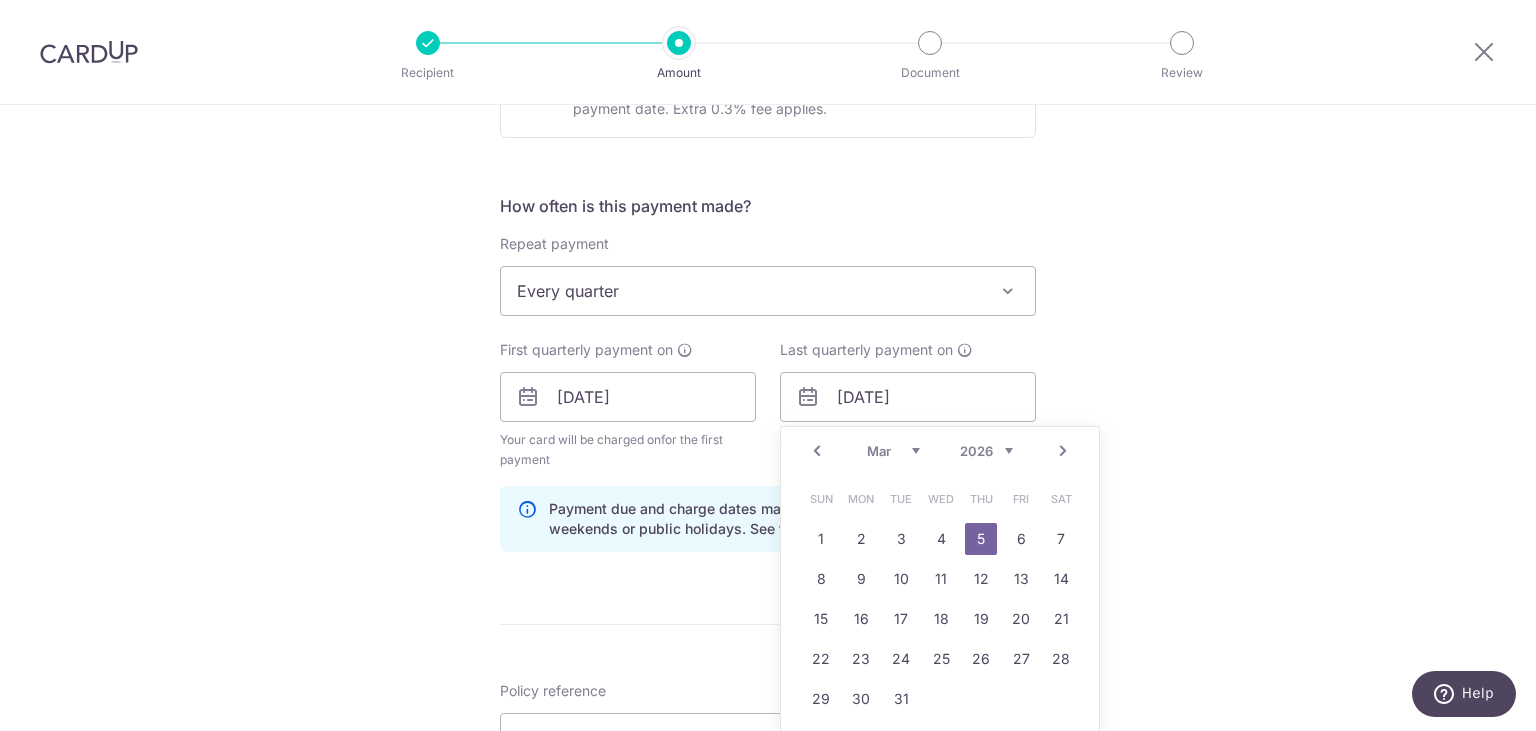 click on "Next" at bounding box center (1063, 451) 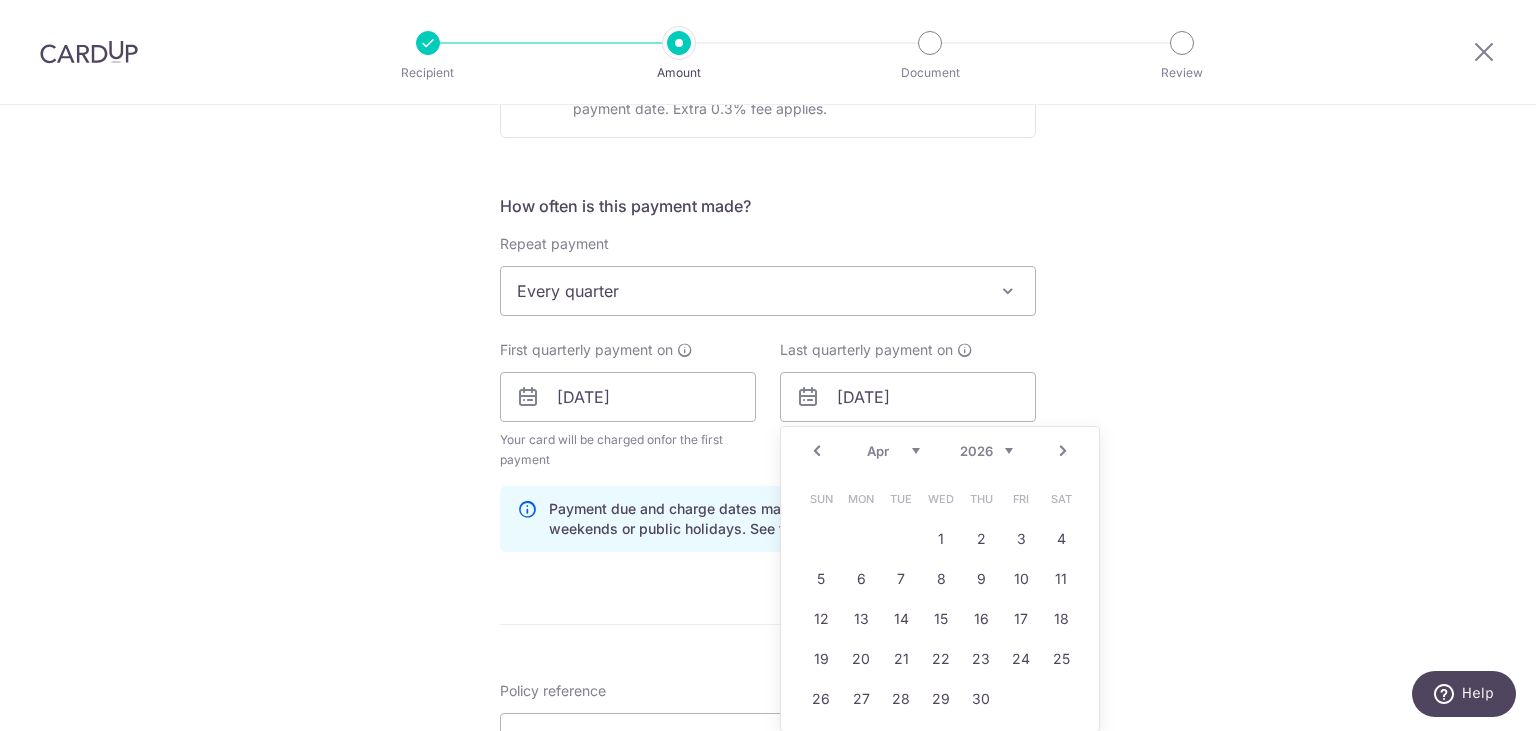 click on "2025 2026 2027 2028 2029 2030 2031 2032 2033 2034 2035" at bounding box center [986, 451] 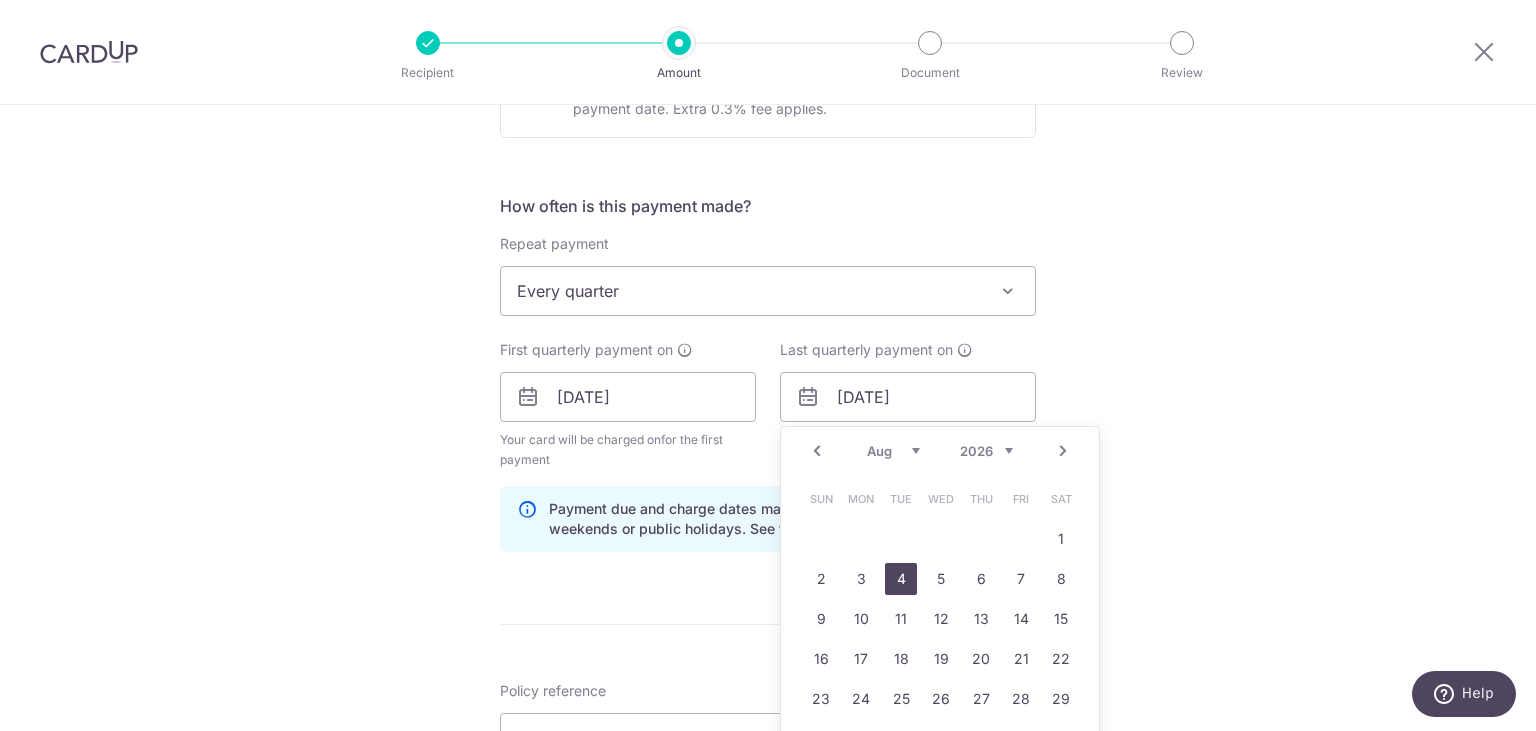 click on "4" at bounding box center (901, 579) 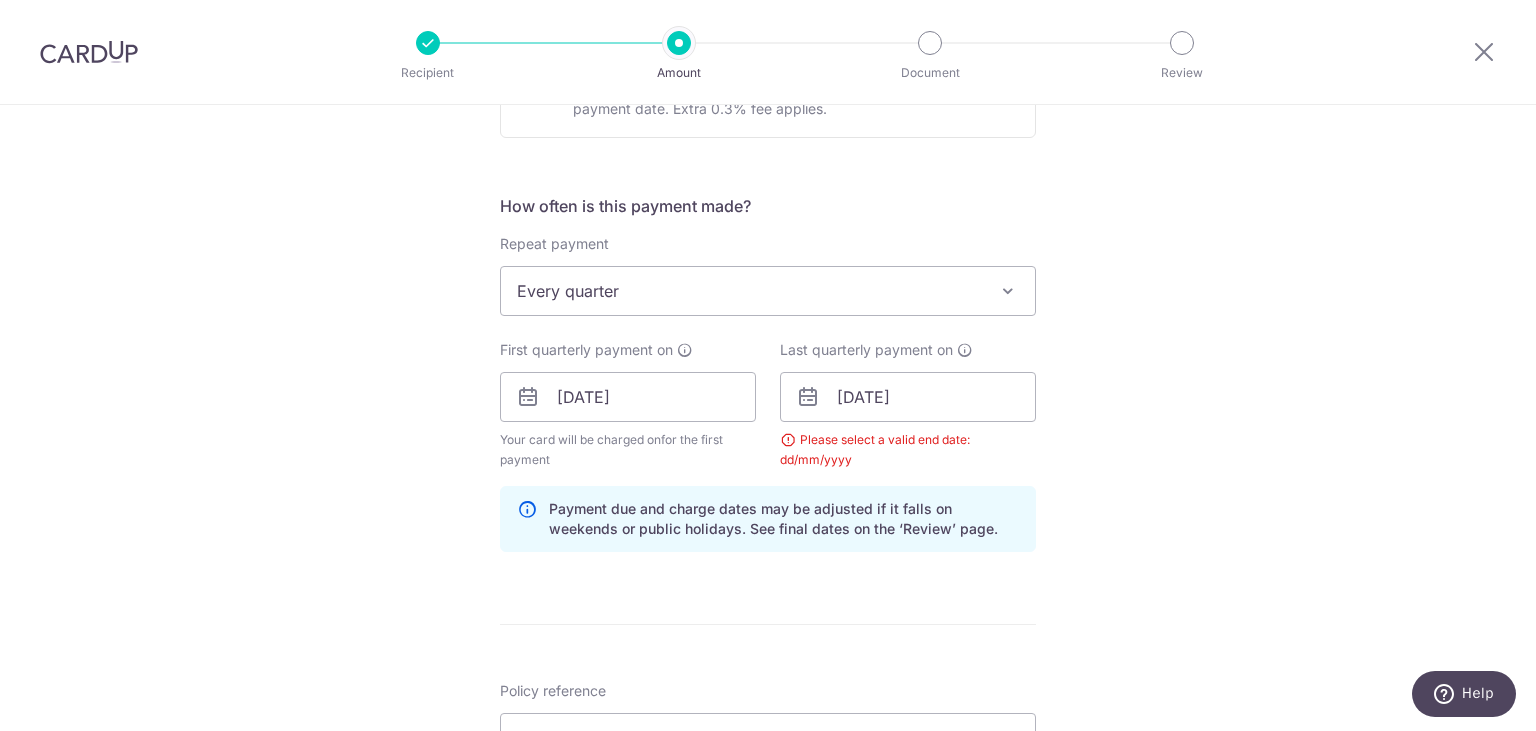 click on "Tell us more about your payment
Enter payment amount
SGD
2,300.70
2300.70
Select Card
**** 7273
Add credit card
Your Cards
**** 7273
Secure 256-bit SSL
Text
New card details
Card
Secure 256-bit SSL" at bounding box center [768, 420] 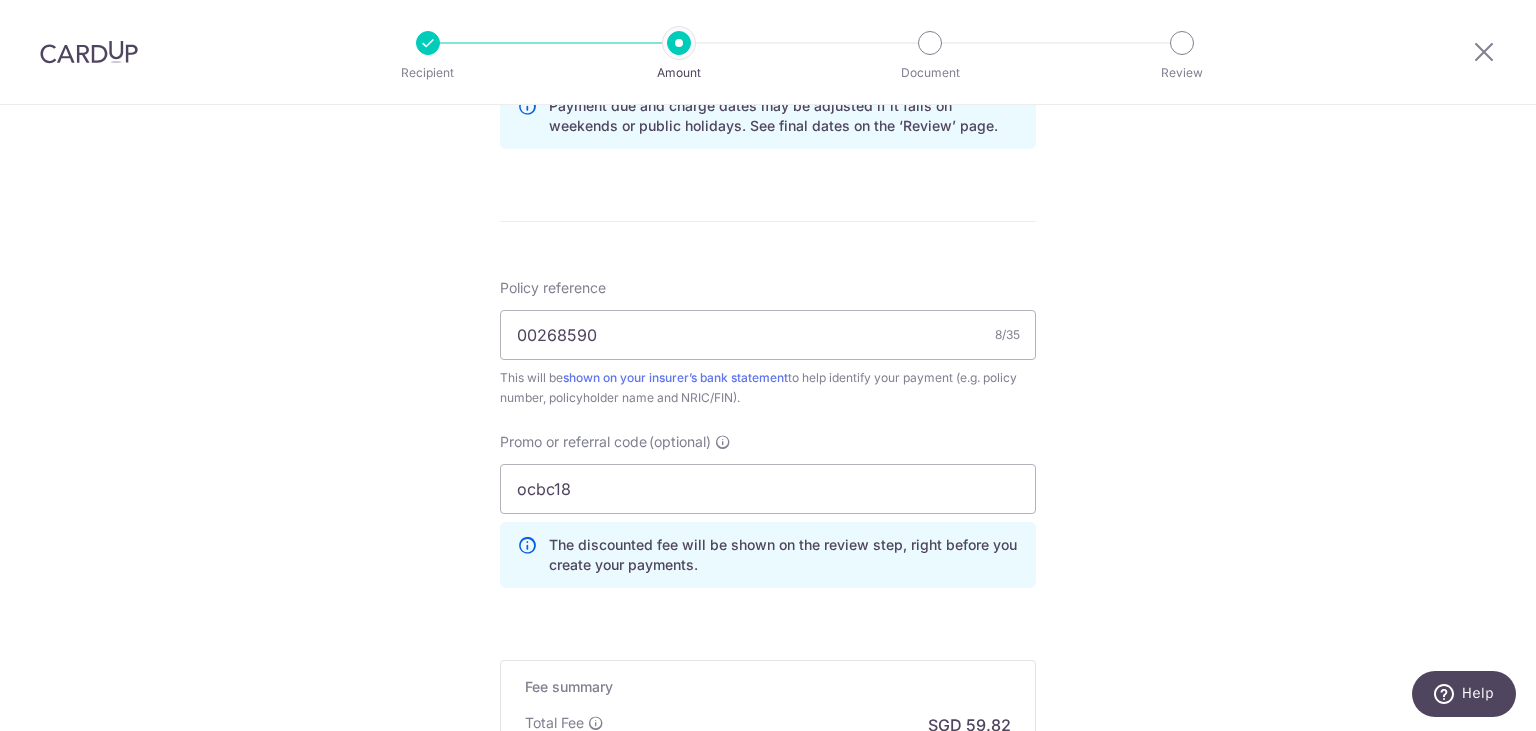 scroll, scrollTop: 1372, scrollLeft: 0, axis: vertical 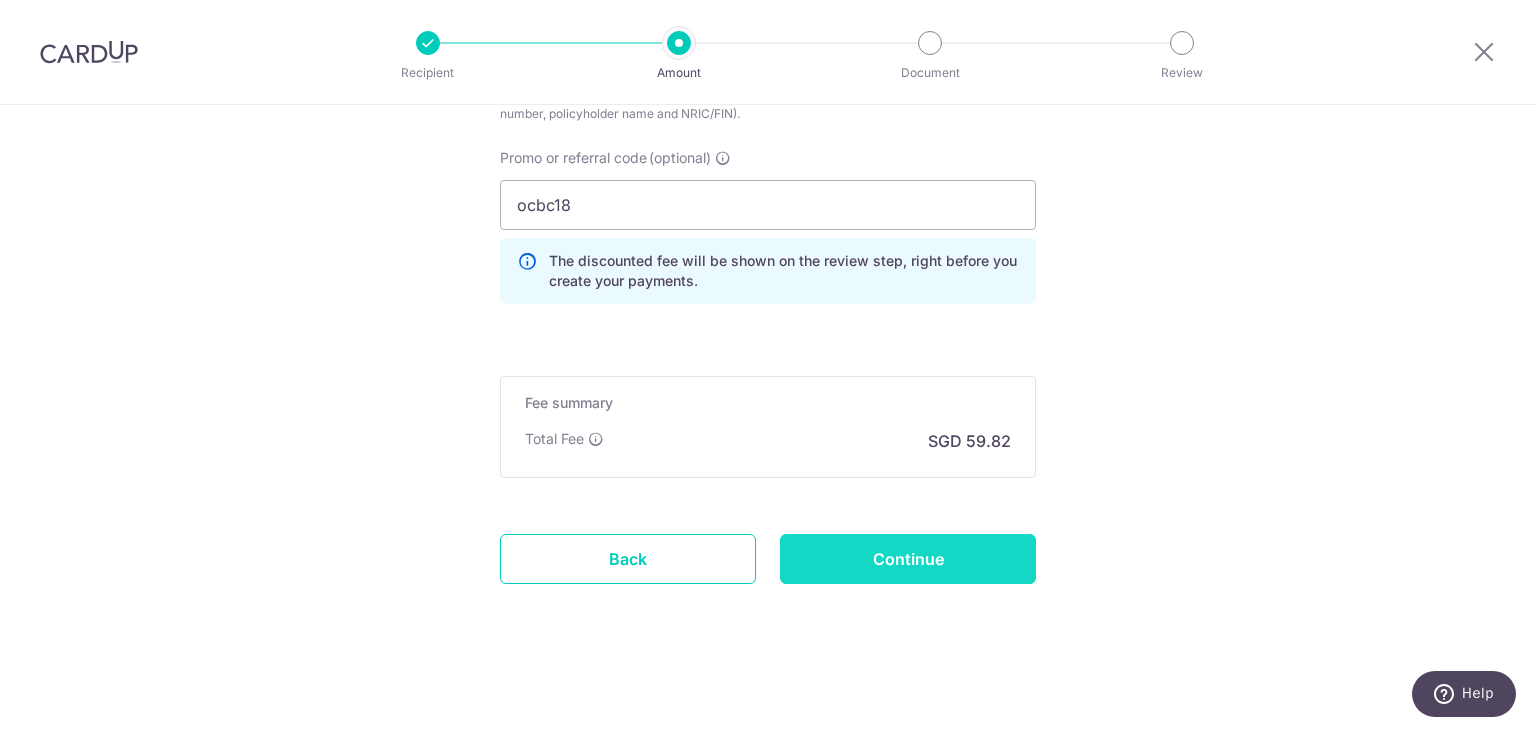 click on "Continue" at bounding box center [908, 559] 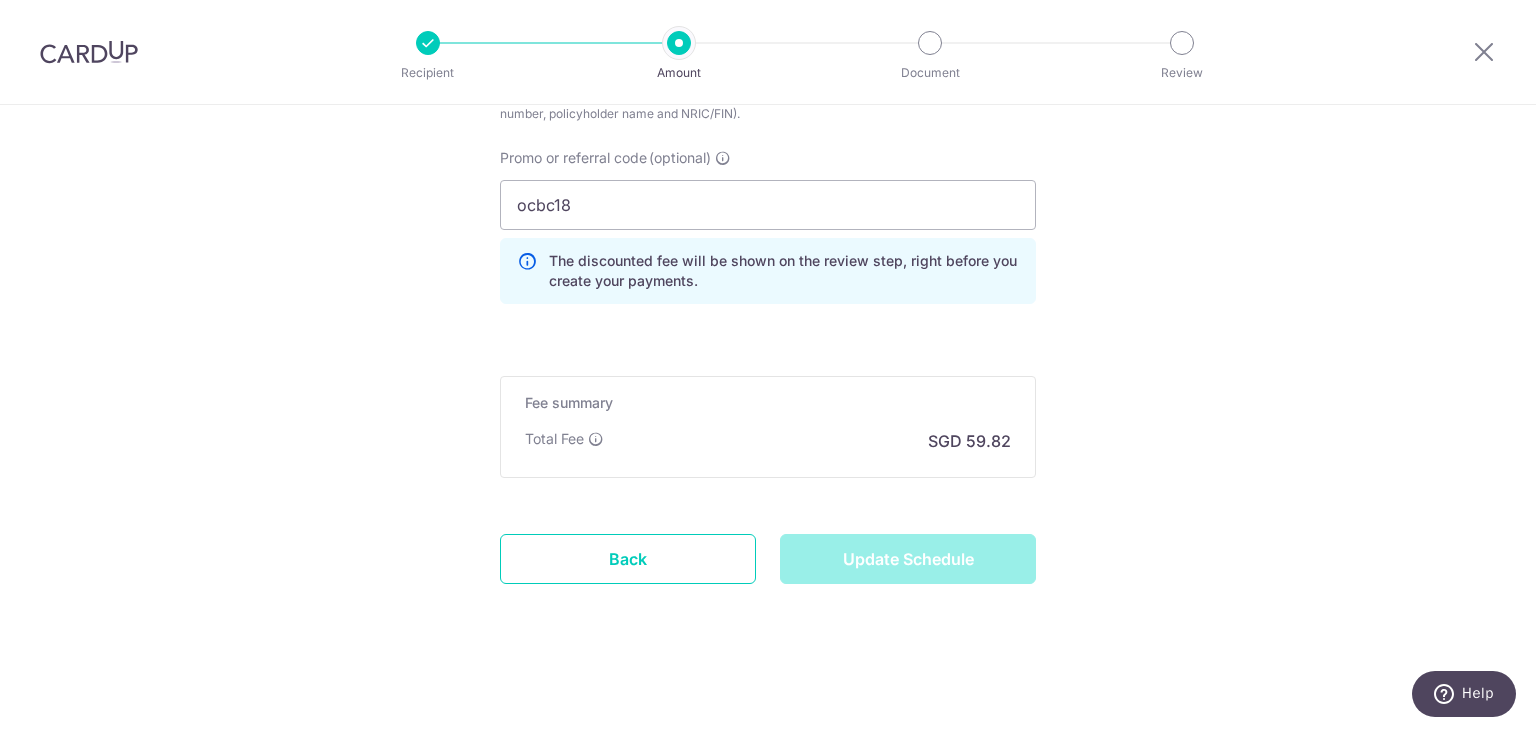 type on "Update Schedule" 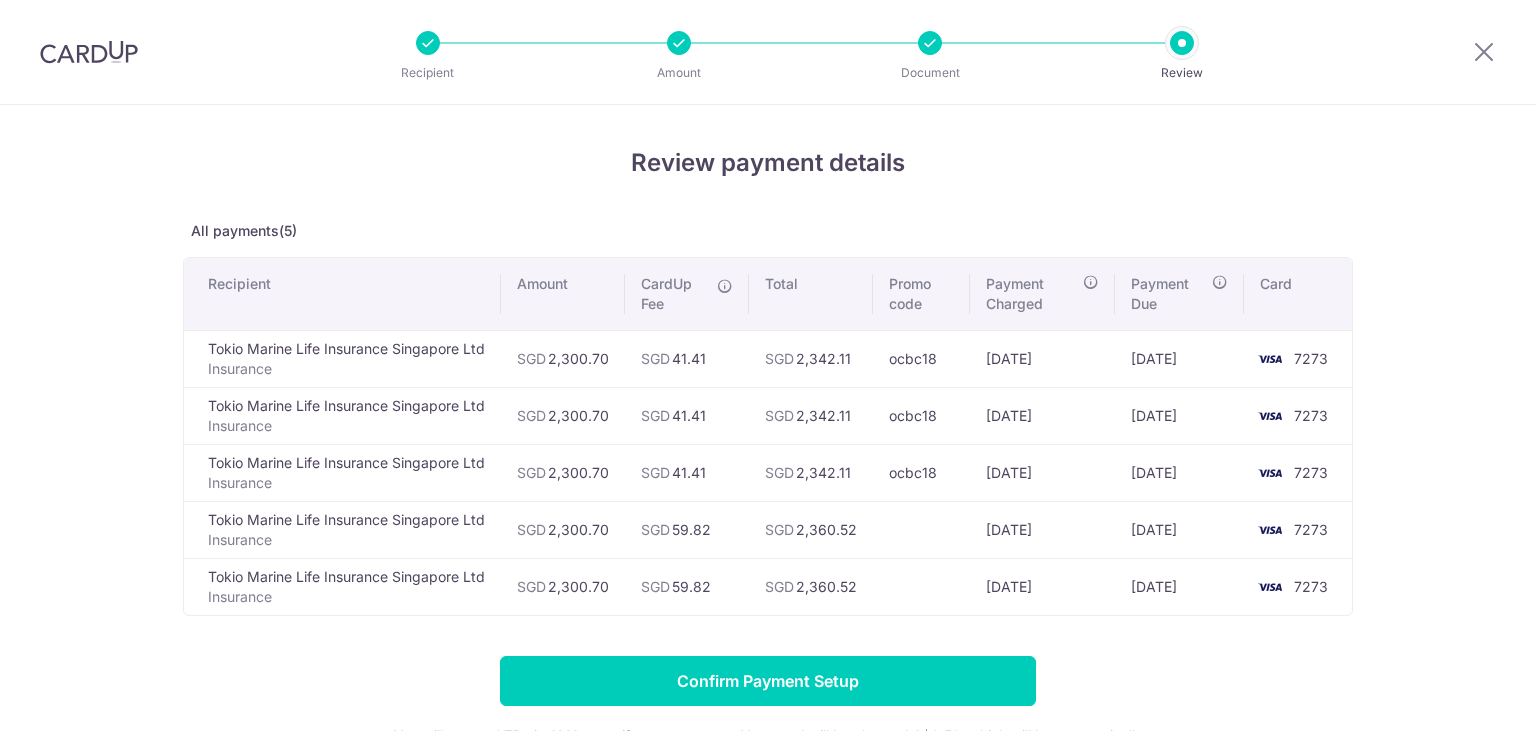 scroll, scrollTop: 0, scrollLeft: 0, axis: both 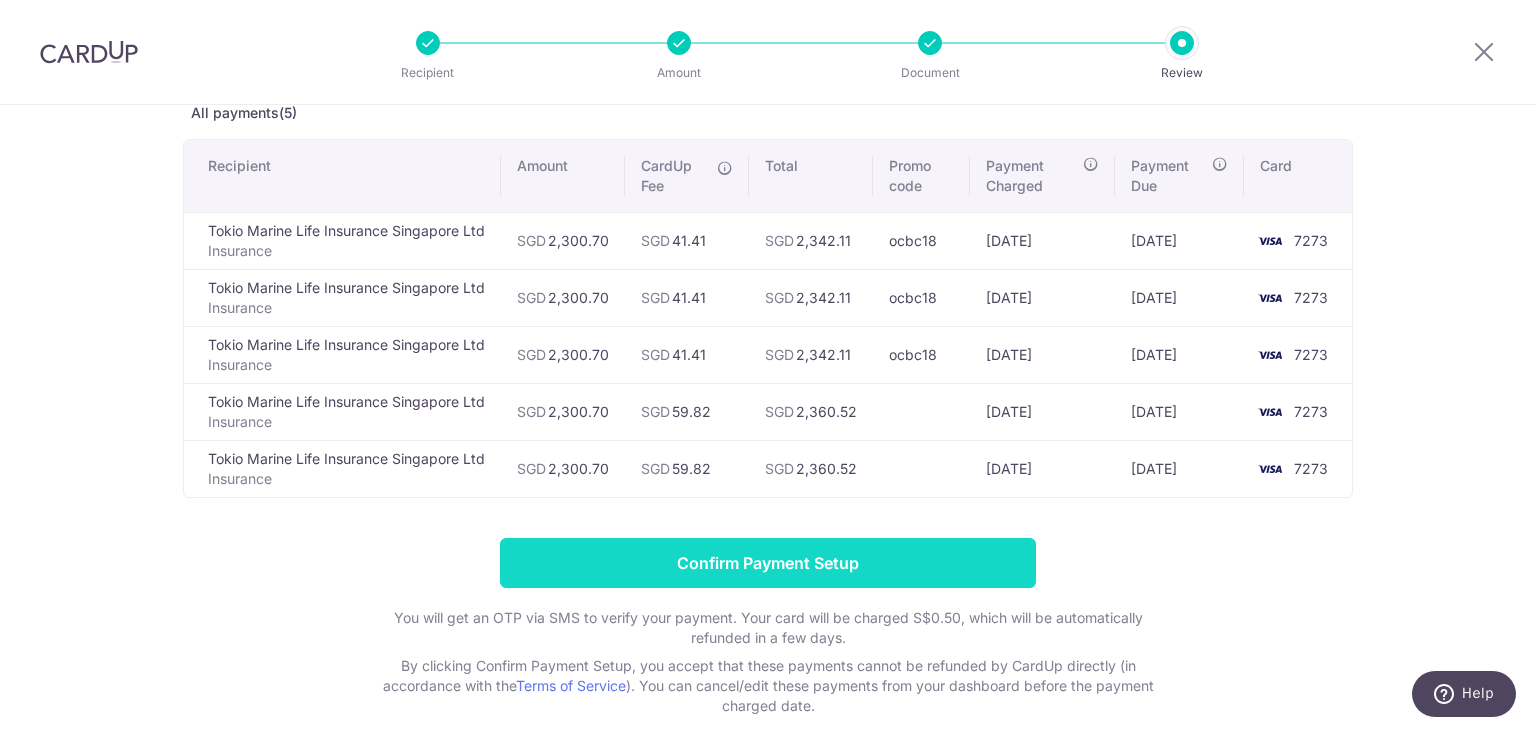 click on "Confirm Payment Setup" at bounding box center [768, 563] 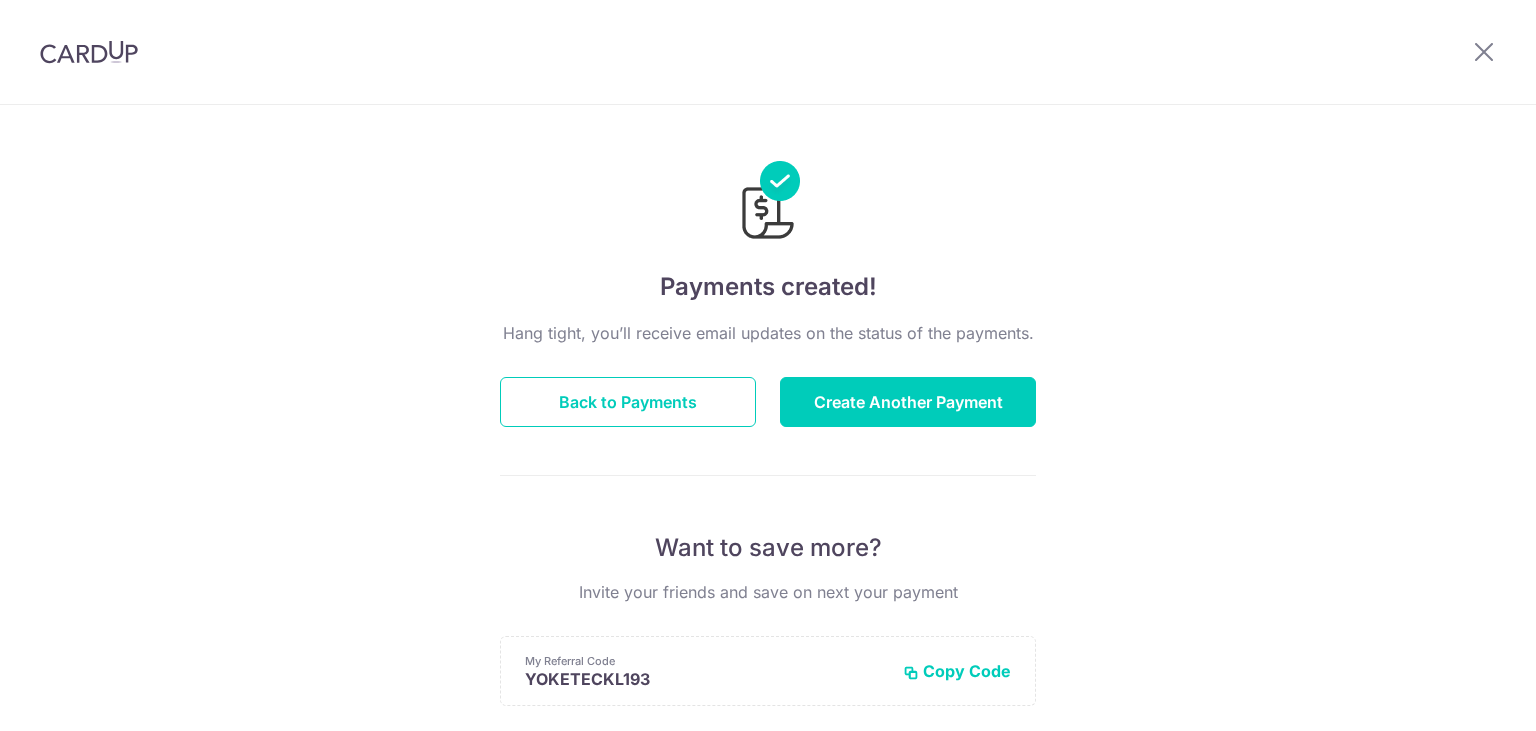 scroll, scrollTop: 0, scrollLeft: 0, axis: both 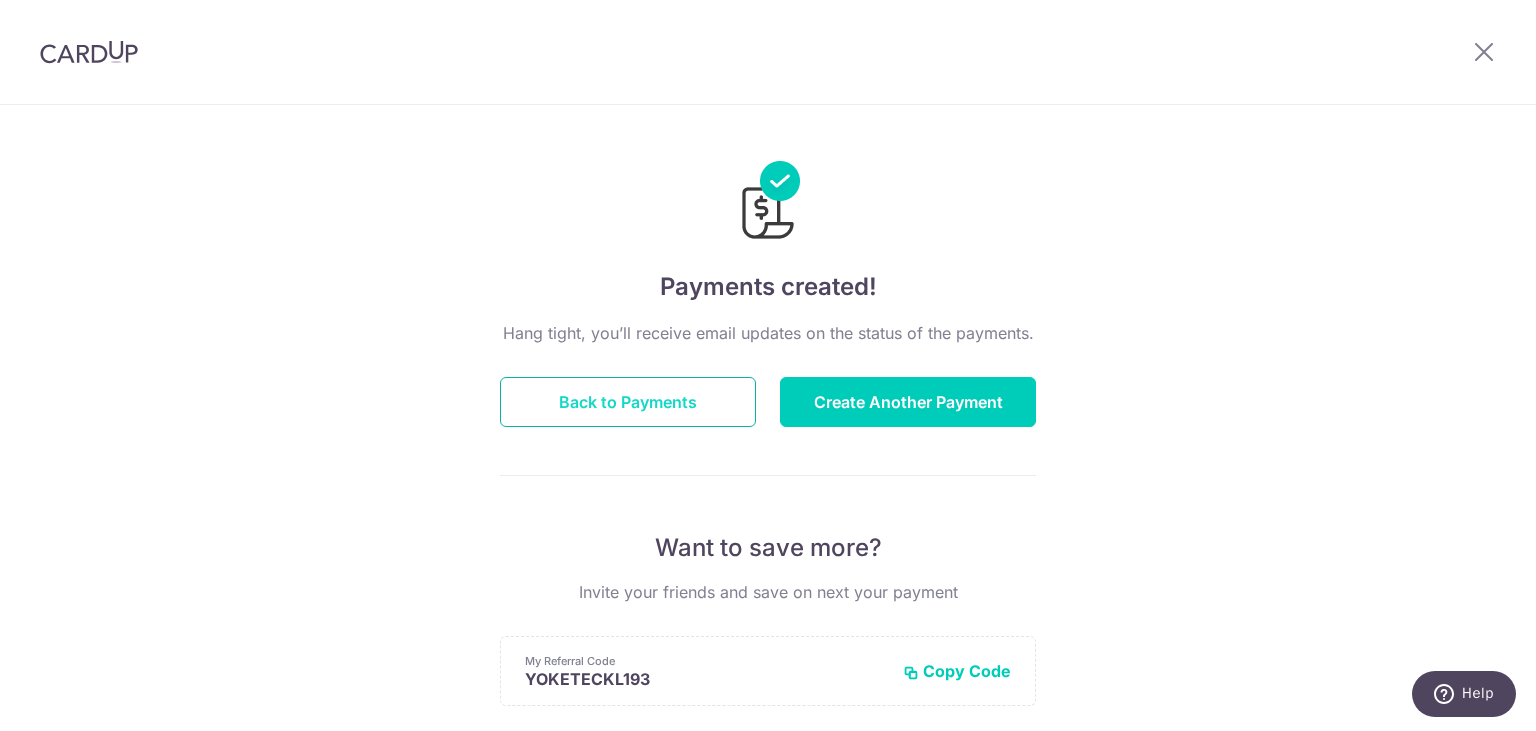 click on "Back to Payments" at bounding box center [628, 402] 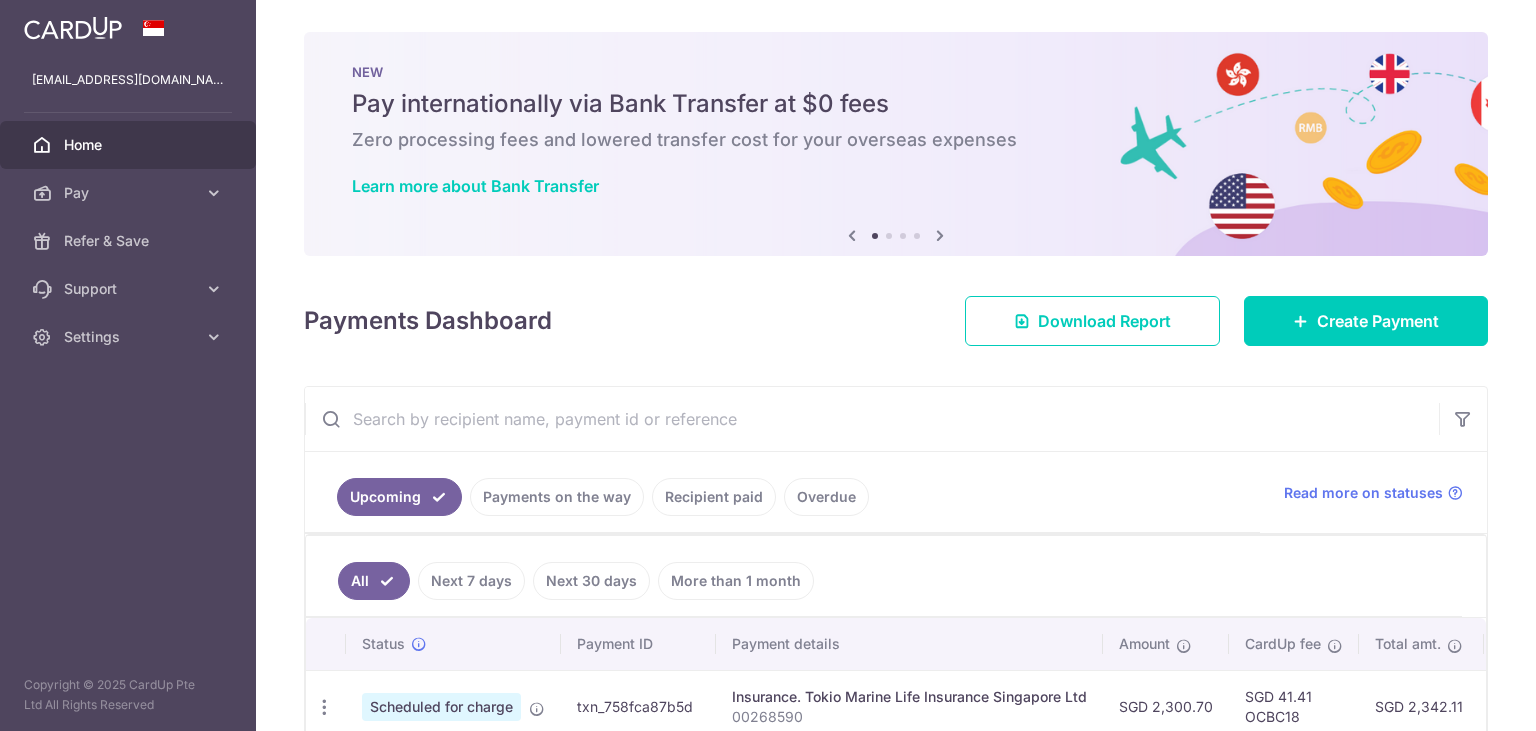 scroll, scrollTop: 0, scrollLeft: 0, axis: both 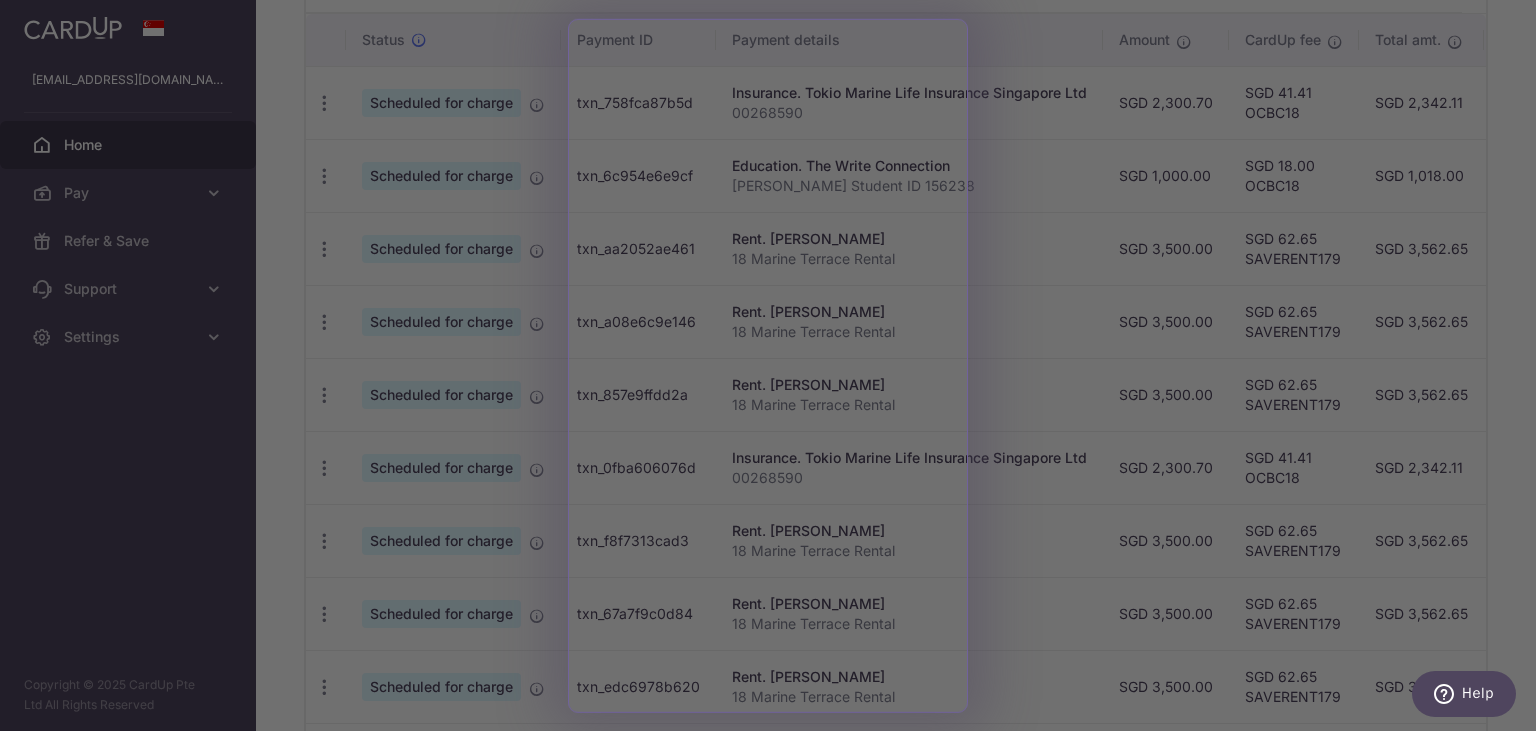 click at bounding box center (775, 369) 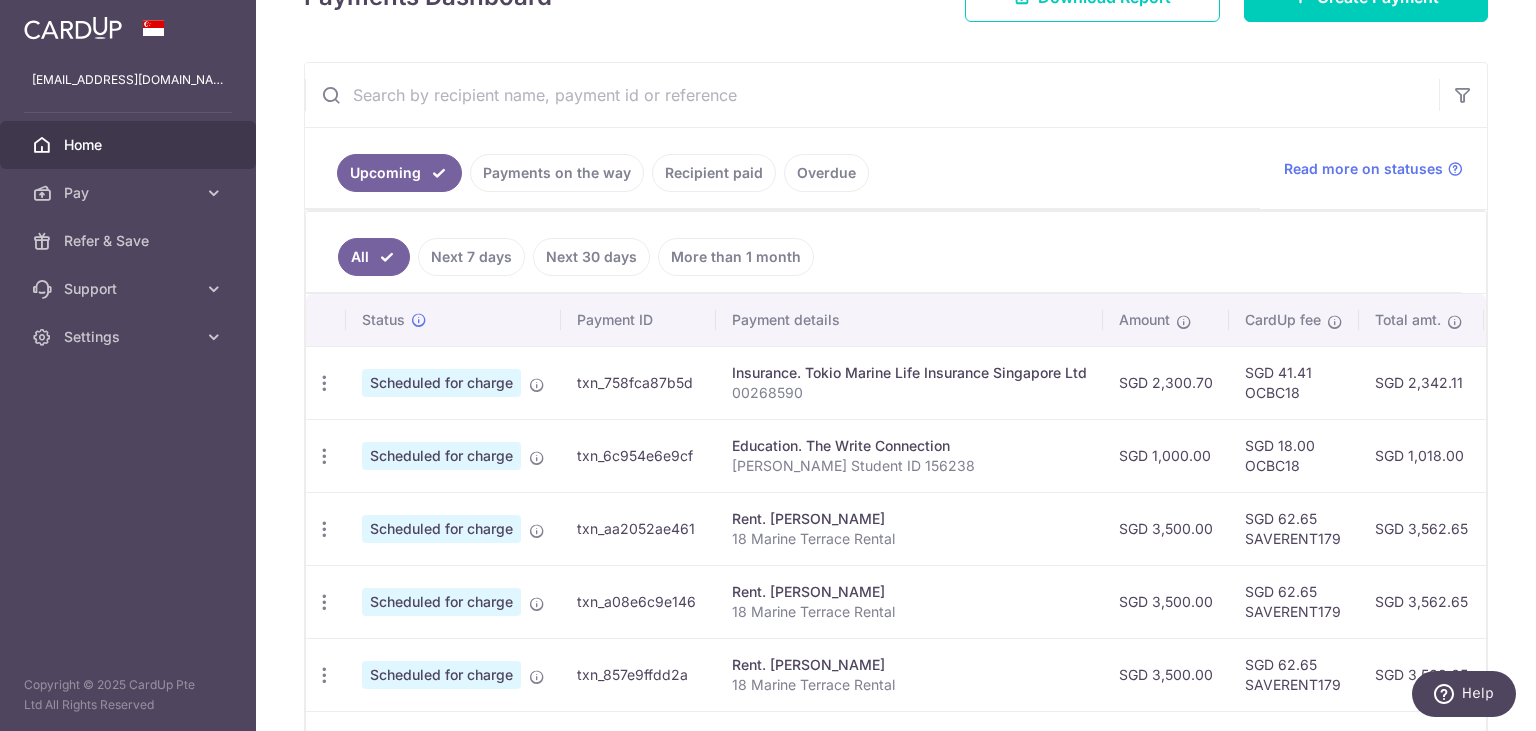 scroll, scrollTop: 302, scrollLeft: 0, axis: vertical 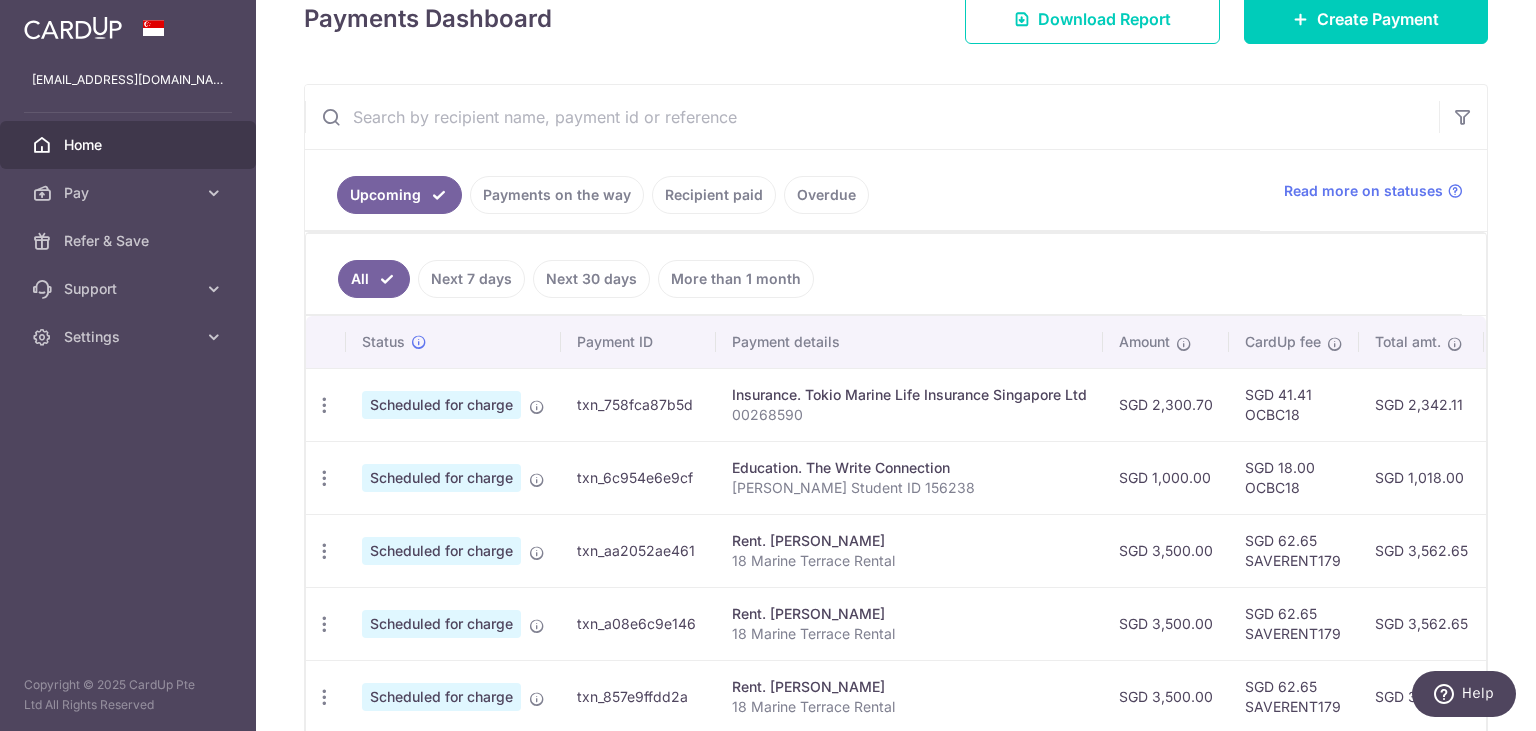 click on "Recipient paid" at bounding box center [714, 195] 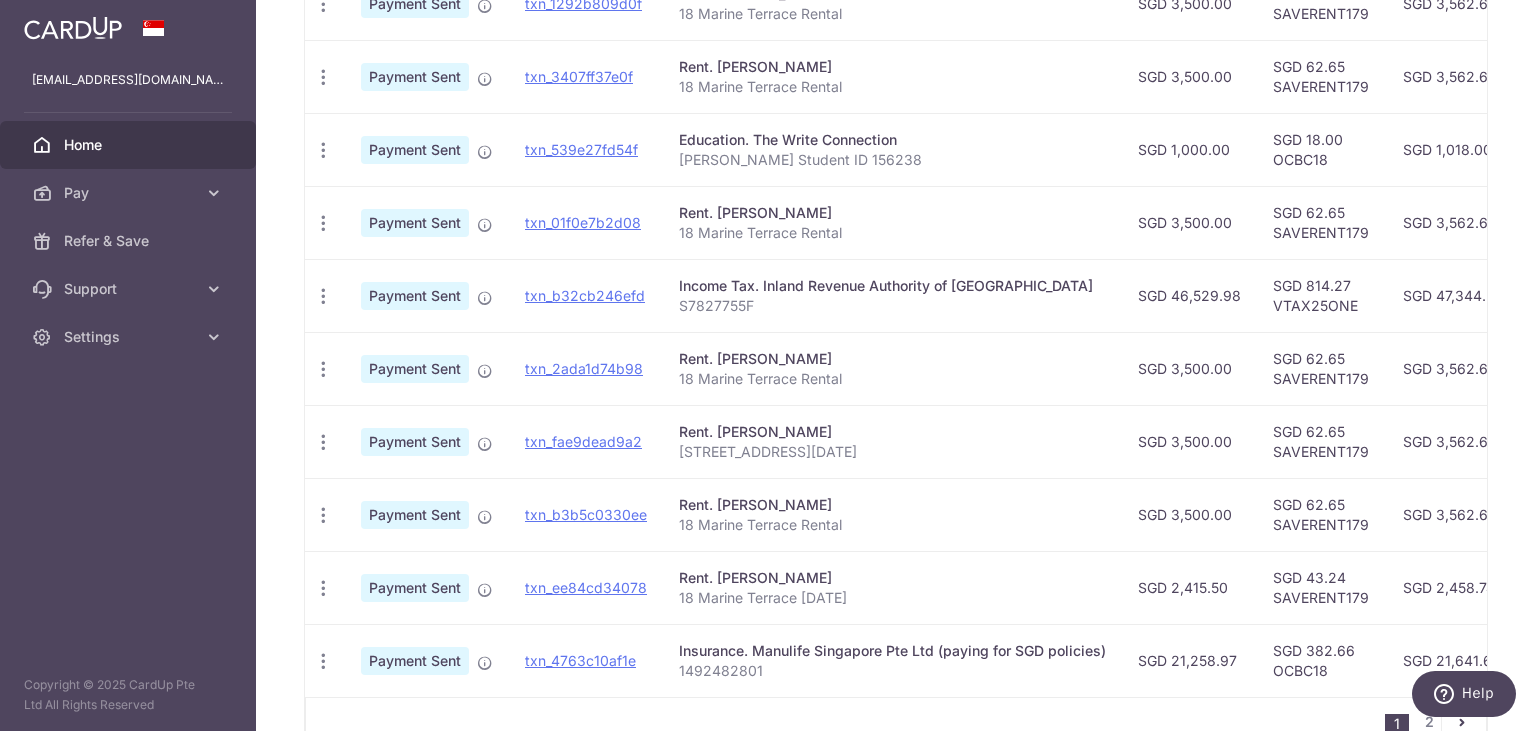 scroll, scrollTop: 624, scrollLeft: 0, axis: vertical 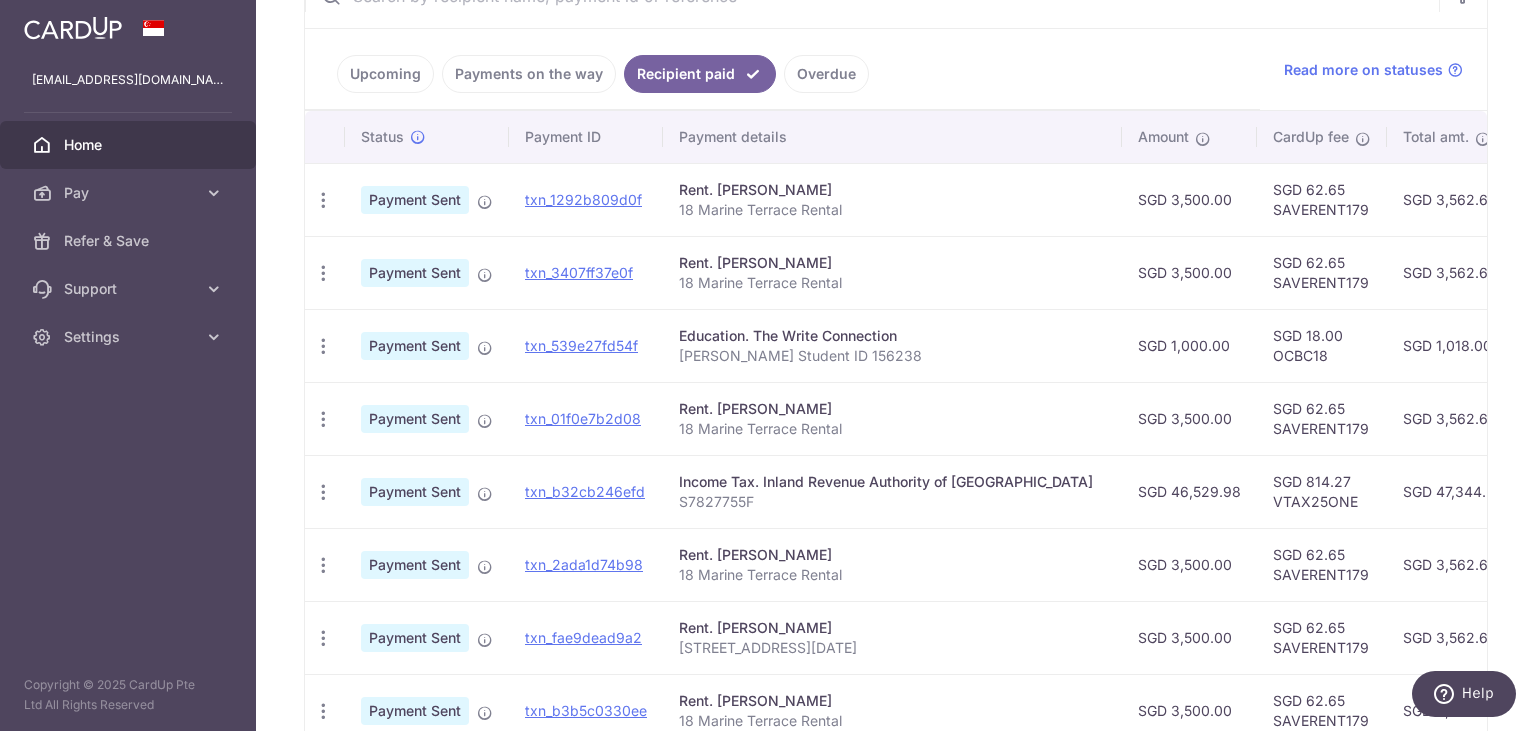 click on "Payments on the way" at bounding box center (529, 74) 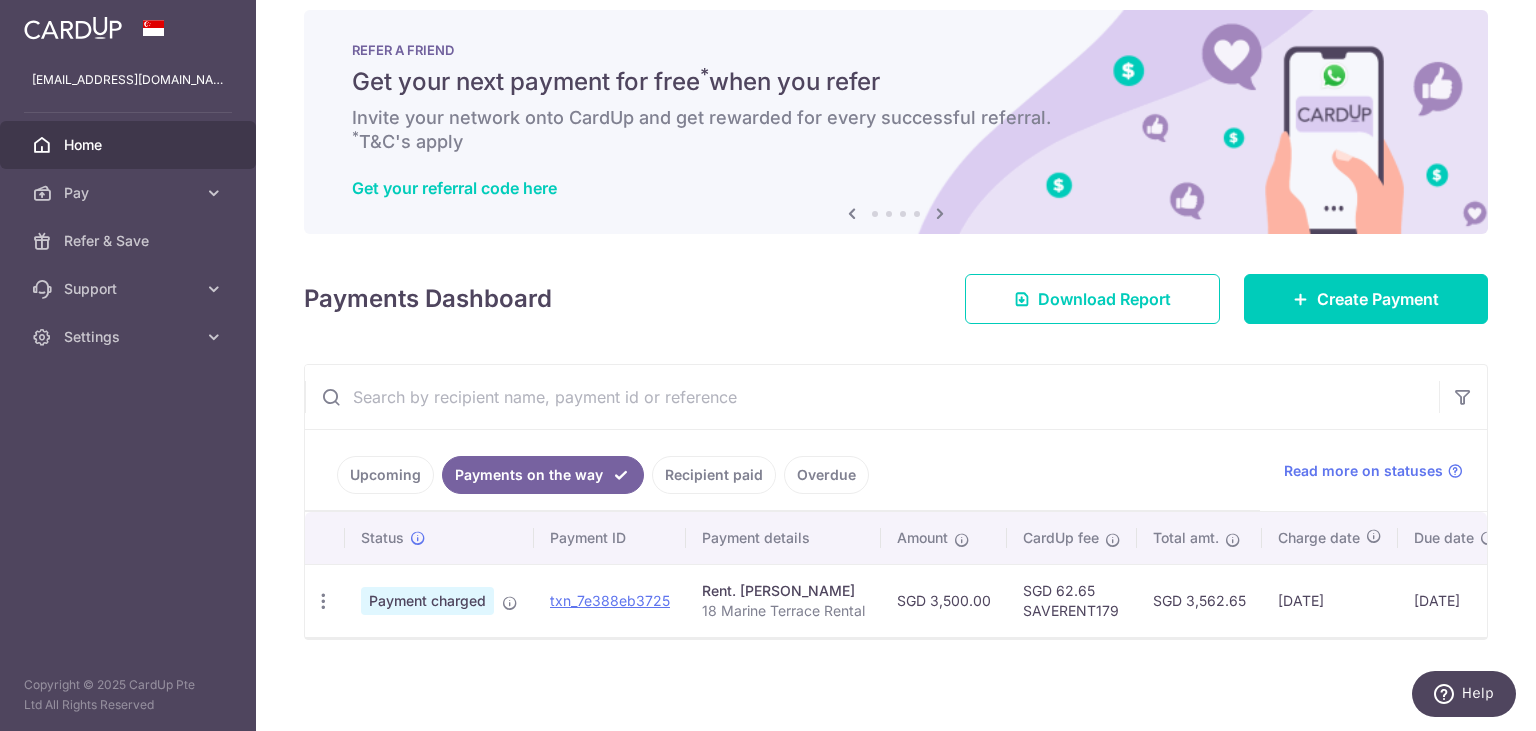 scroll, scrollTop: 0, scrollLeft: 0, axis: both 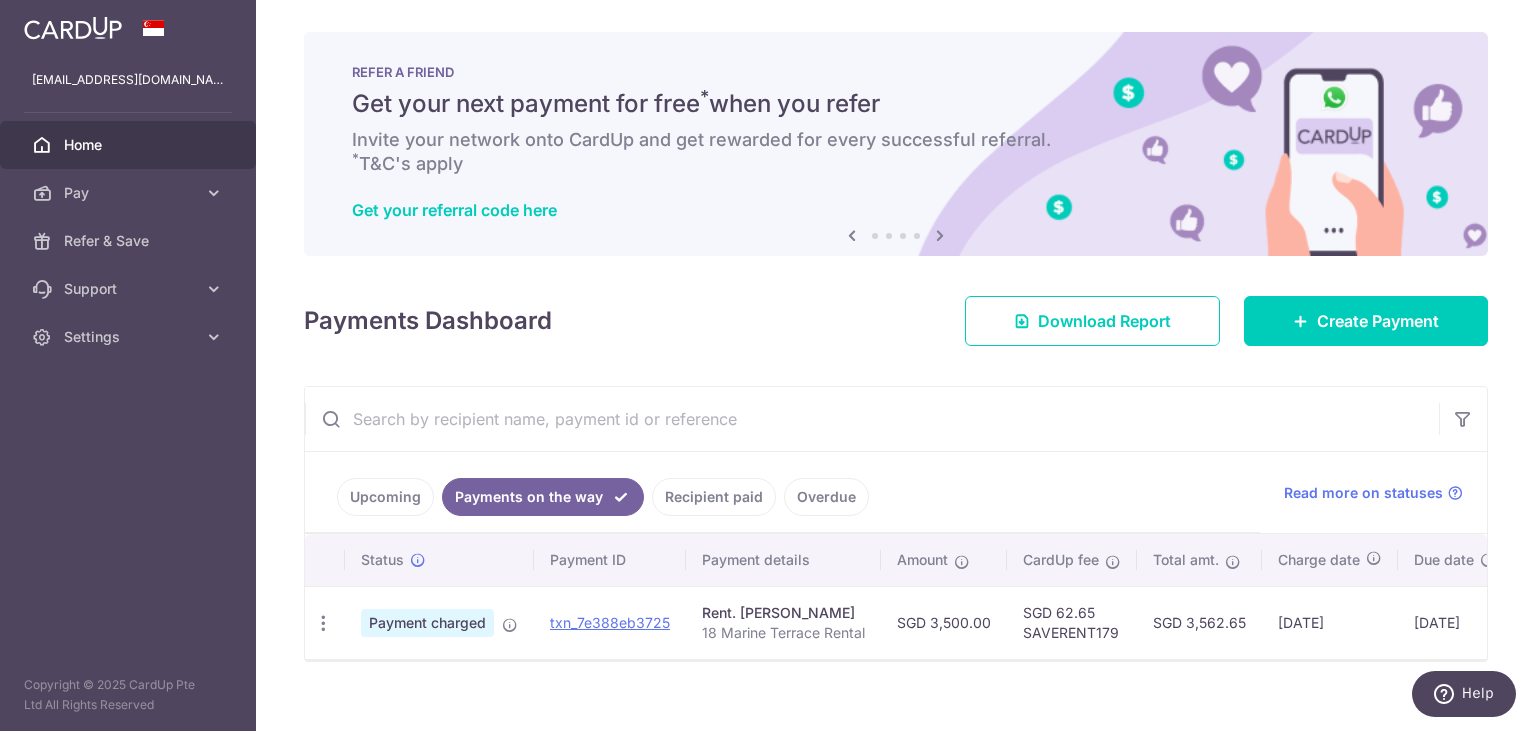 click on "Recipient paid" at bounding box center [714, 497] 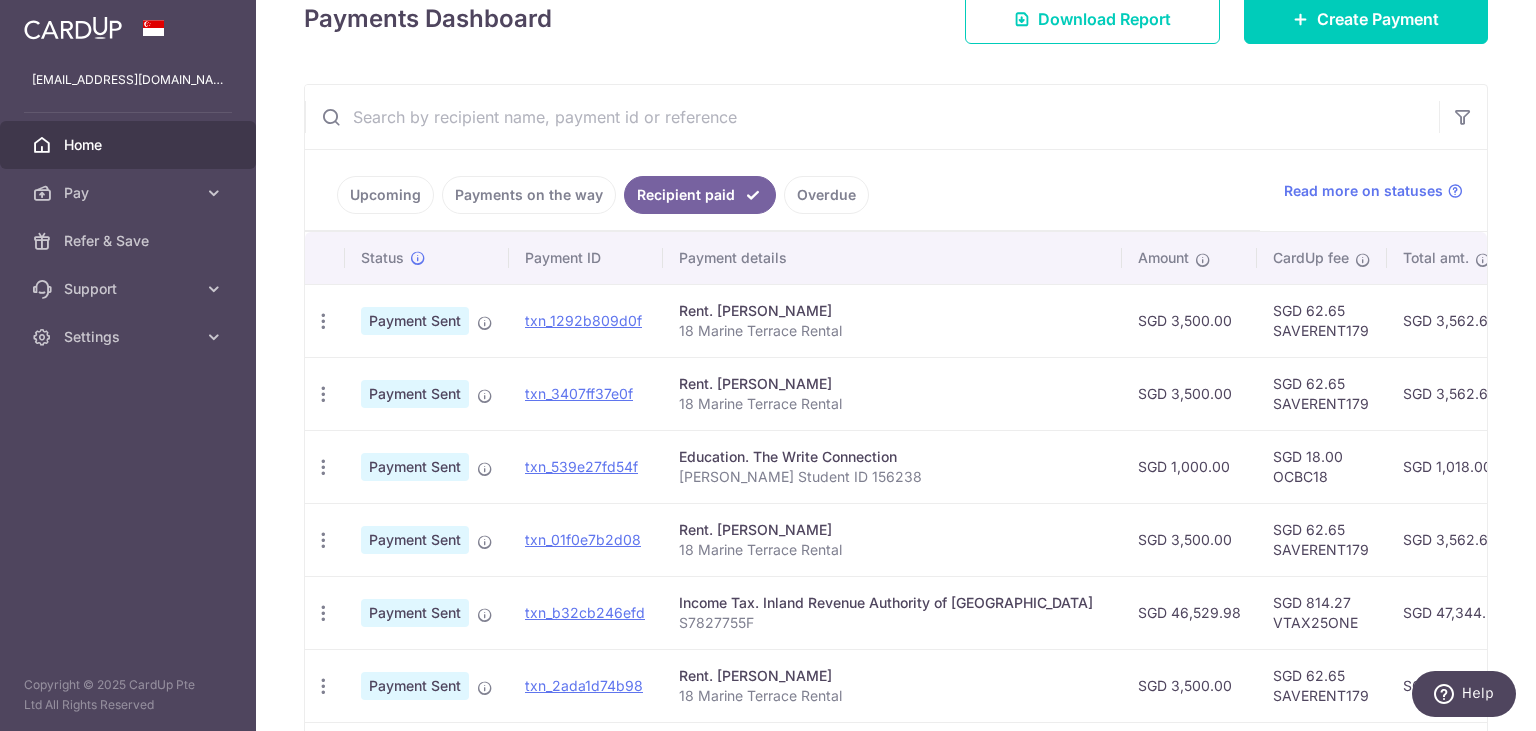 scroll, scrollTop: 725, scrollLeft: 0, axis: vertical 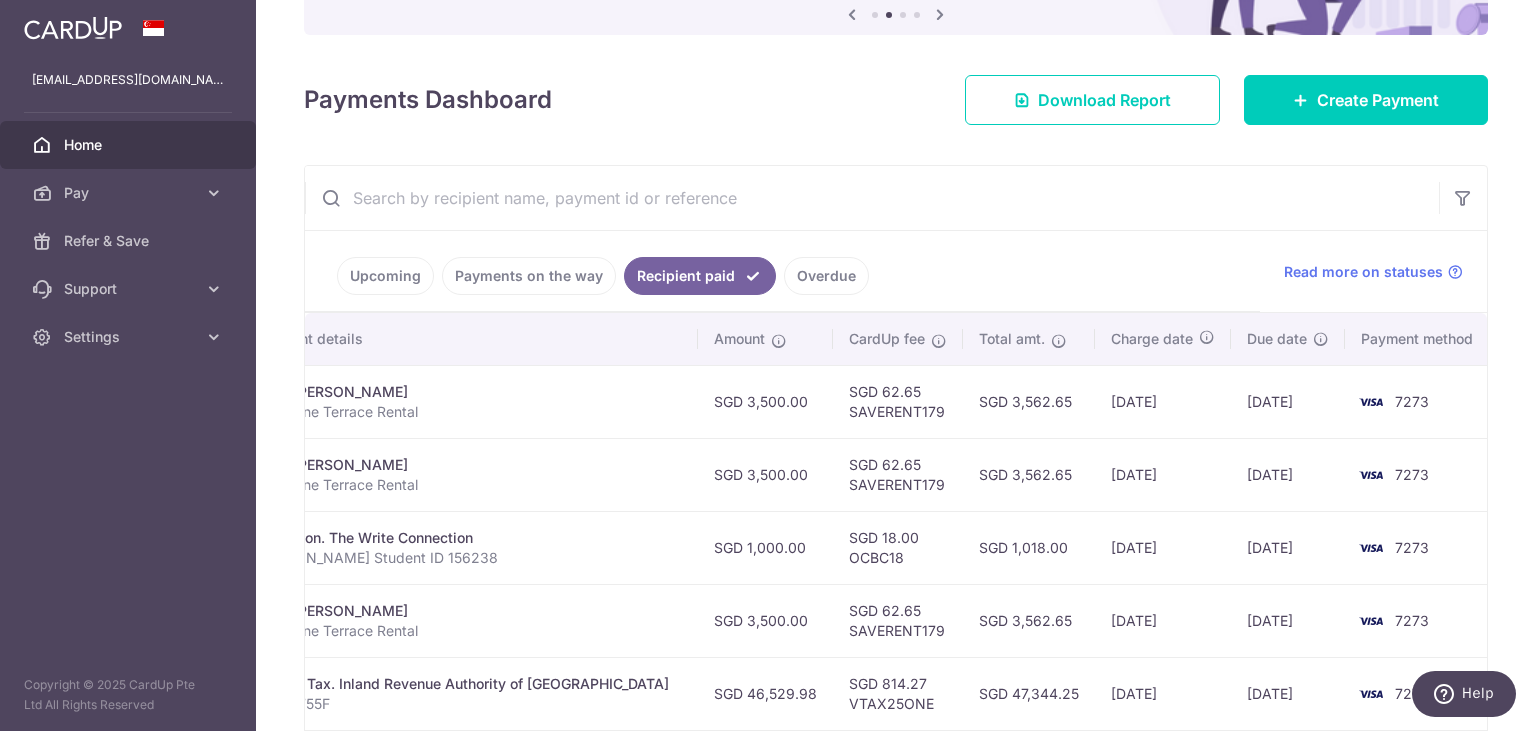 click on "Payments on the way" at bounding box center (529, 276) 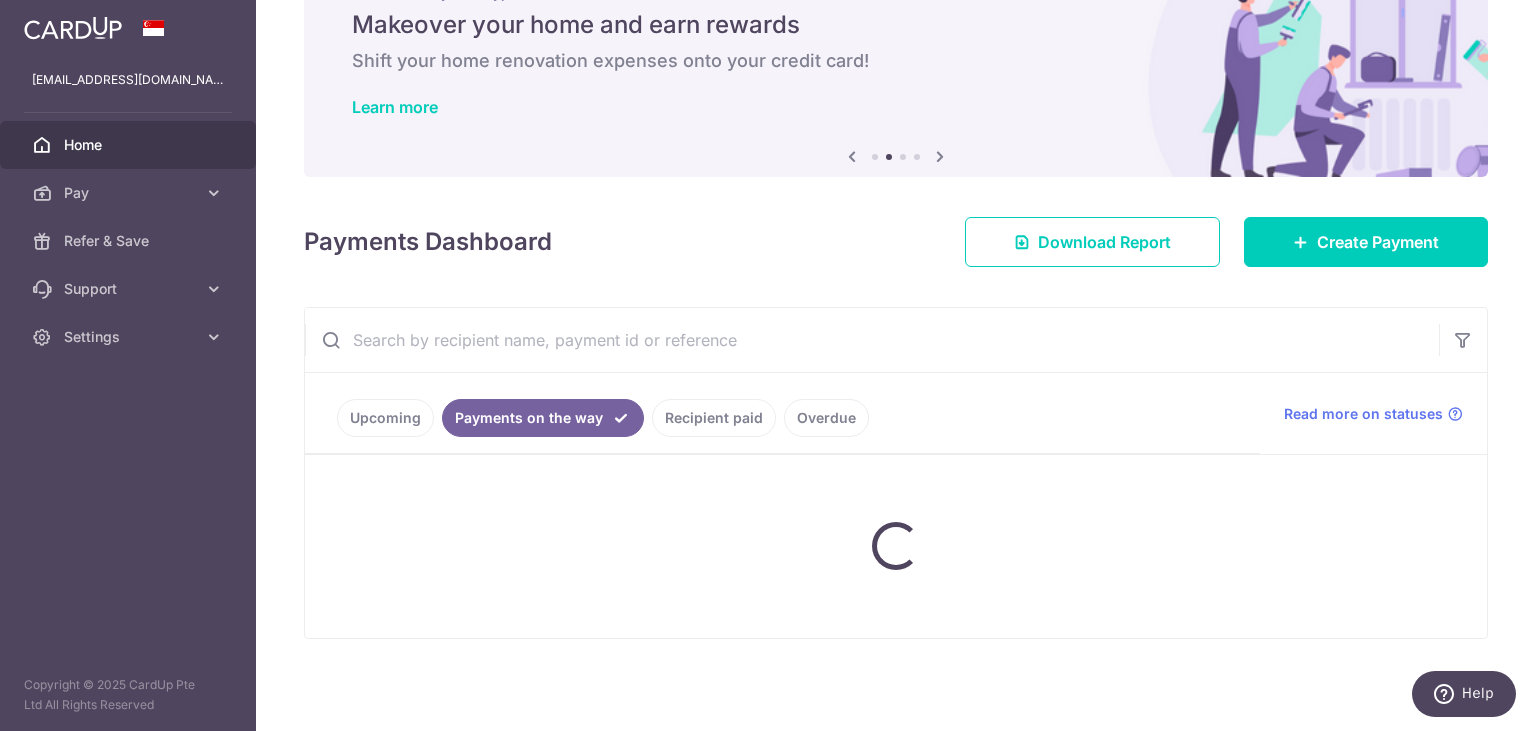 scroll, scrollTop: 22, scrollLeft: 0, axis: vertical 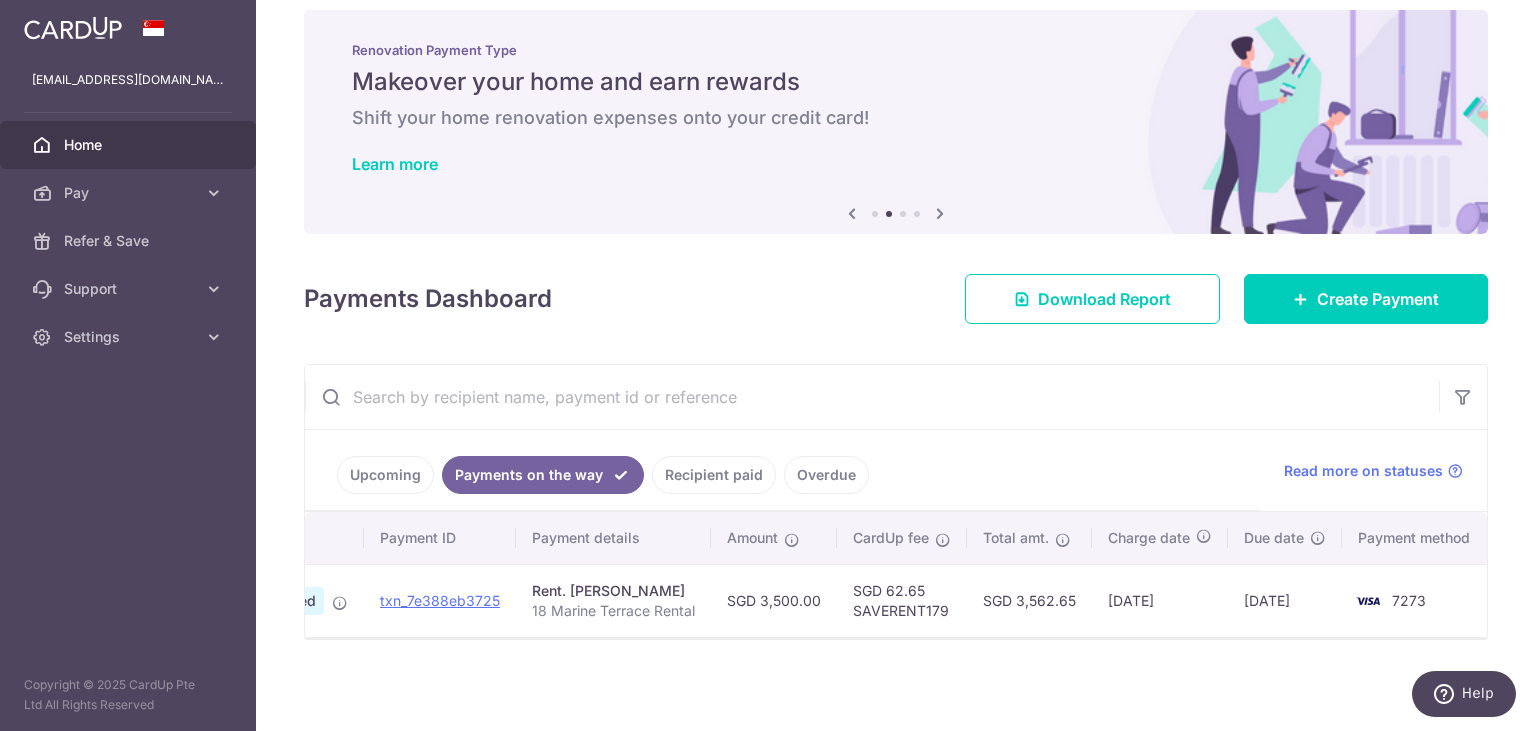 click on "Upcoming" at bounding box center (385, 475) 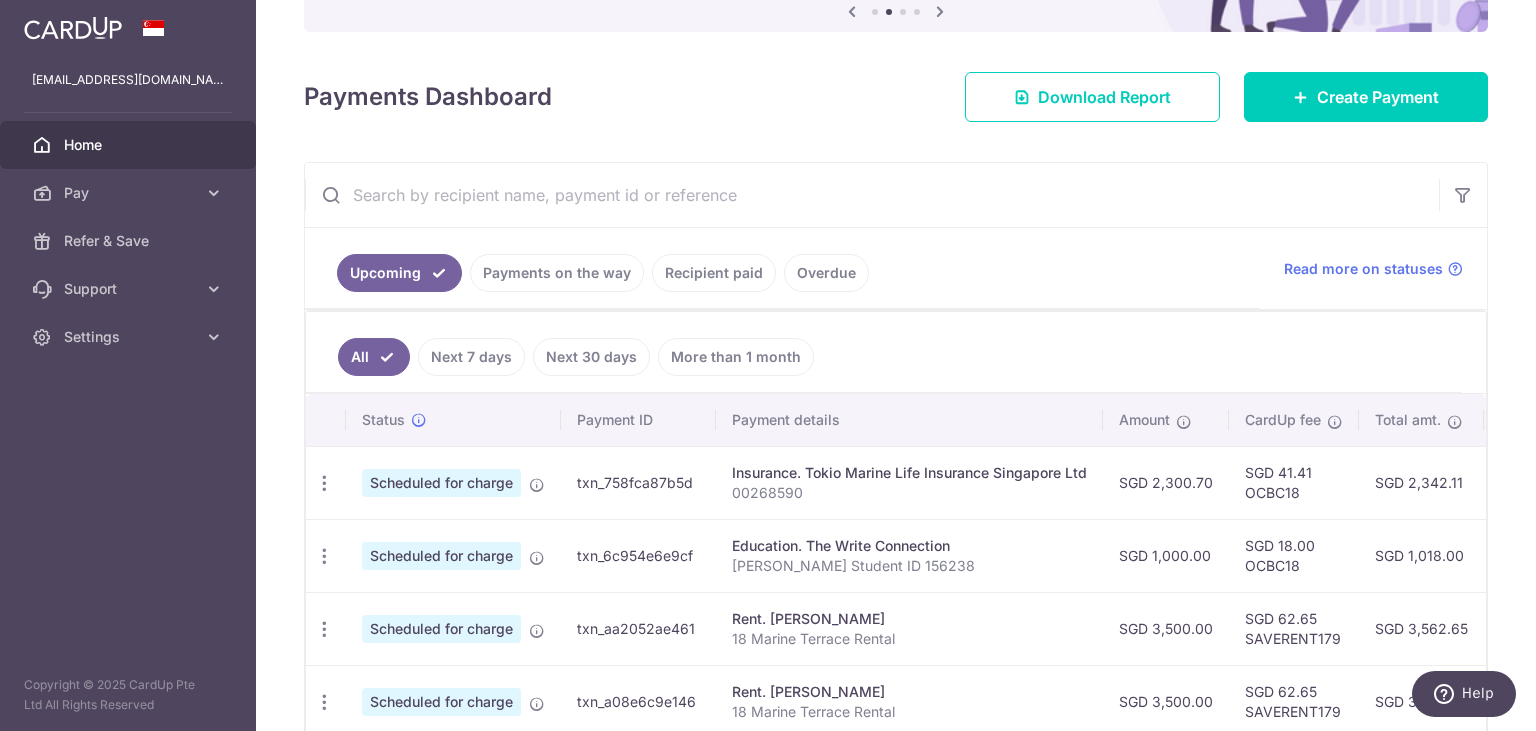 scroll, scrollTop: 324, scrollLeft: 0, axis: vertical 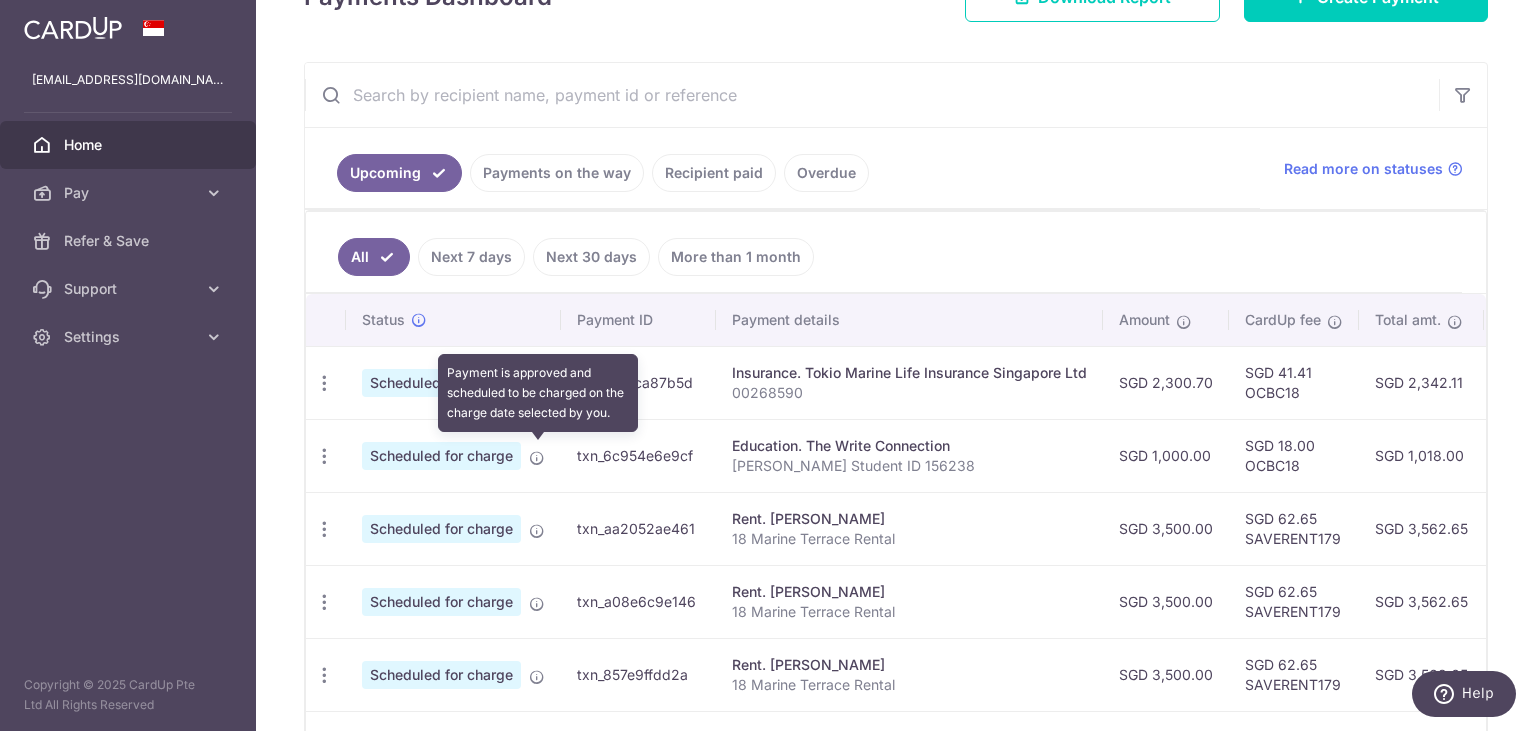 click at bounding box center (537, 458) 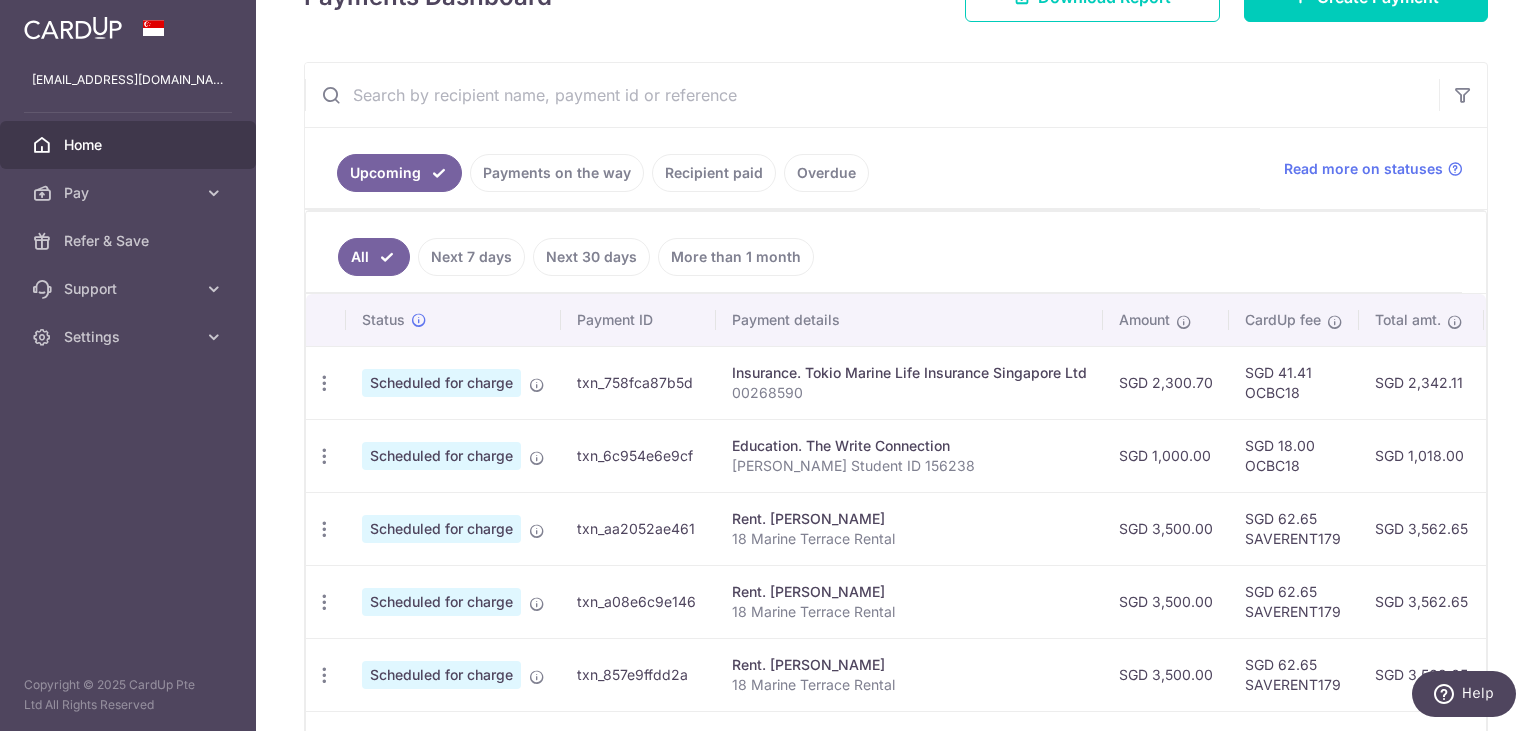 click on "Education. The Write Connection
Jasper Loh Student ID 156238" at bounding box center [909, 455] 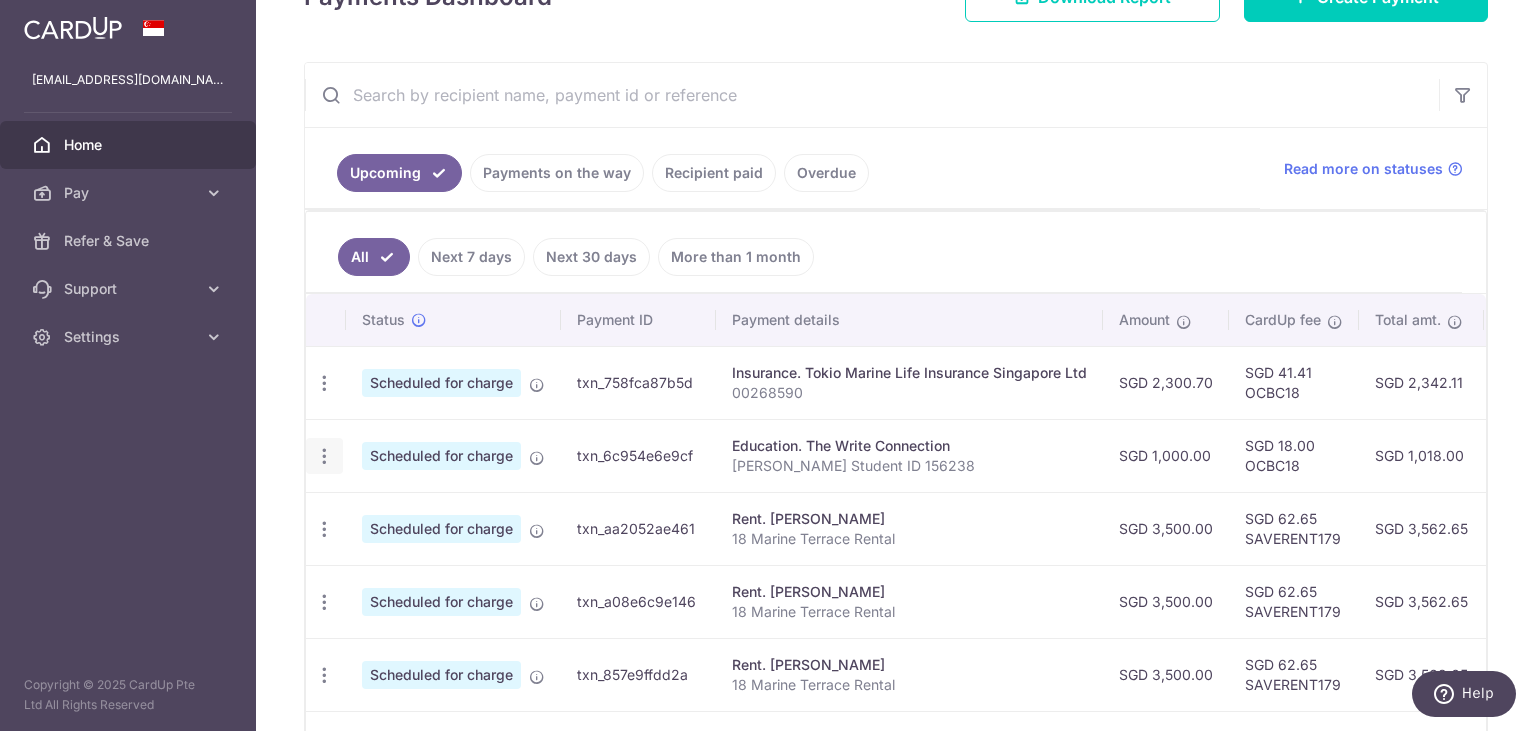 click at bounding box center (324, 383) 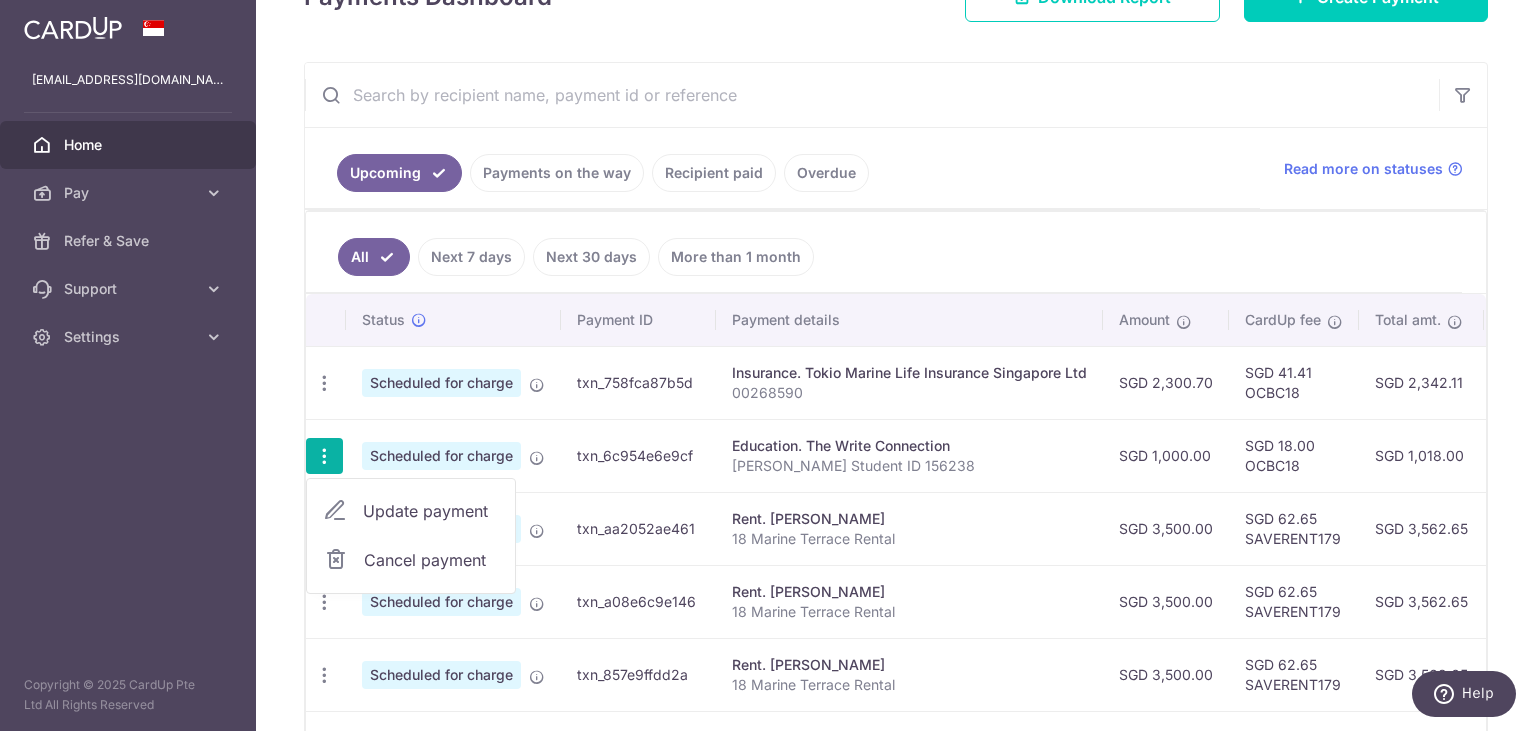 click on "Cancel payment" at bounding box center [431, 560] 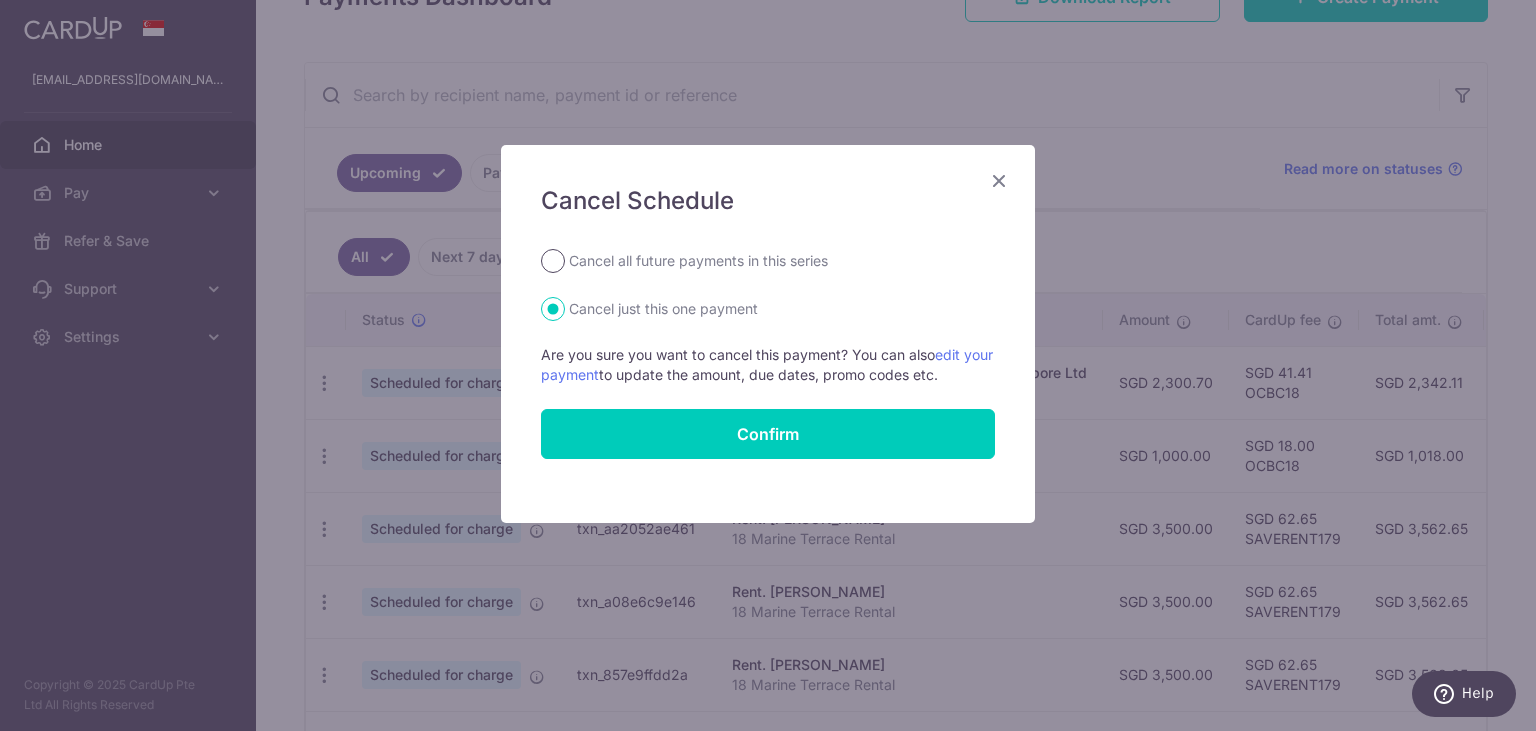 click on "Cancel all future payments in this series" at bounding box center (553, 261) 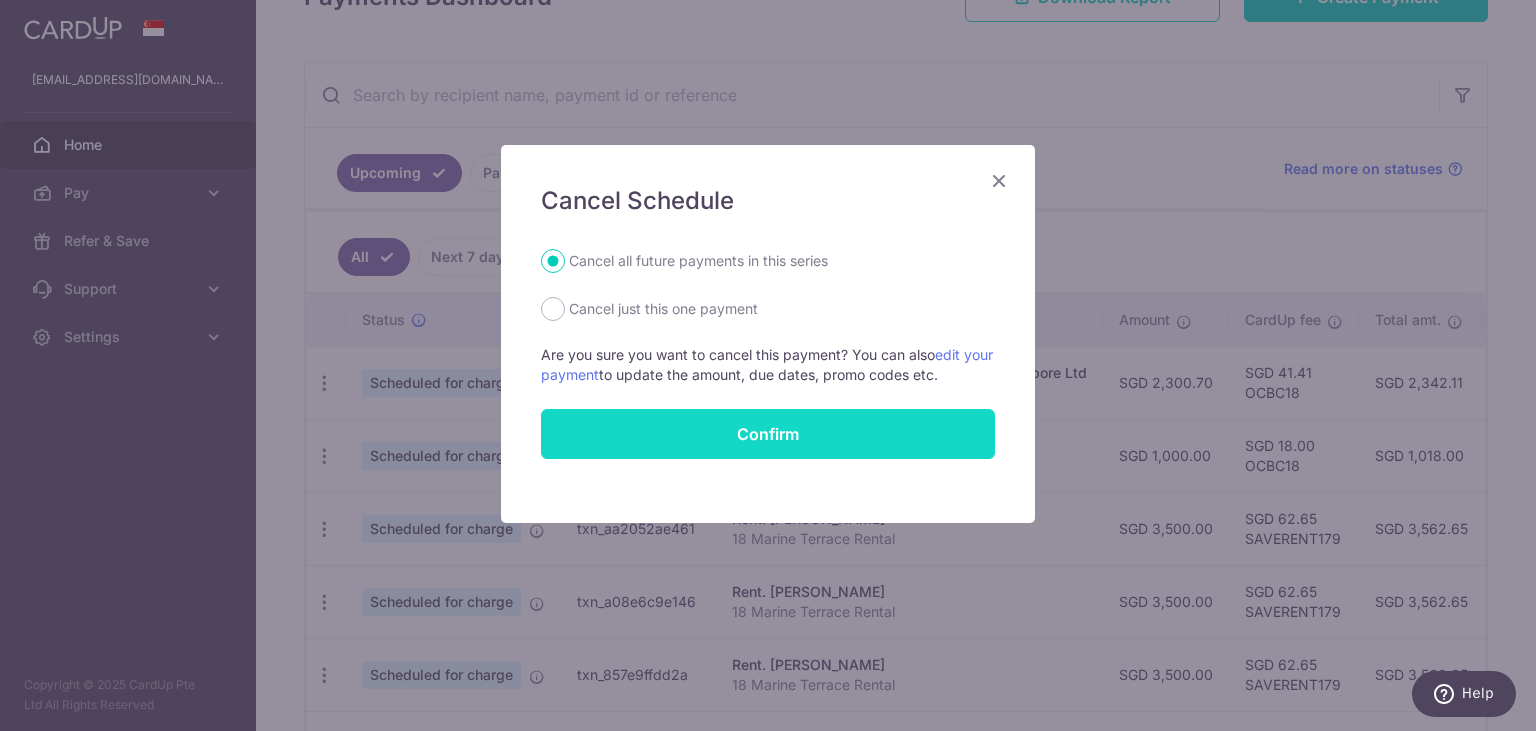 click on "Confirm" at bounding box center [768, 434] 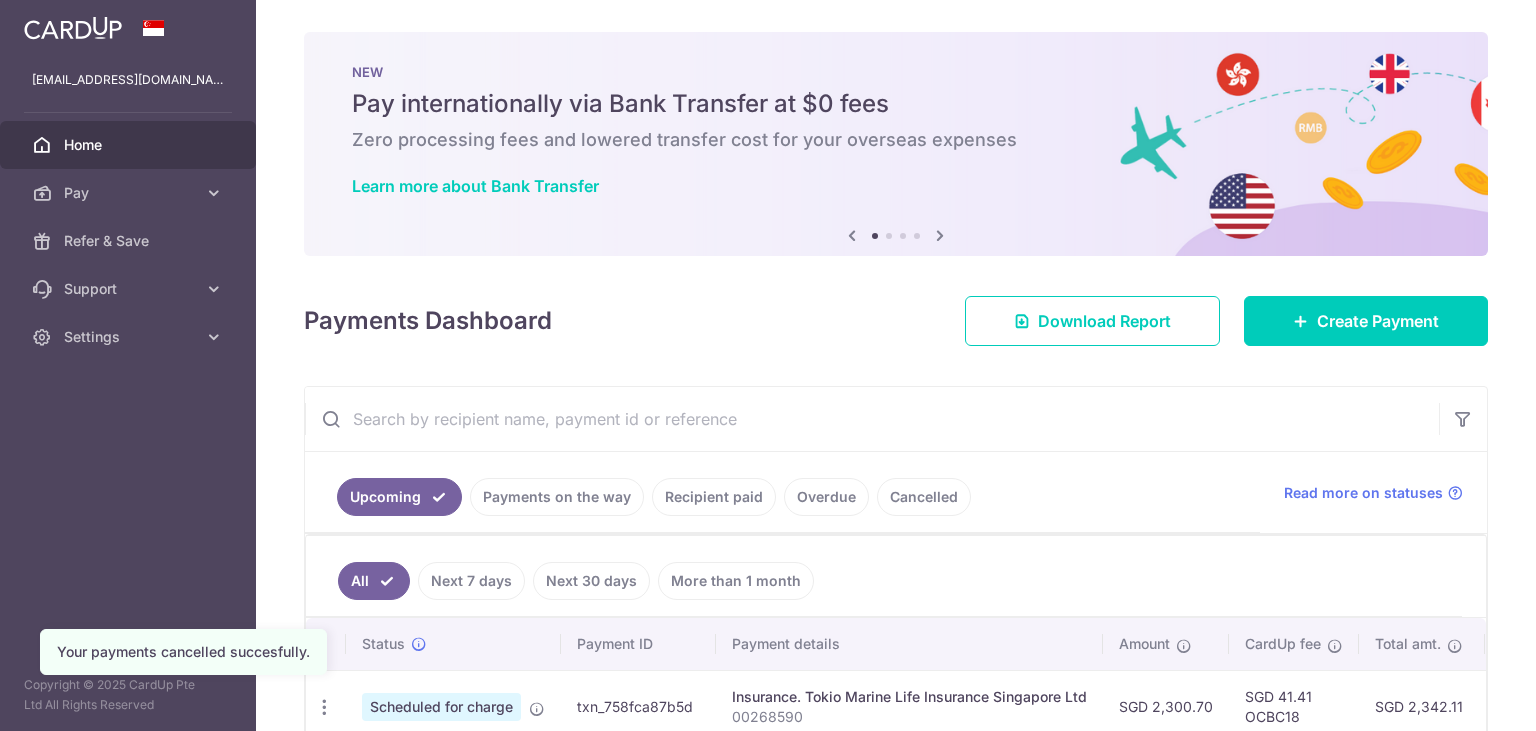 scroll, scrollTop: 0, scrollLeft: 0, axis: both 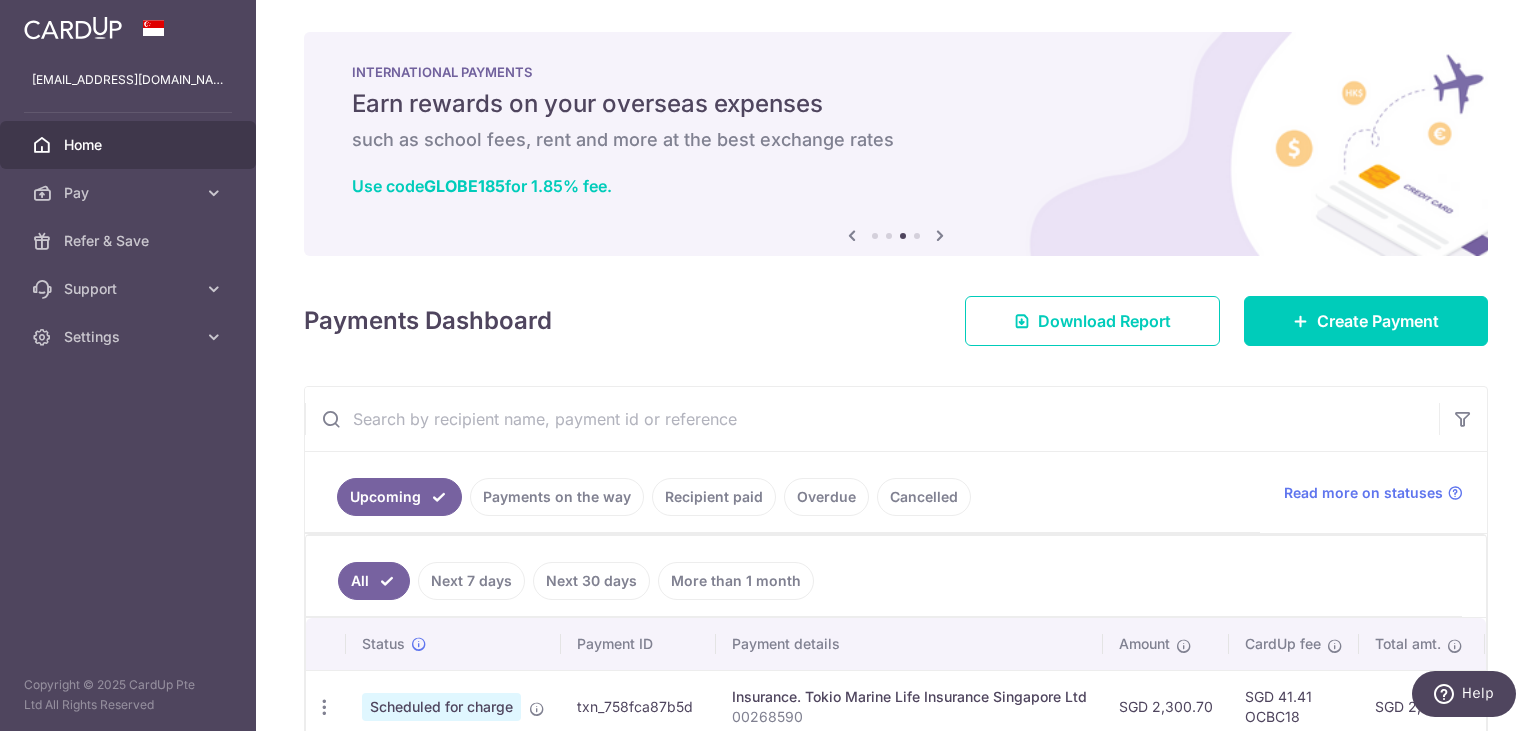 click on "Home" at bounding box center [130, 145] 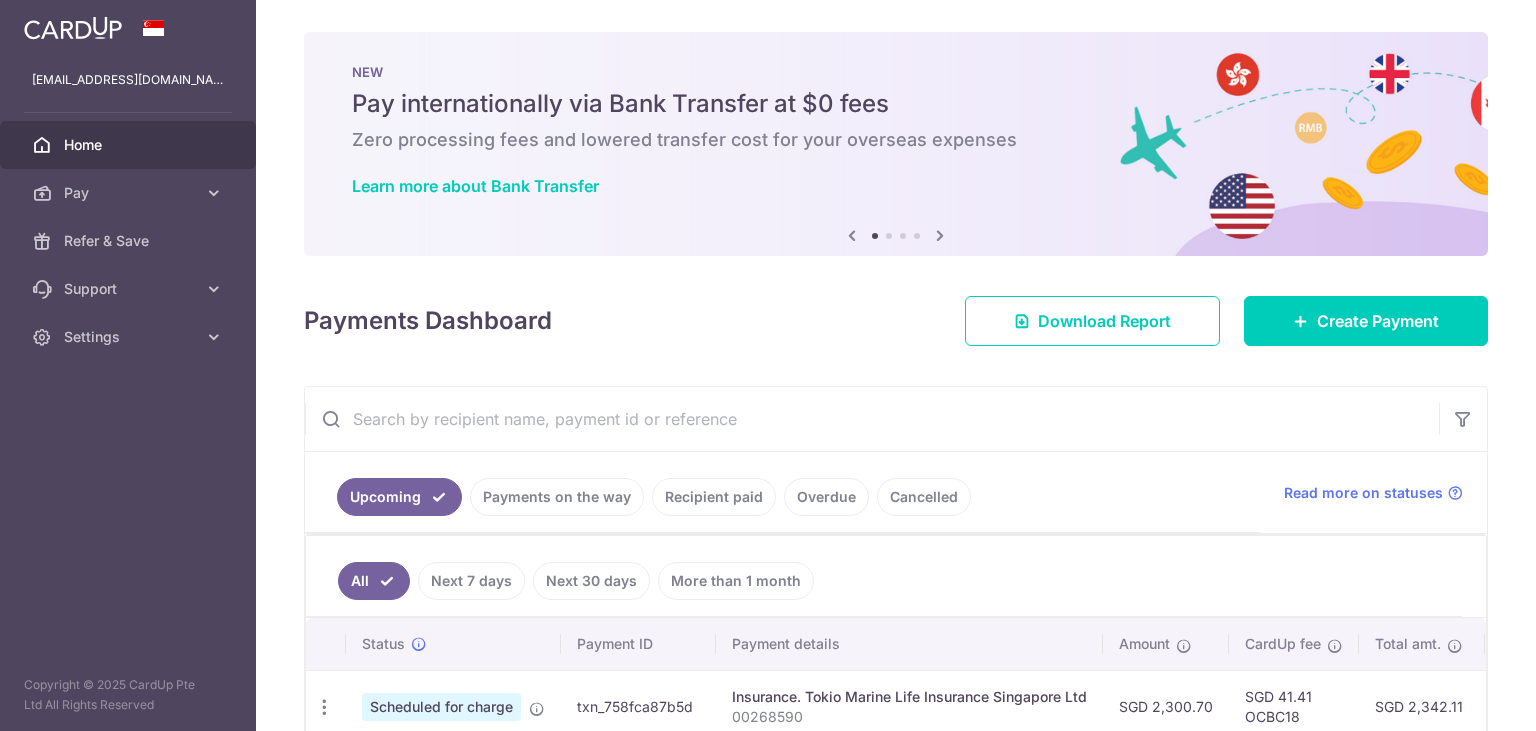 scroll, scrollTop: 0, scrollLeft: 0, axis: both 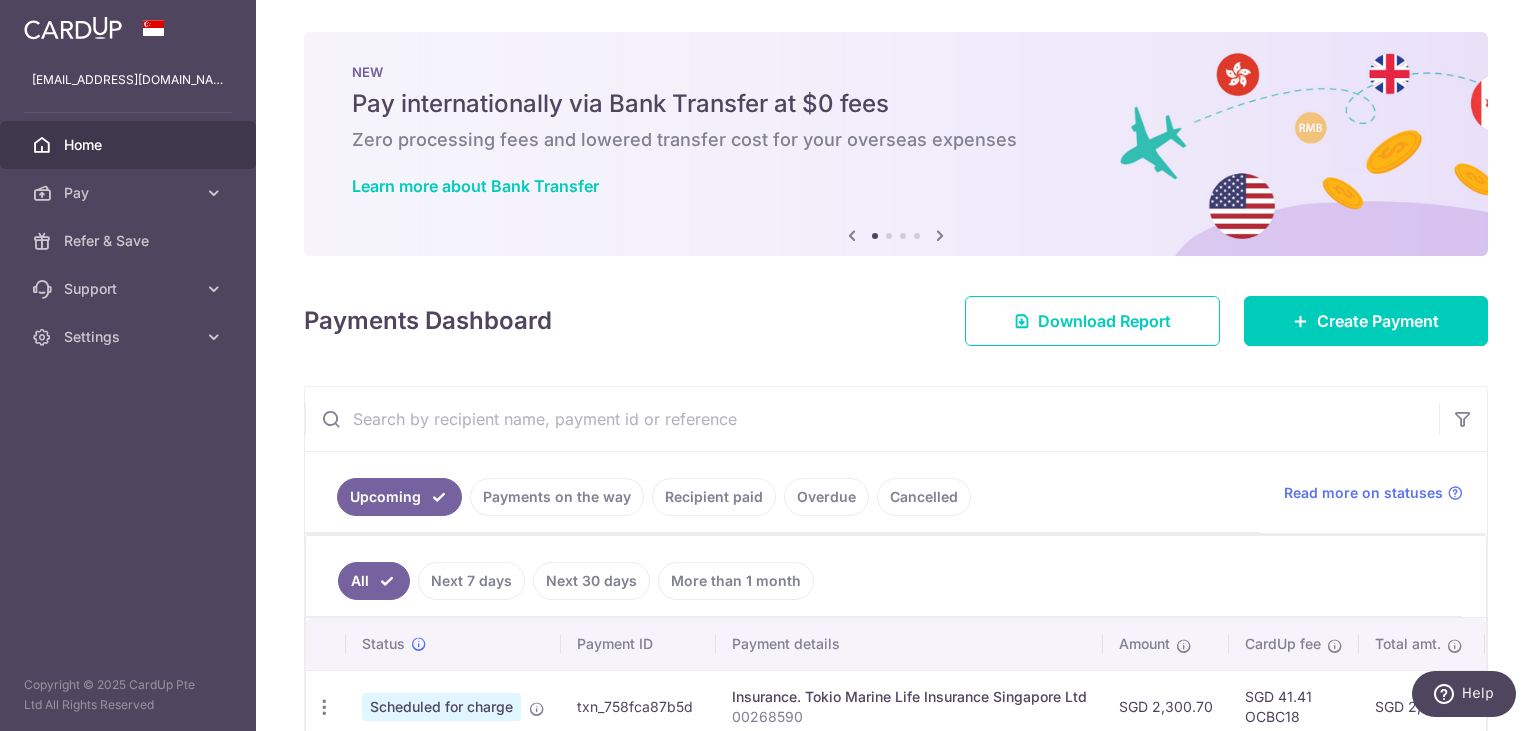 click at bounding box center [73, 28] 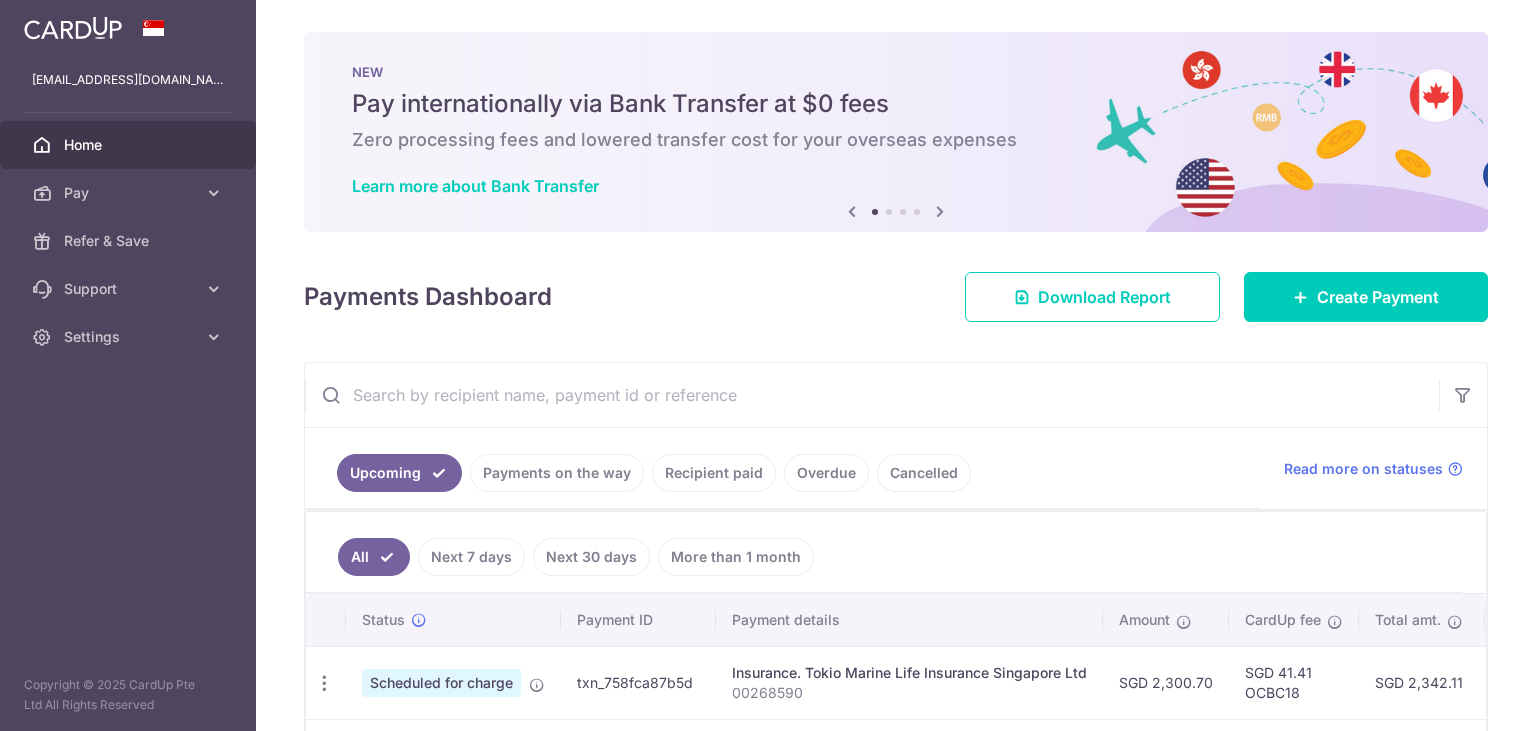 scroll, scrollTop: 0, scrollLeft: 0, axis: both 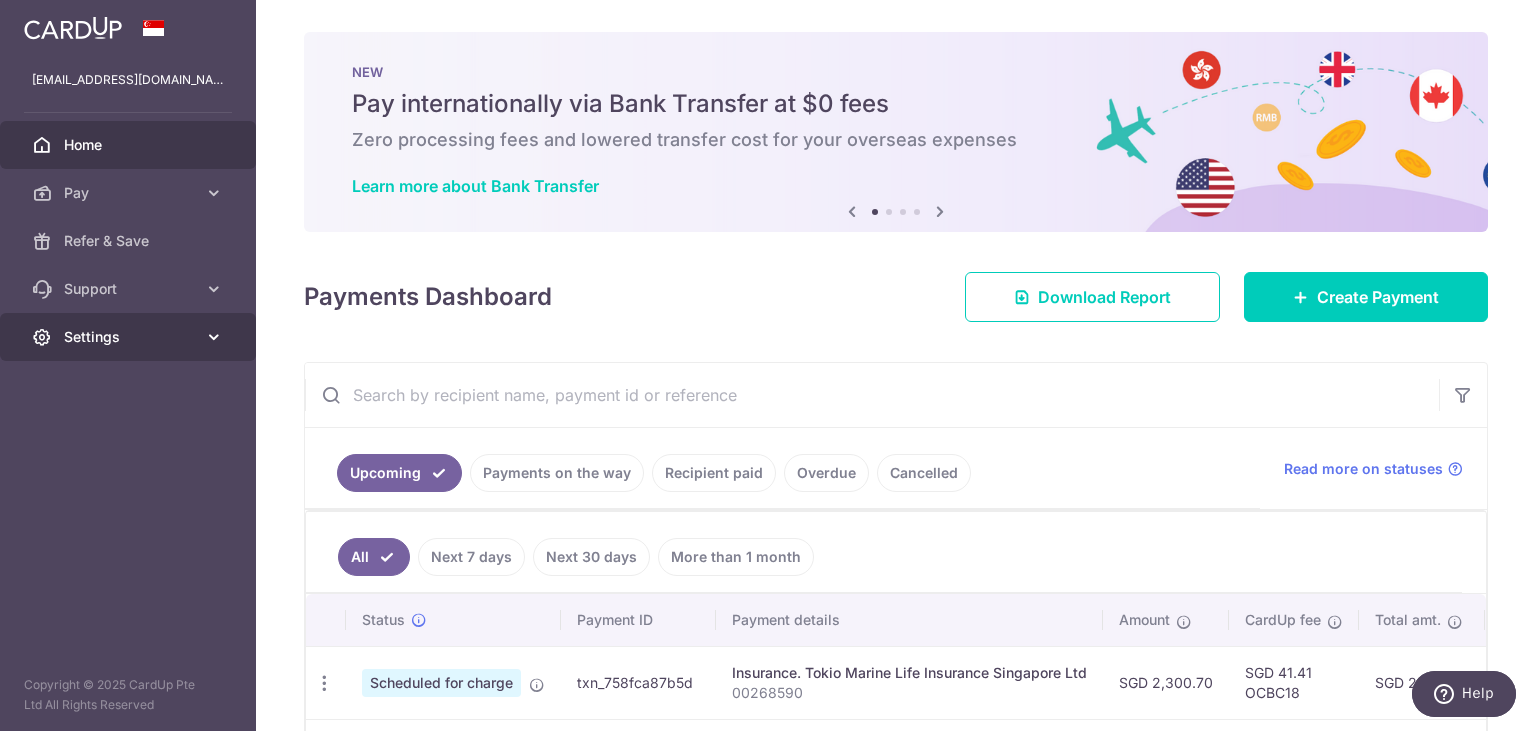 click on "Settings" at bounding box center [128, 337] 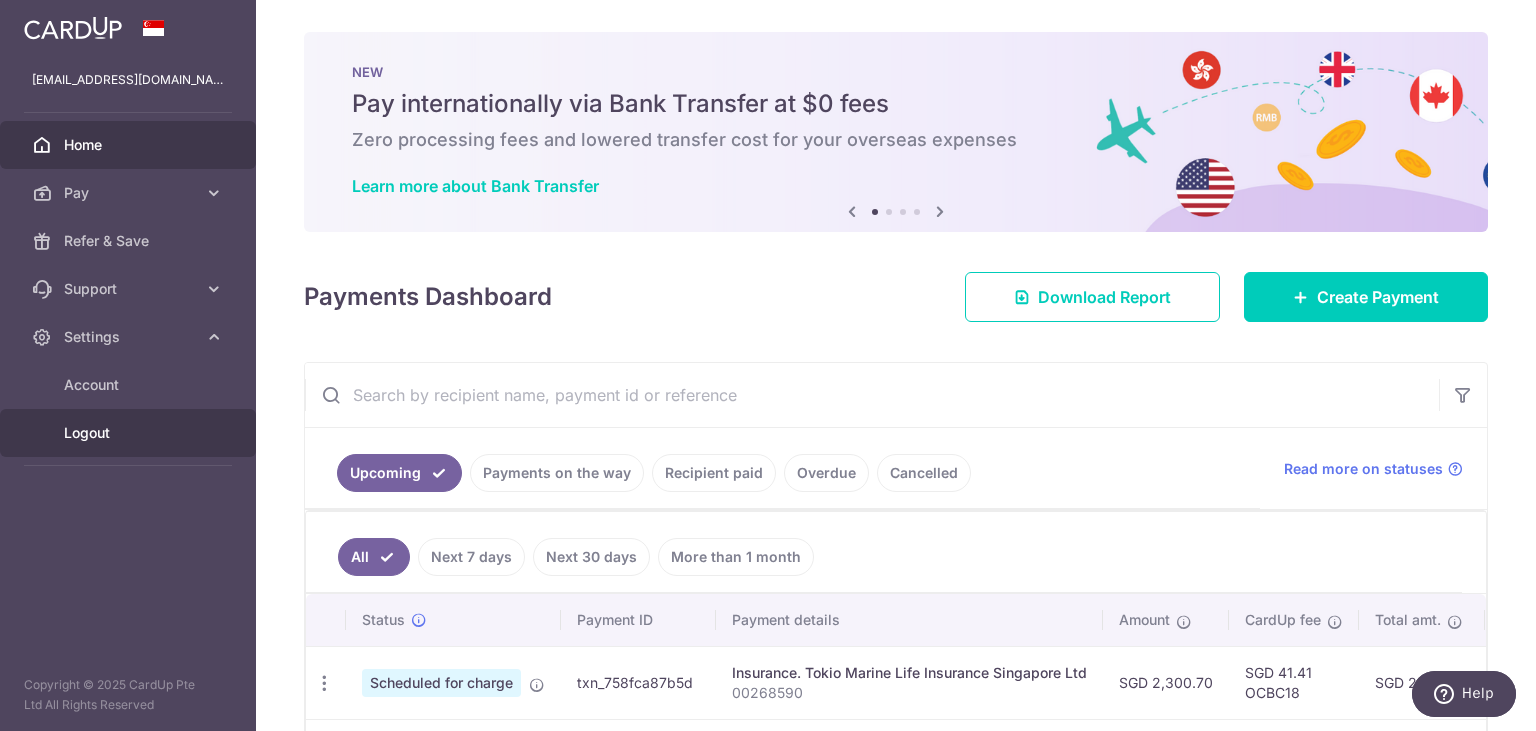 click on "Logout" at bounding box center (128, 433) 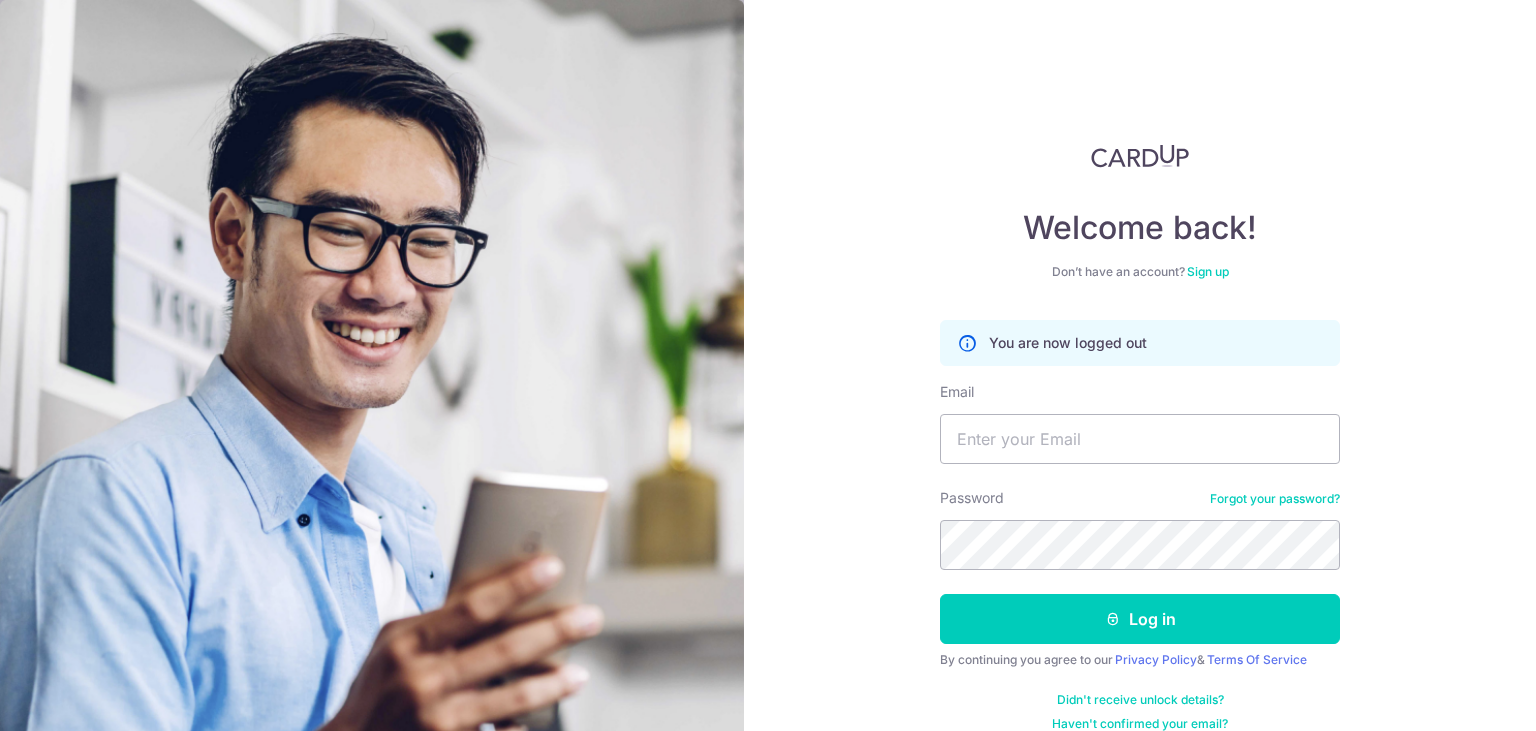 scroll, scrollTop: 0, scrollLeft: 0, axis: both 